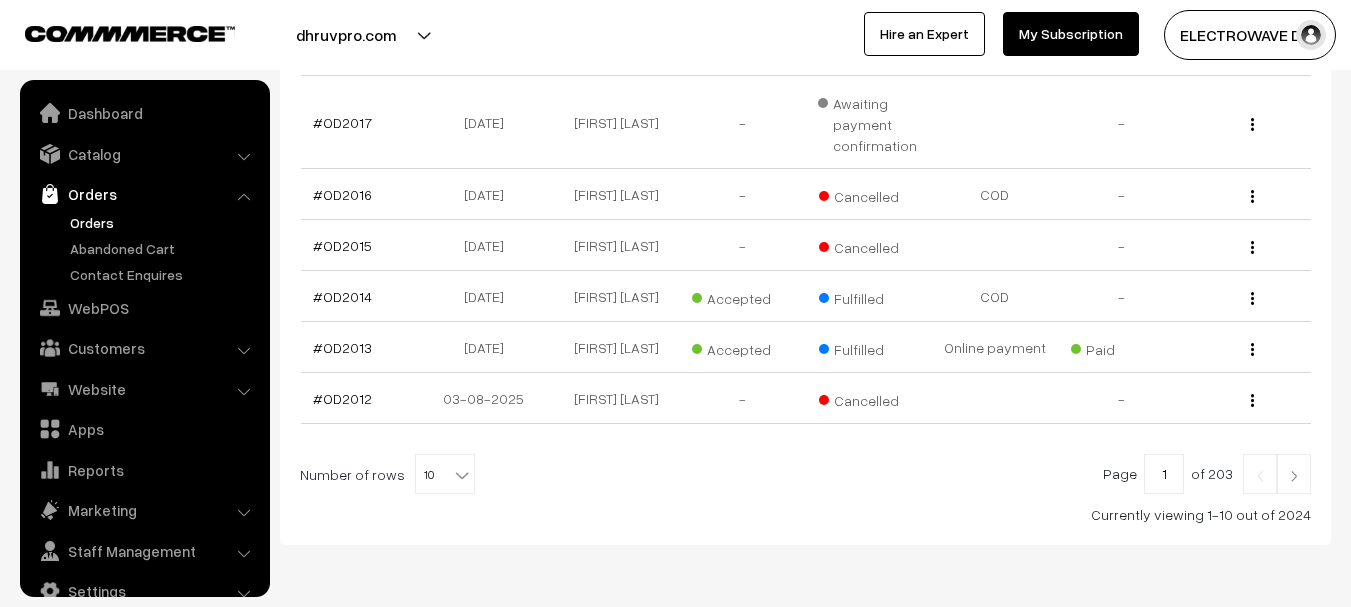 scroll, scrollTop: 598, scrollLeft: 0, axis: vertical 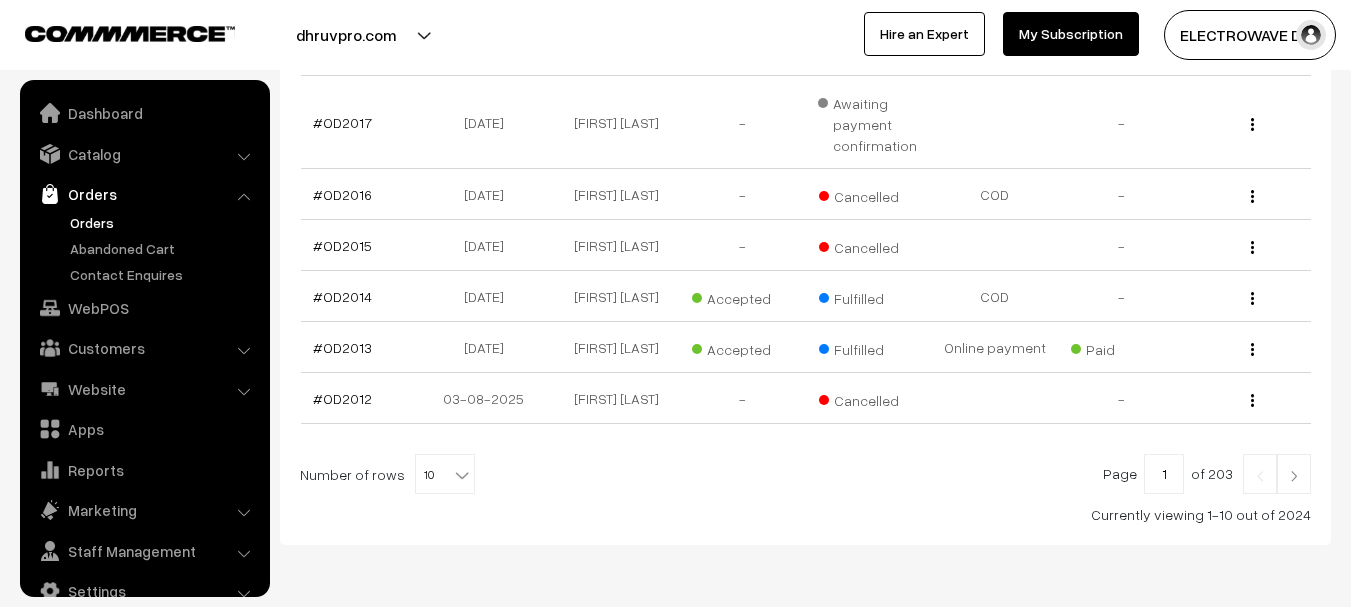 click on "10" at bounding box center (445, 475) 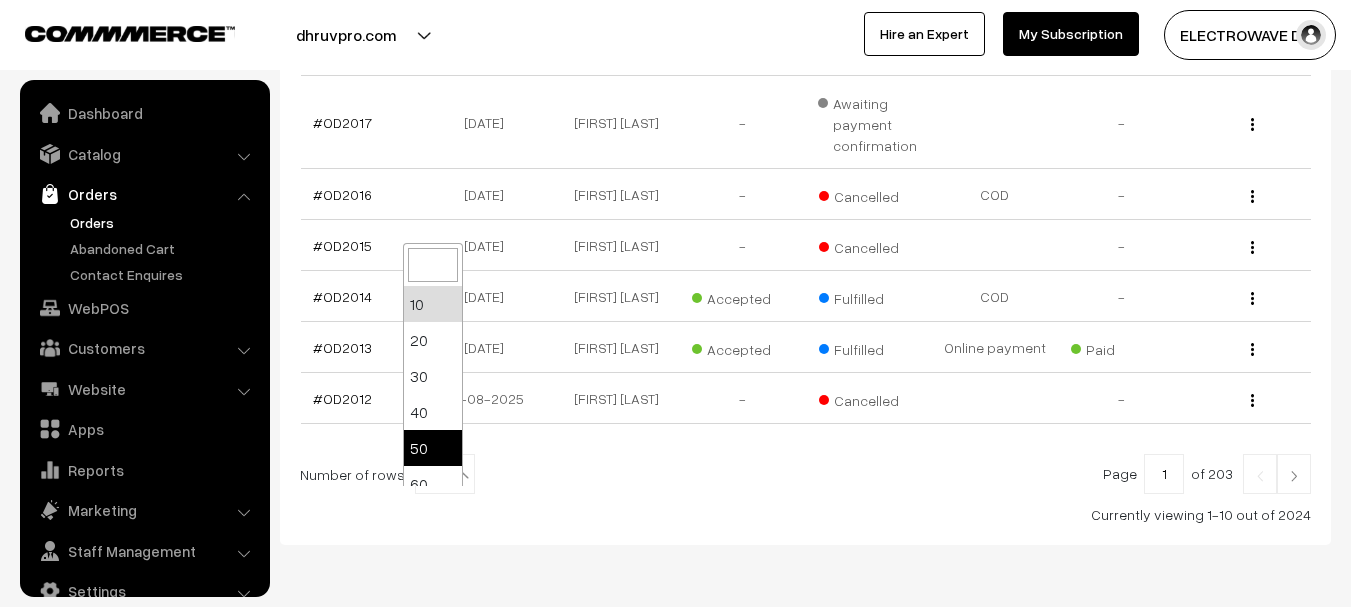 select on "50" 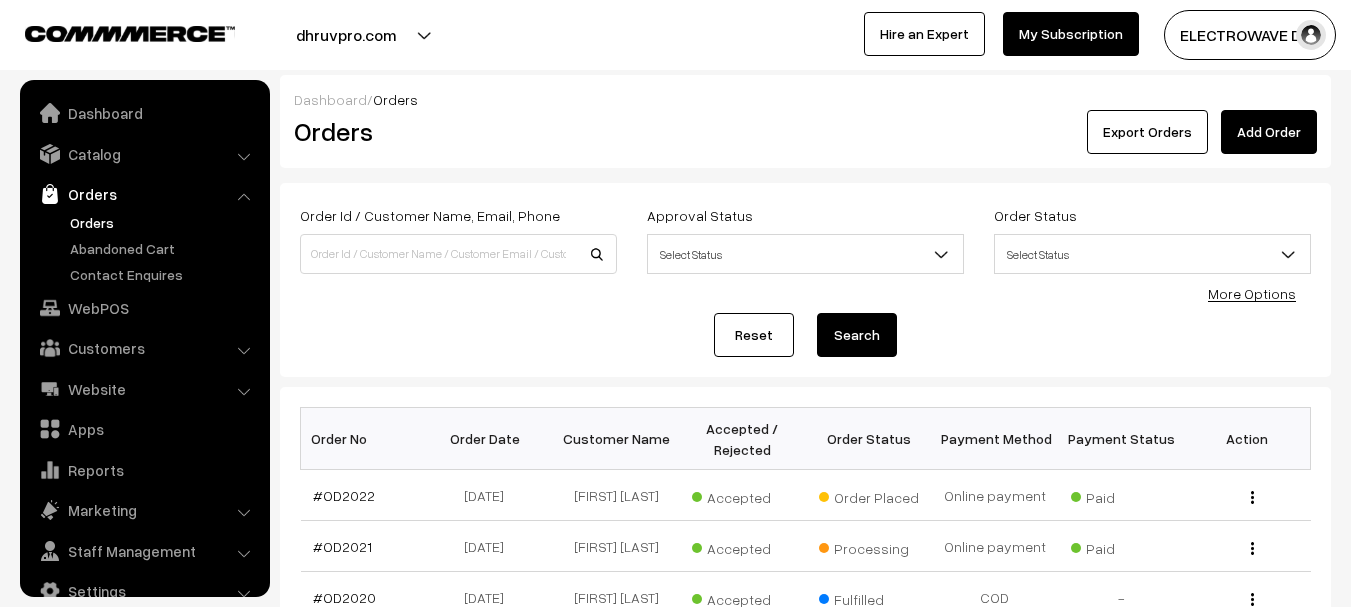 scroll, scrollTop: 0, scrollLeft: 0, axis: both 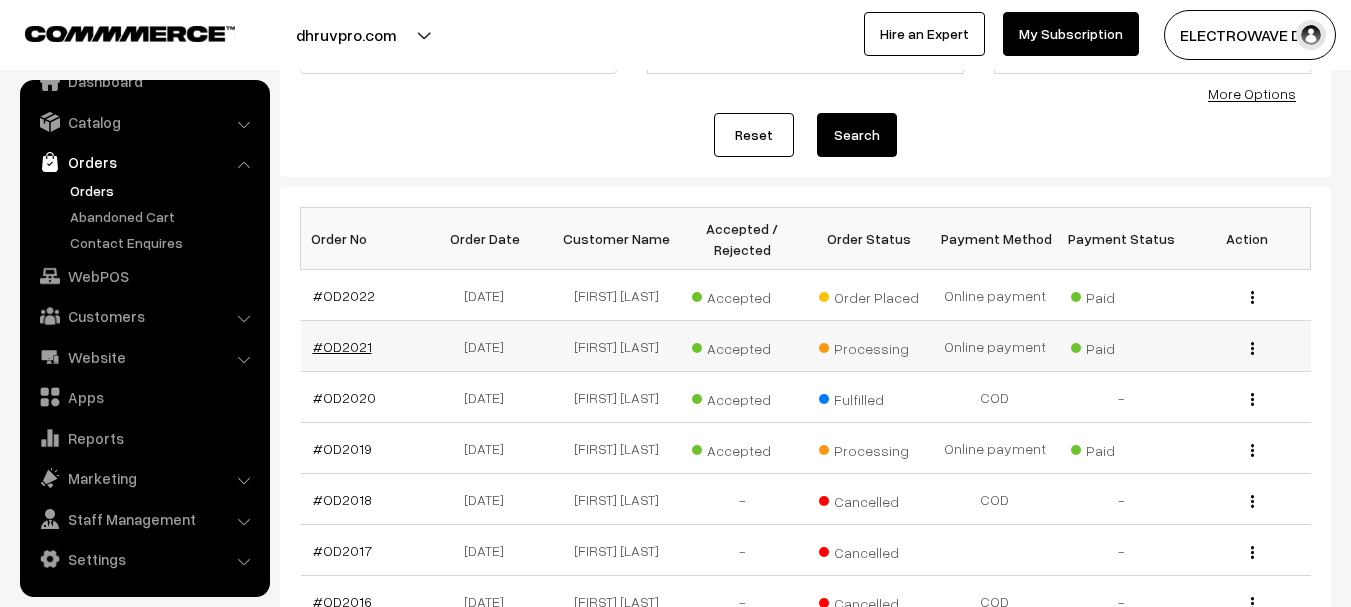 click on "#OD2021" at bounding box center (342, 346) 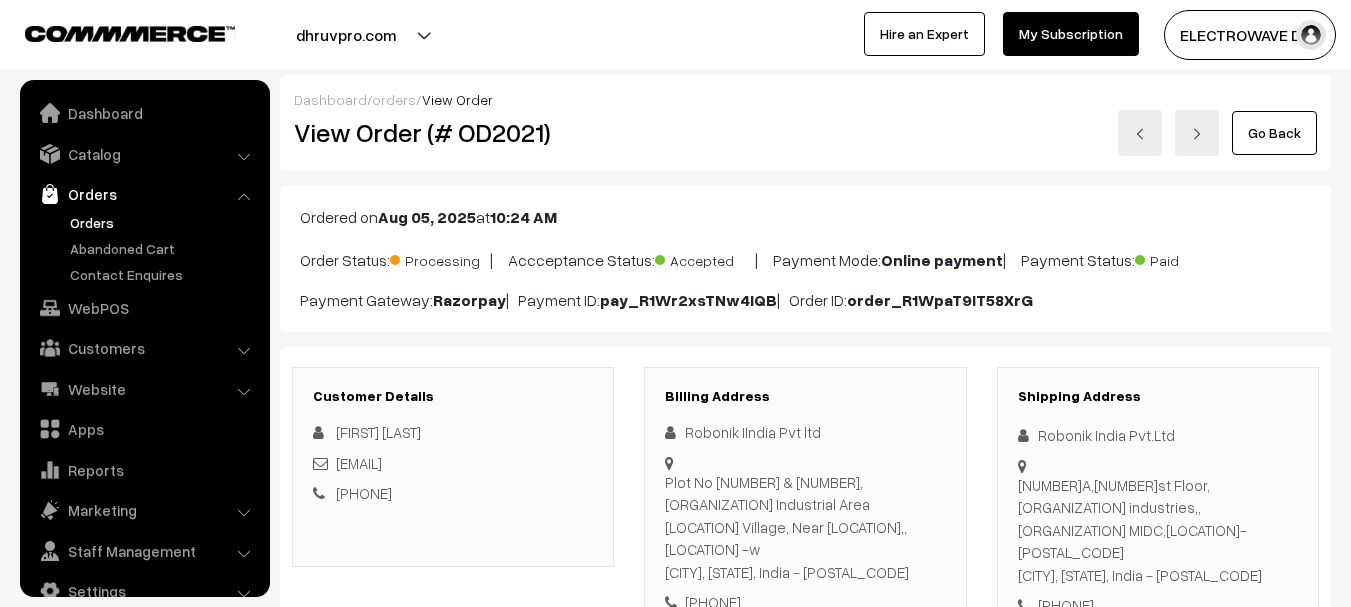 scroll, scrollTop: 0, scrollLeft: 0, axis: both 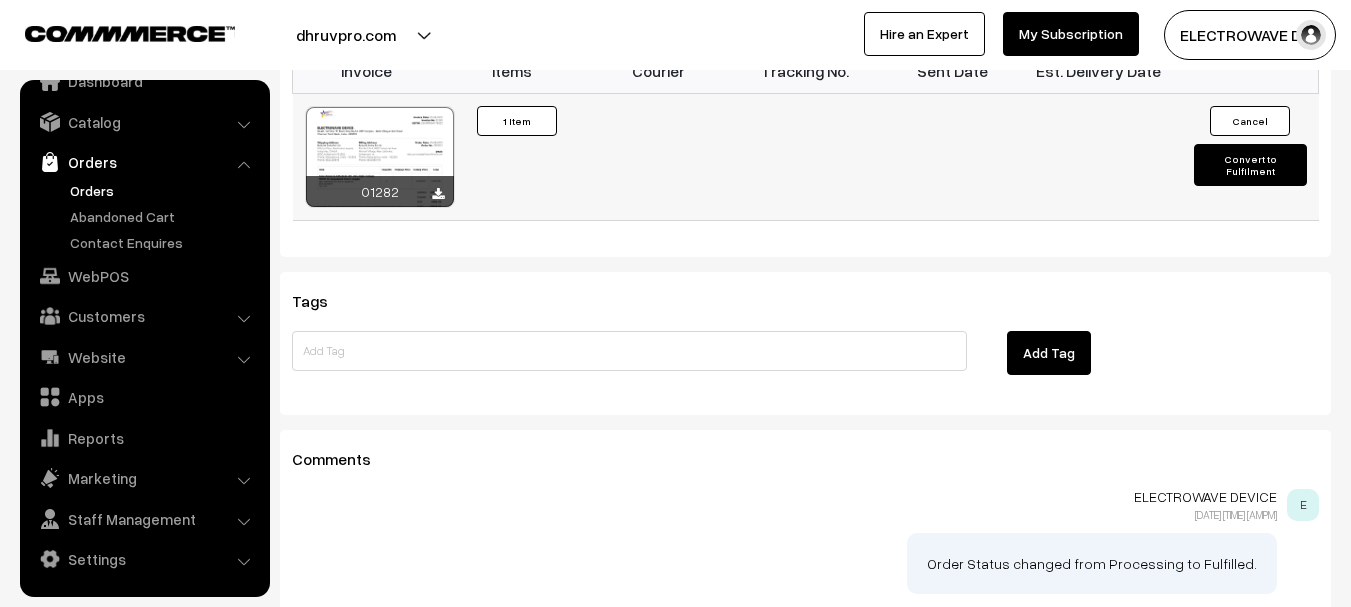 click on "Convert to Fulfilment" at bounding box center [1250, 165] 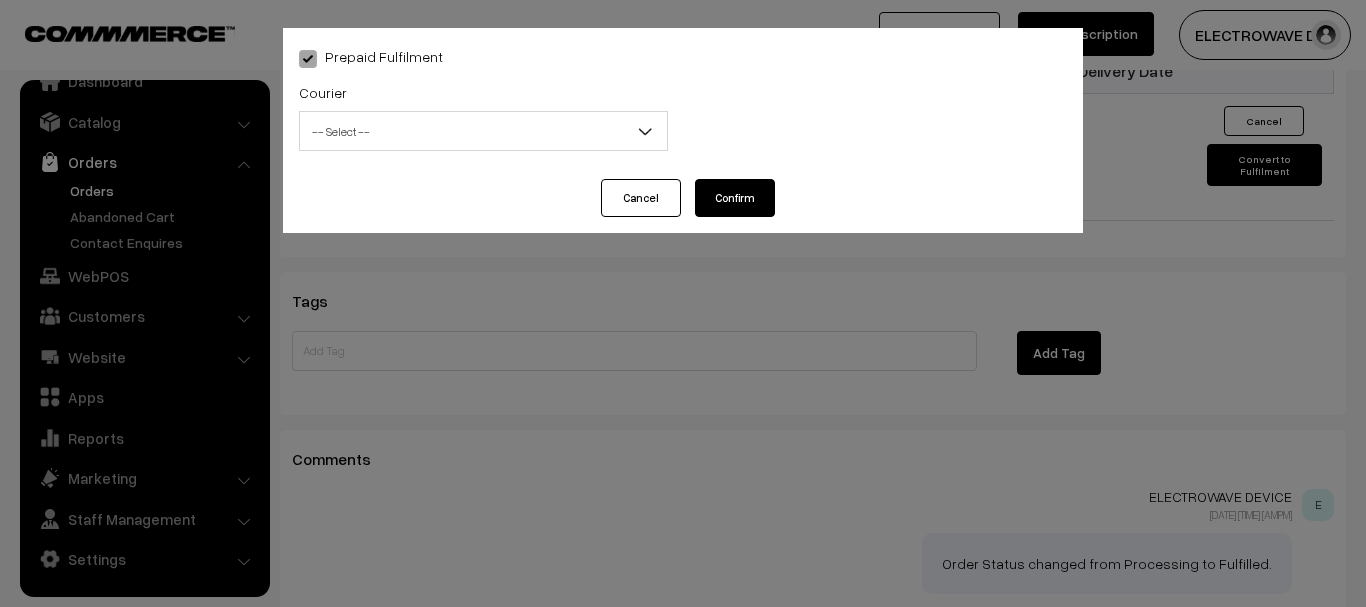 click on "-- Select --" at bounding box center [483, 131] 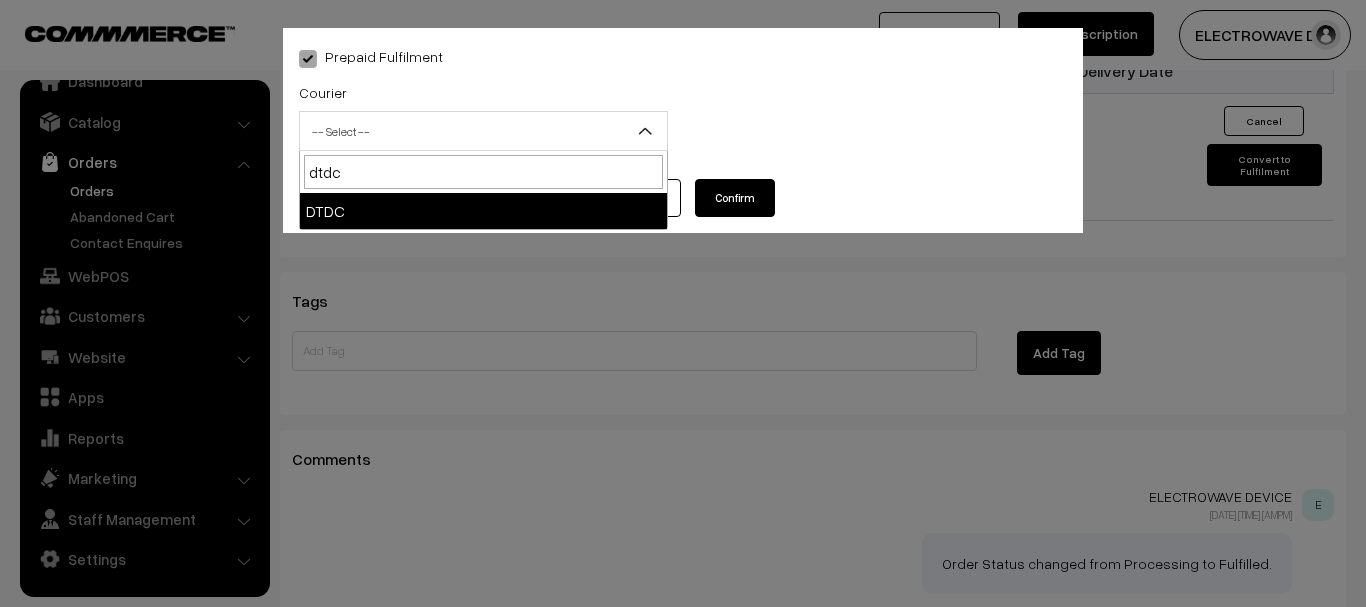 type on "dtdc" 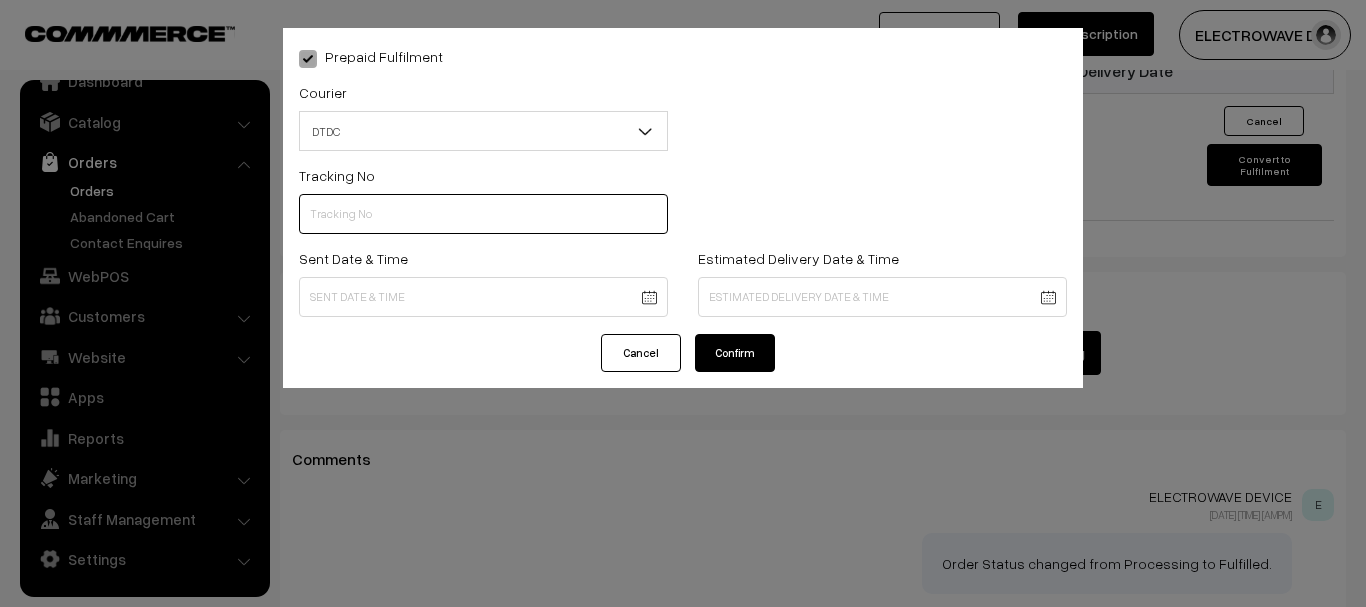 click at bounding box center (483, 214) 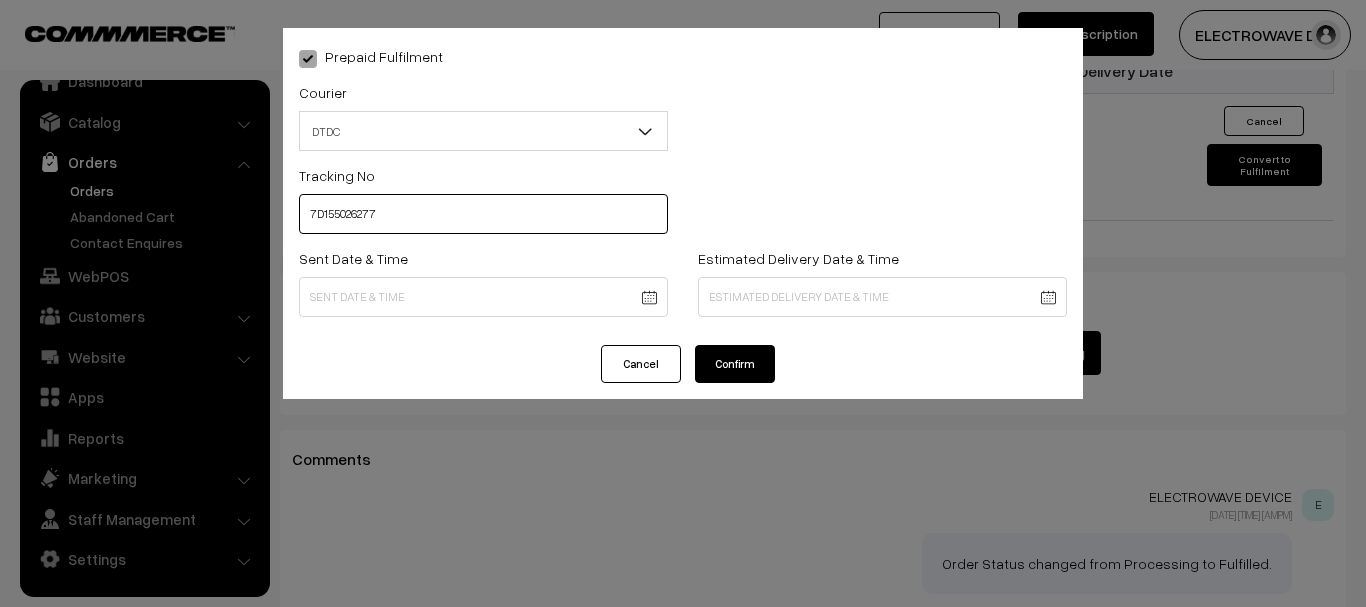 type on "7D155026277" 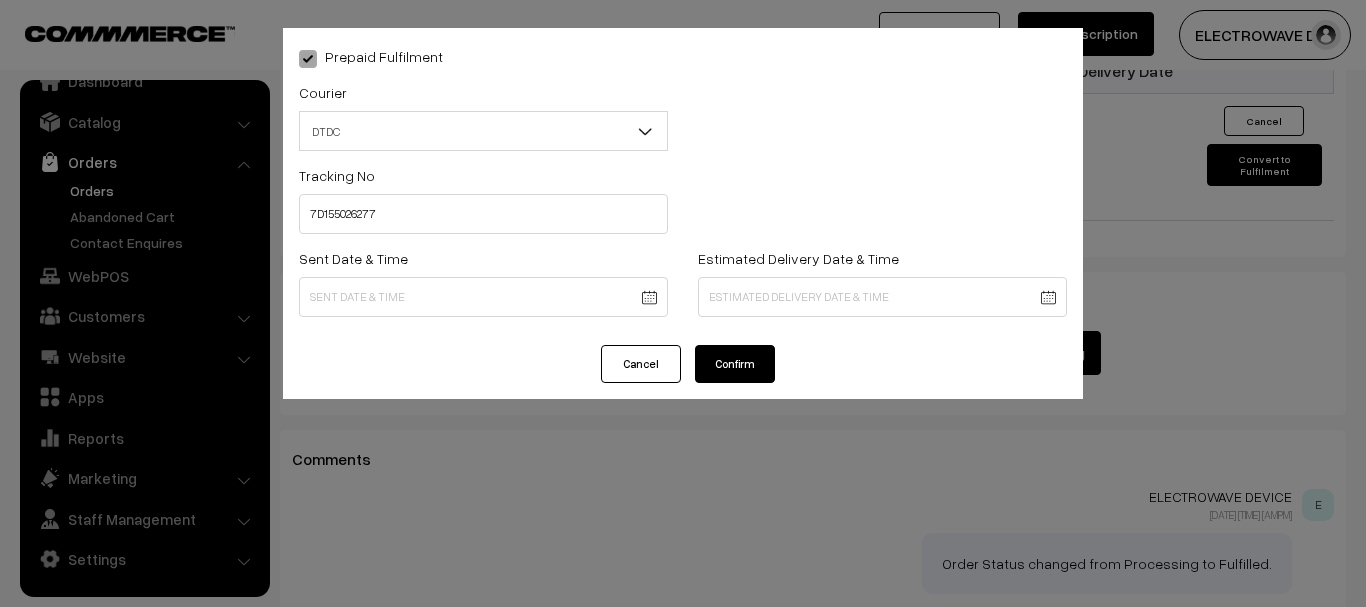 click on "Thank you for showing interest. Our team will call you shortly.
Close
dhruvpro.com
Go to Website
Create New Store" at bounding box center [683, -318] 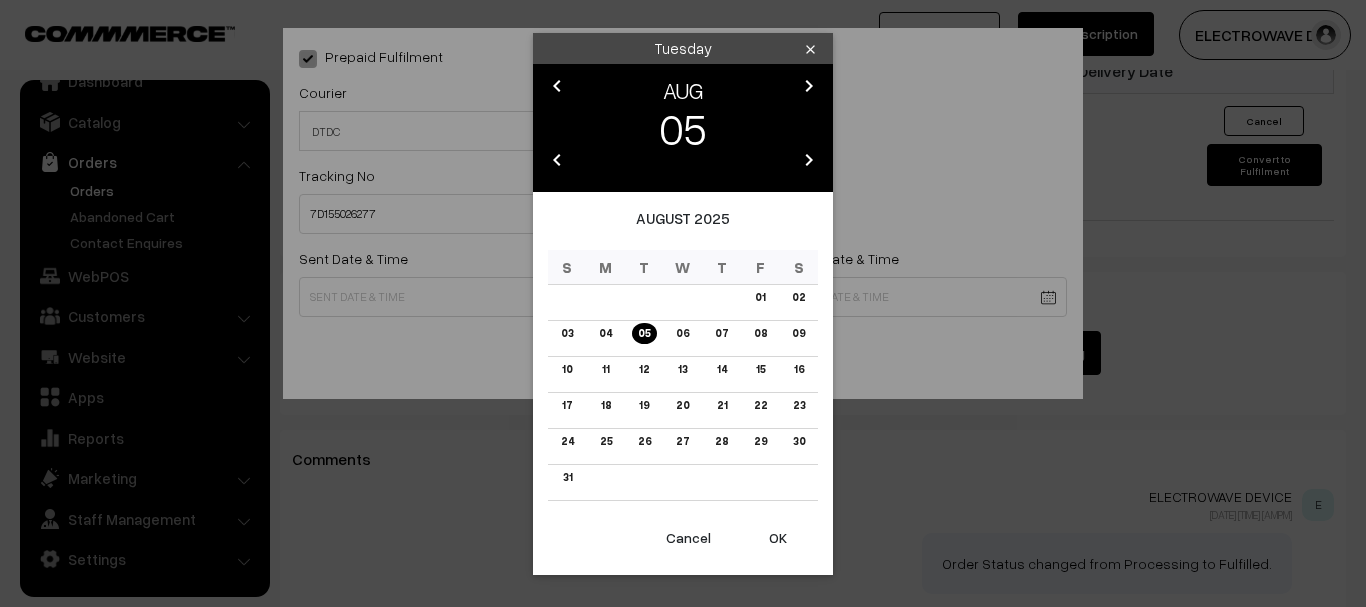 click on "OK" at bounding box center [778, 538] 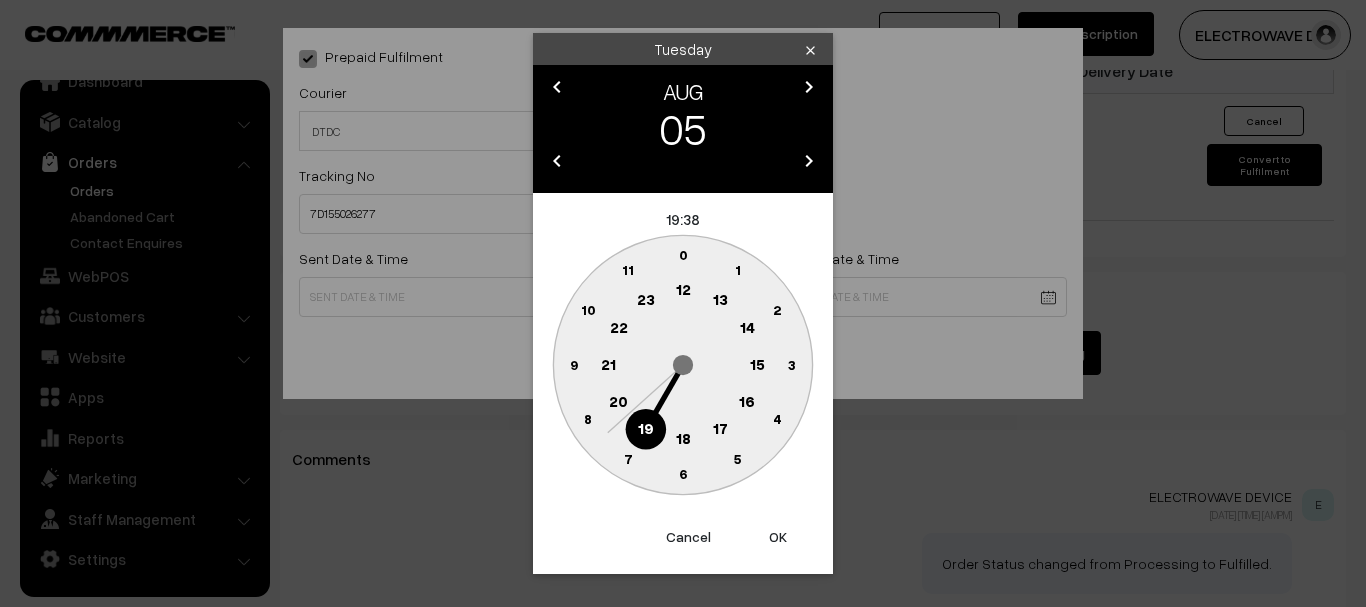 click on "OK" at bounding box center (778, 537) 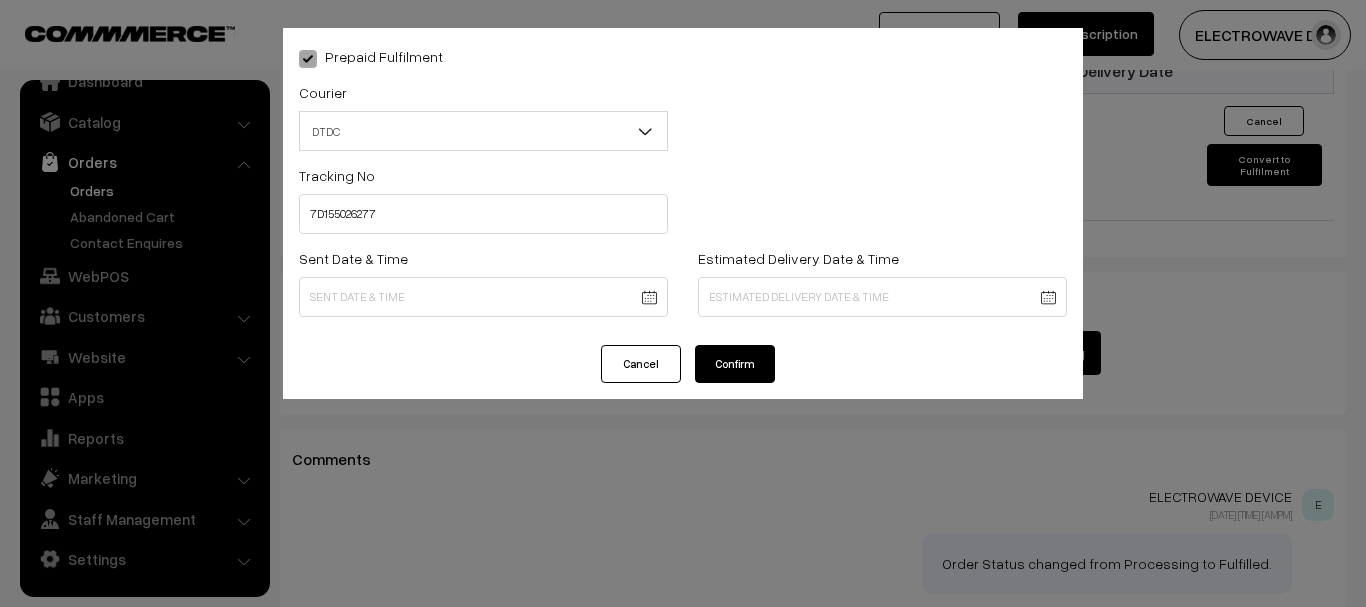 type on "05-08-2025 19:38" 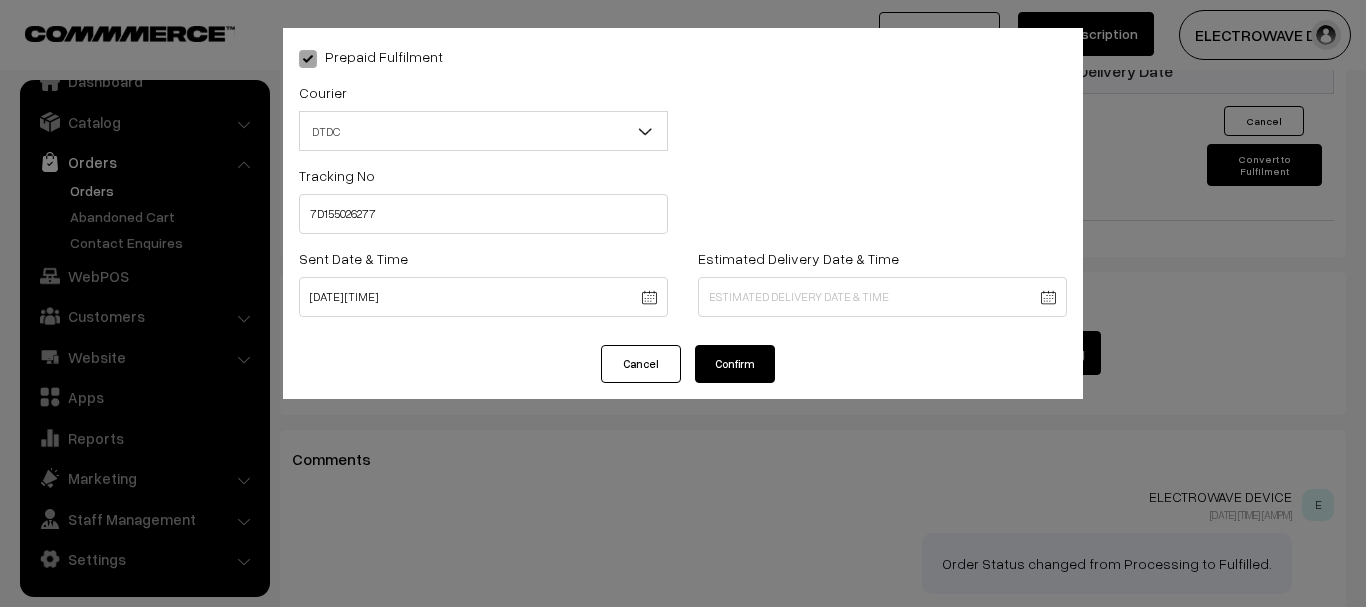 click on "Thank you for showing interest. Our team will call you shortly.
Close
dhruvpro.com
Go to Website
Create New Store" at bounding box center (683, -318) 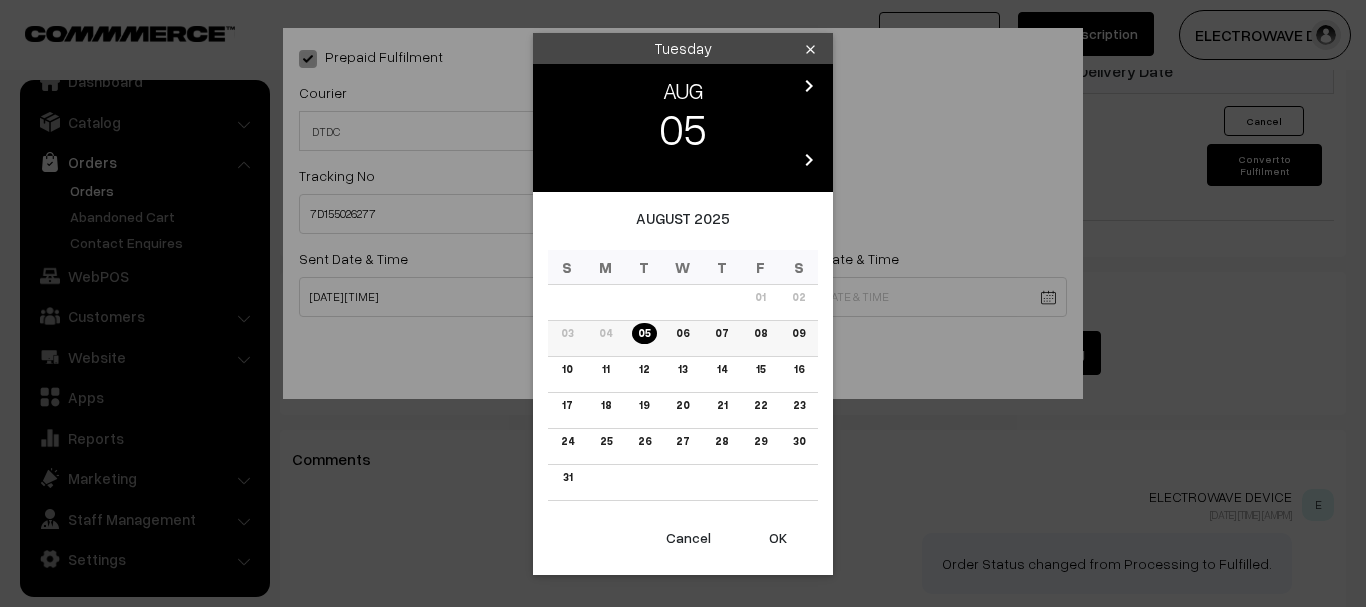 click on "08" at bounding box center (760, 338) 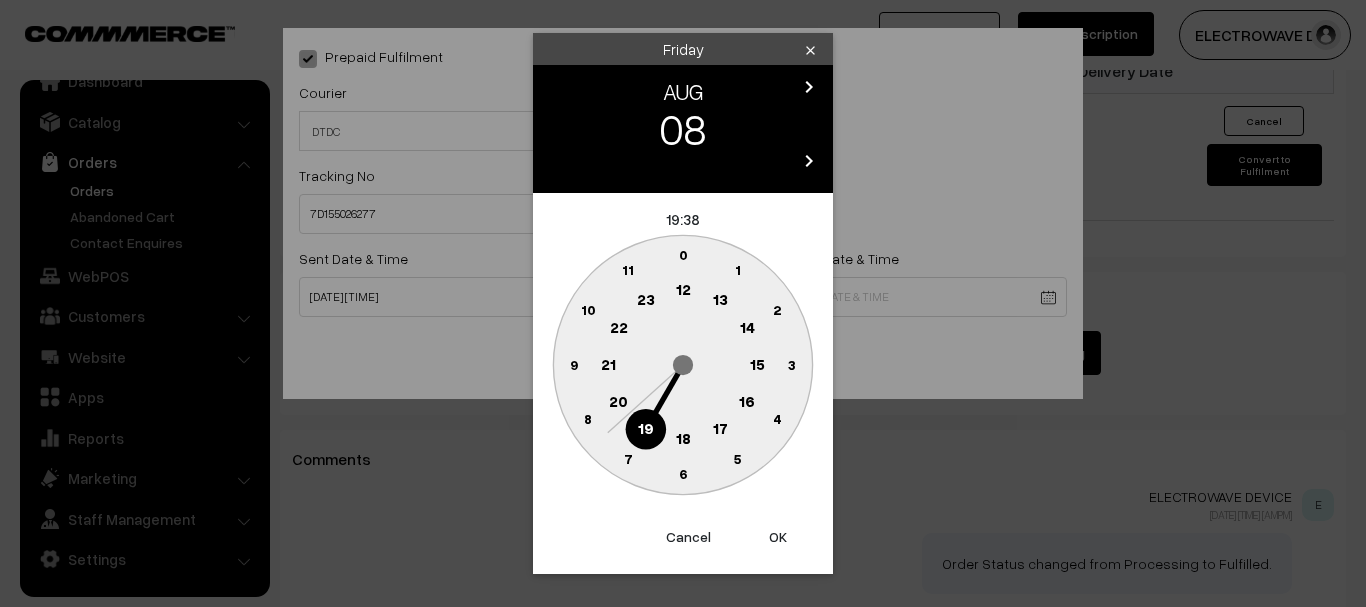 click on "OK" at bounding box center (778, 537) 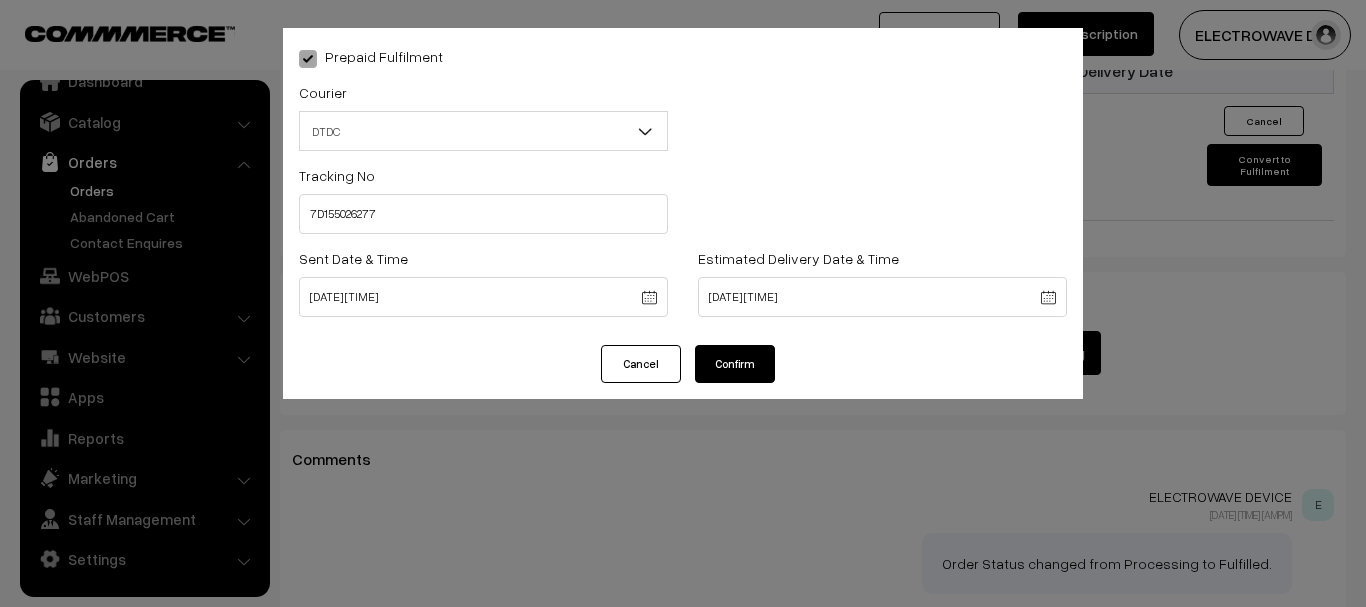 click on "Confirm" at bounding box center [735, 364] 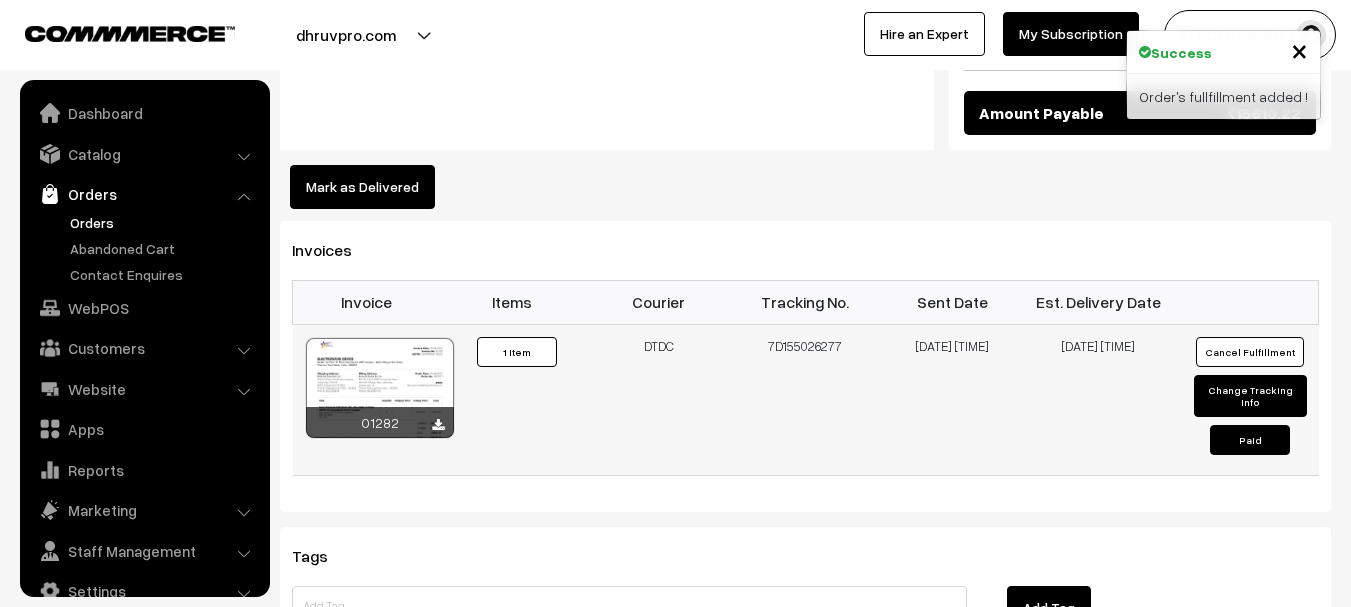 scroll, scrollTop: 1124, scrollLeft: 0, axis: vertical 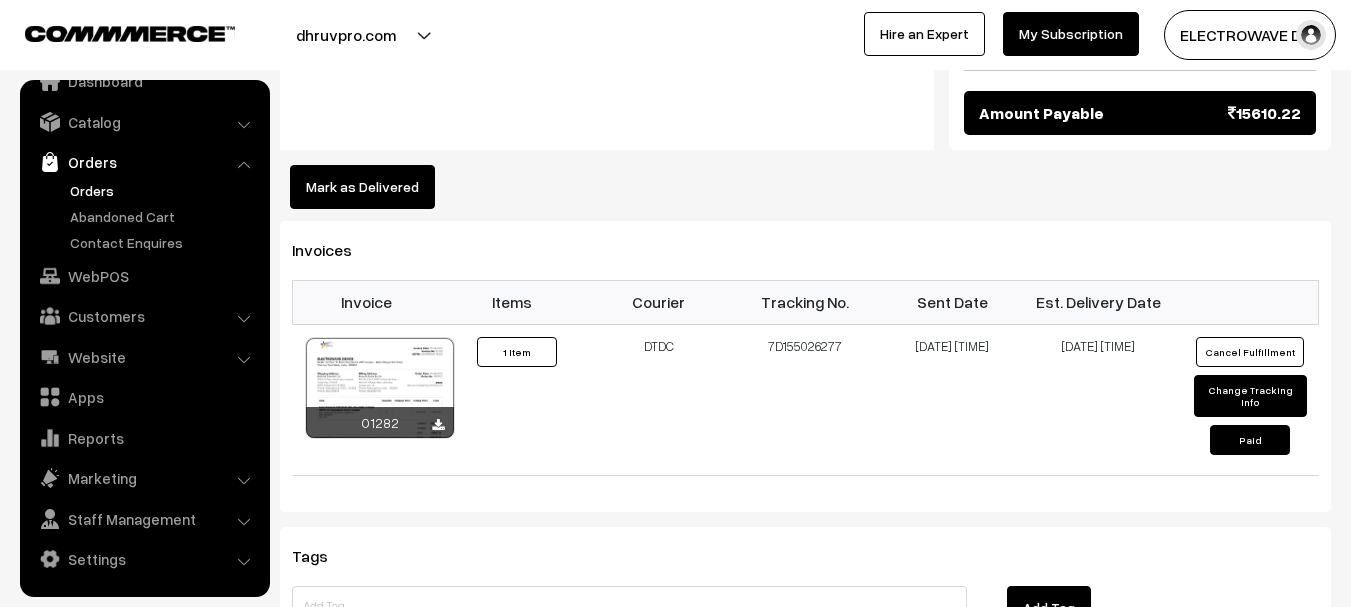 click on "Orders" at bounding box center (164, 190) 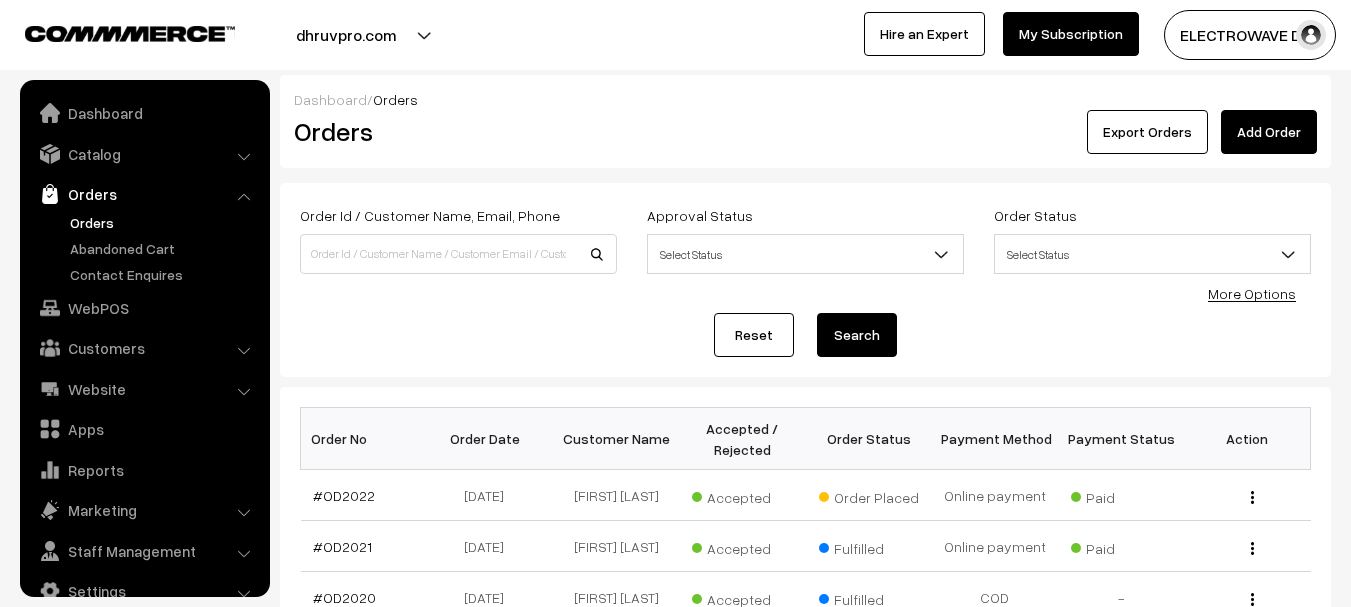 scroll, scrollTop: 300, scrollLeft: 0, axis: vertical 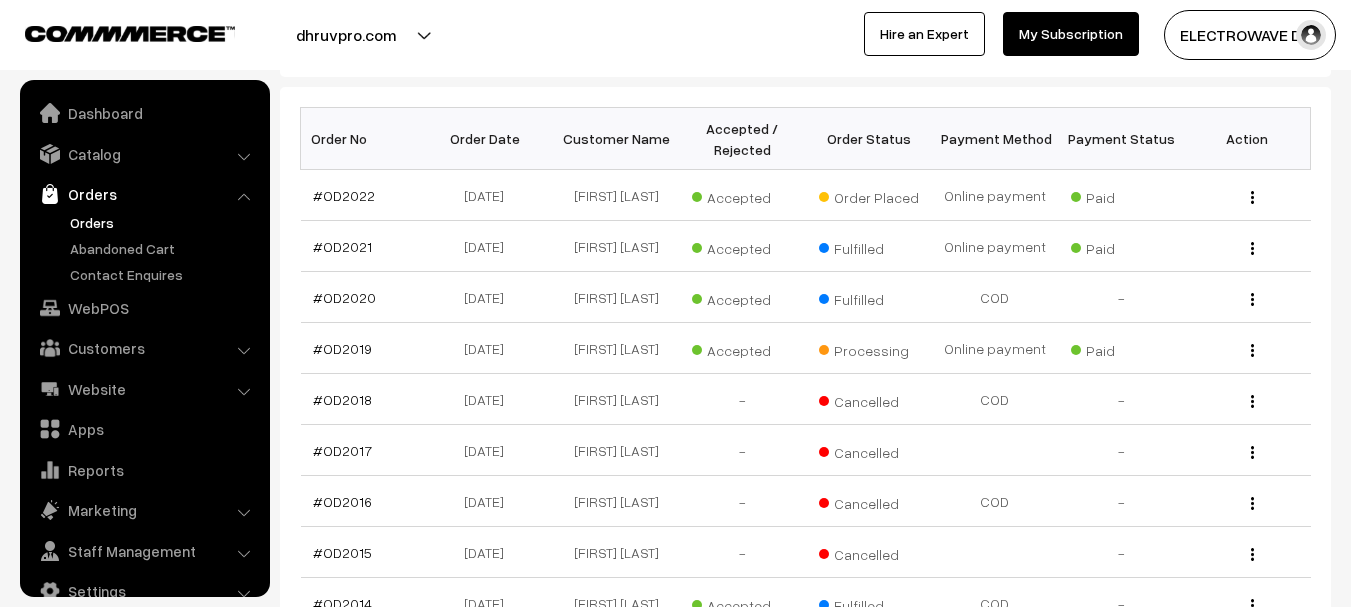 click on "#OD2019" at bounding box center [364, 348] 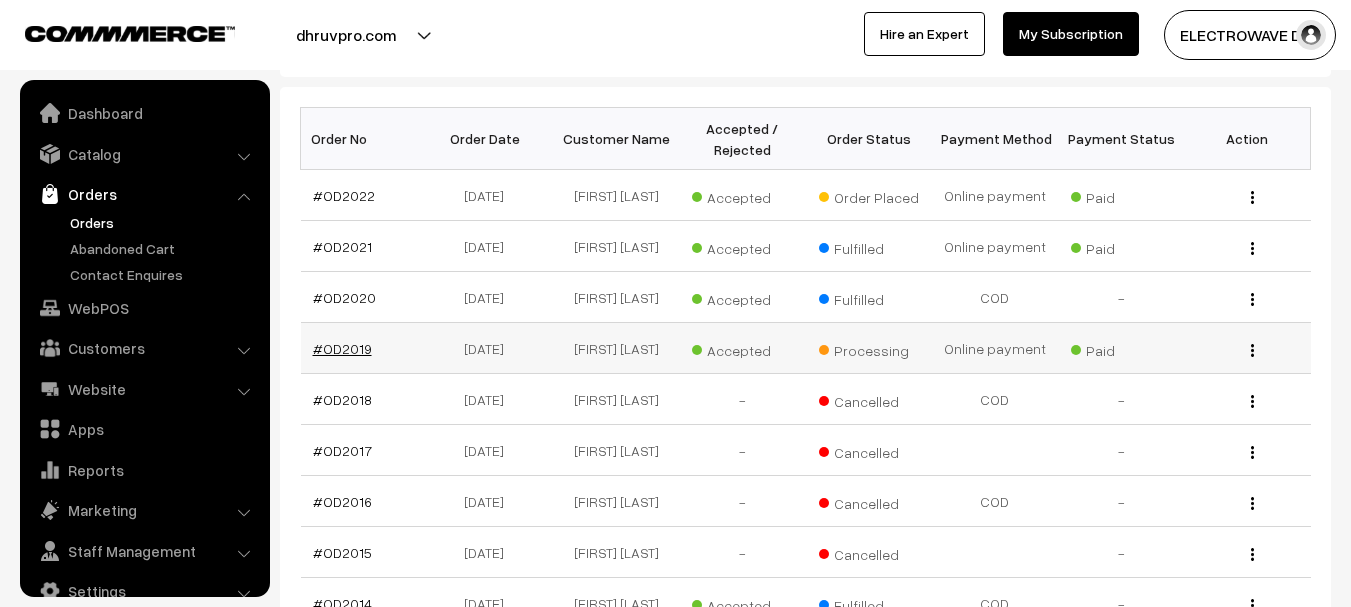 scroll, scrollTop: 32, scrollLeft: 0, axis: vertical 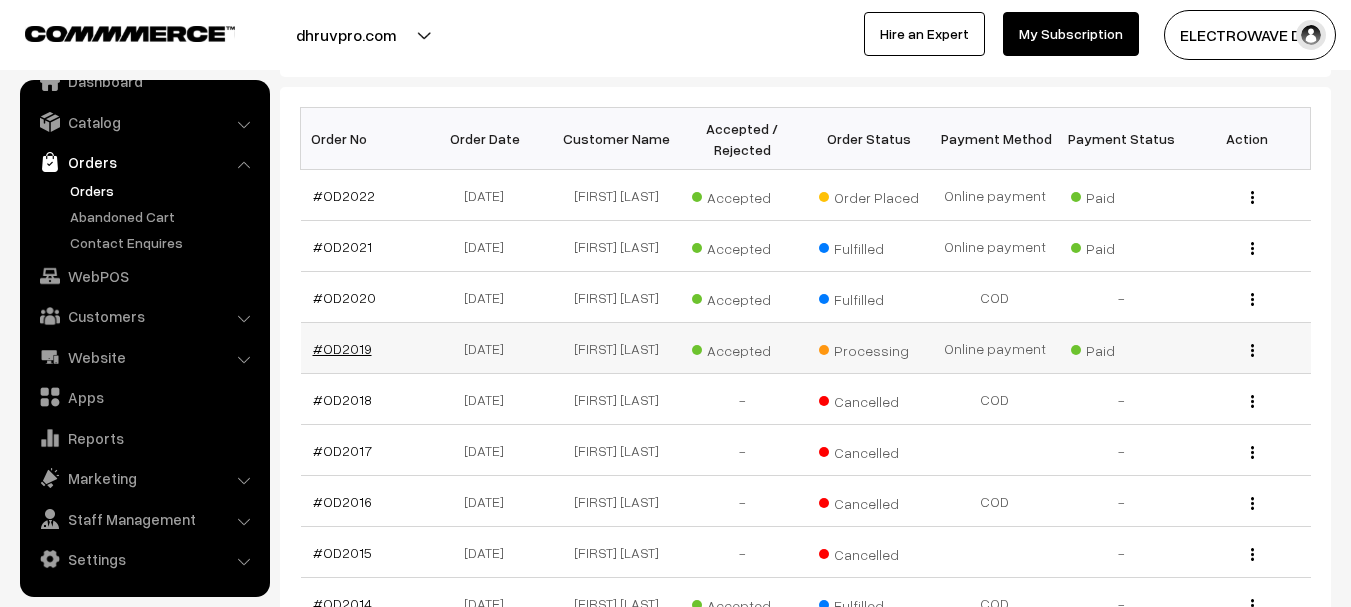 click on "#OD2019" at bounding box center [342, 348] 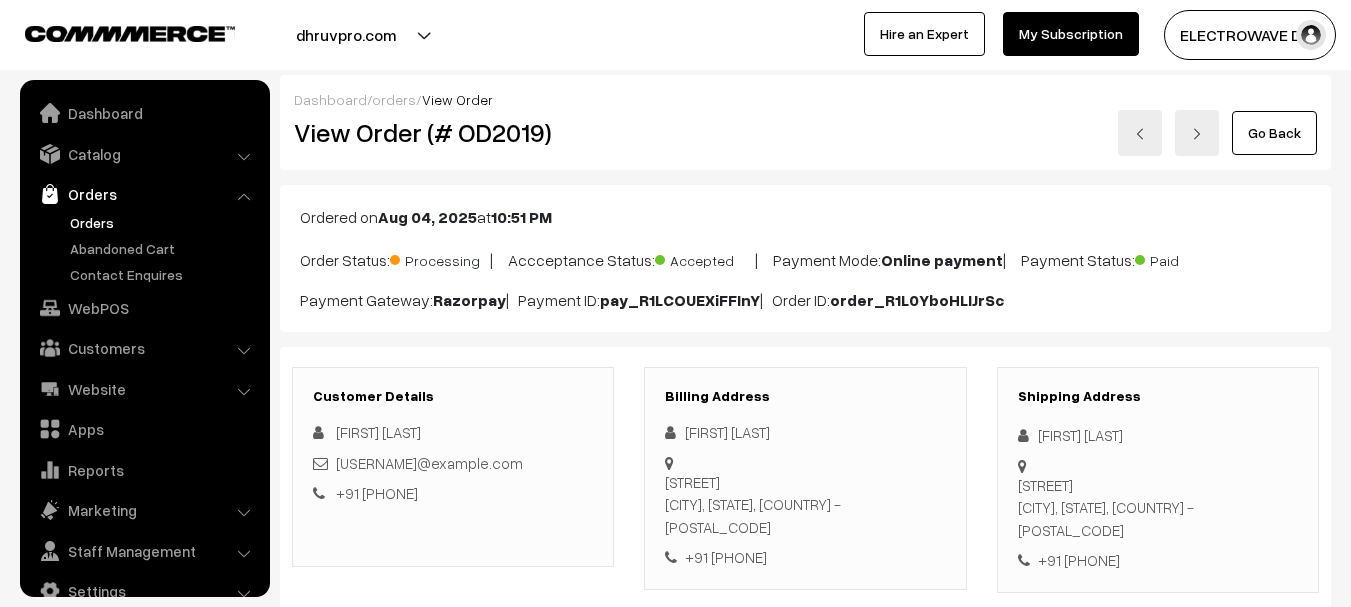 scroll, scrollTop: 0, scrollLeft: 0, axis: both 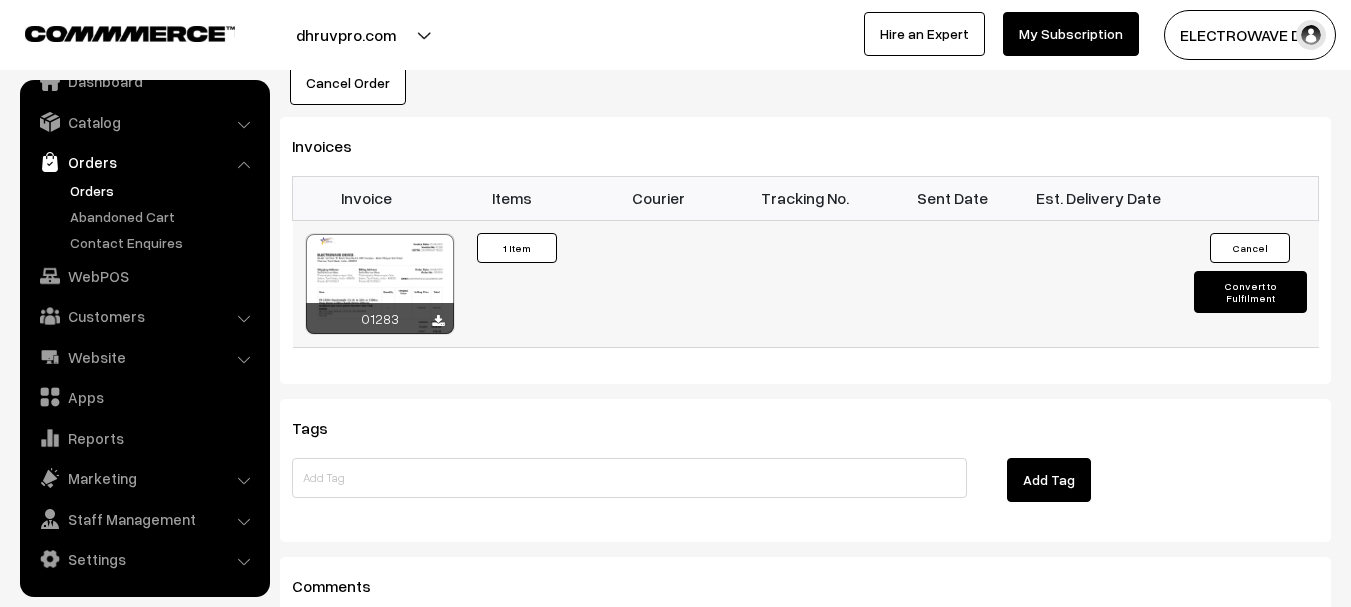 click on "Convert to Fulfilment" at bounding box center (1250, 292) 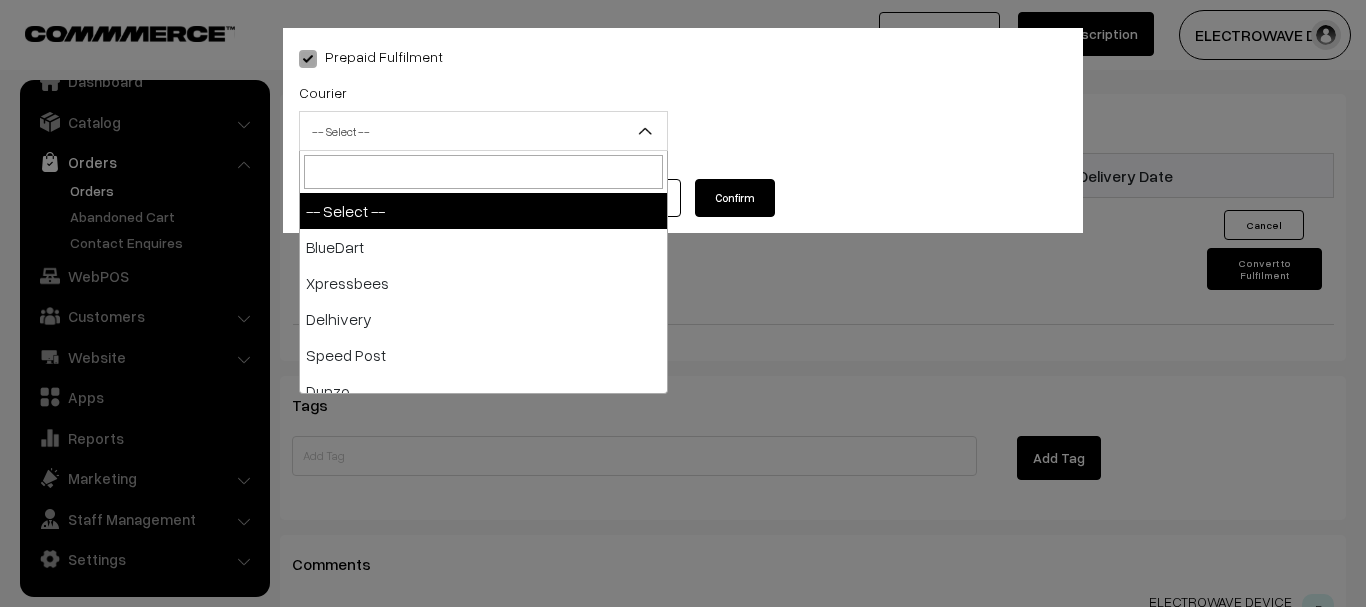 click on "-- Select --" at bounding box center [483, 131] 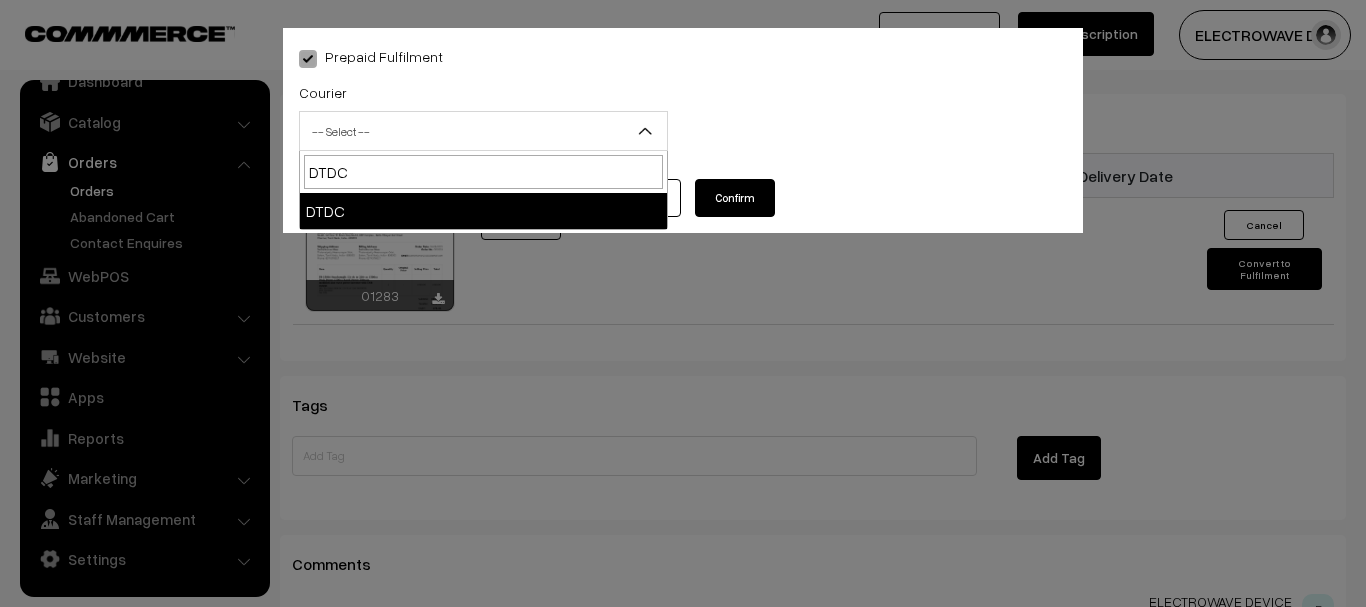 type on "DTDC" 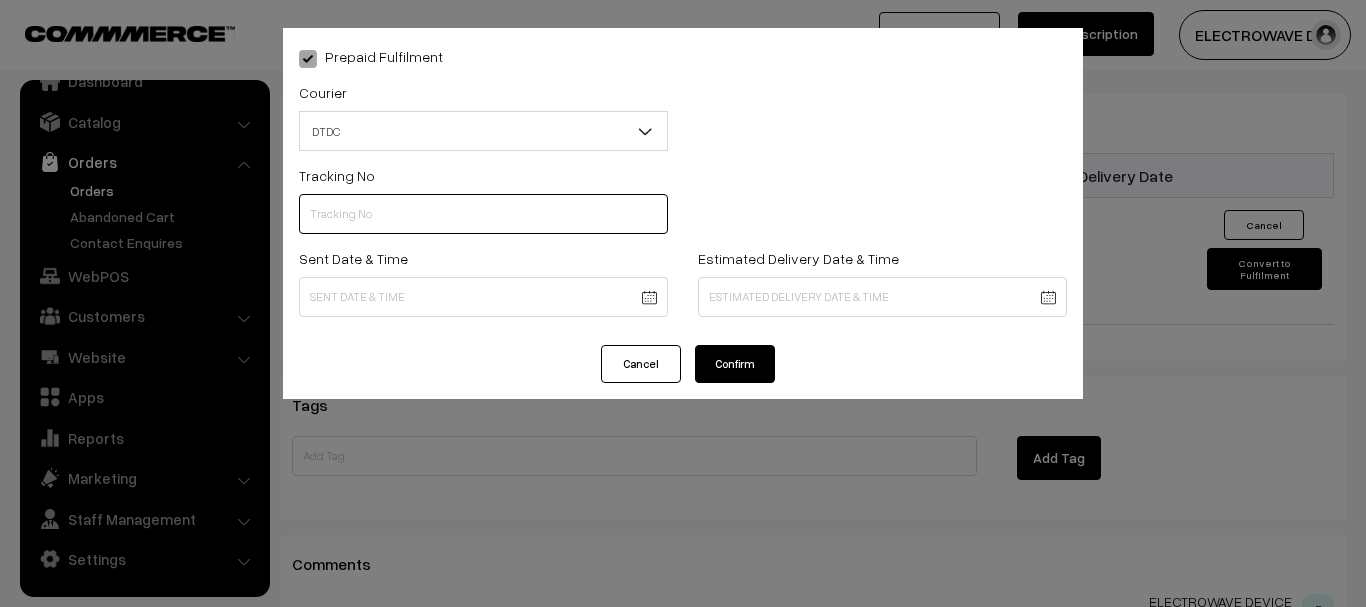 click at bounding box center (483, 214) 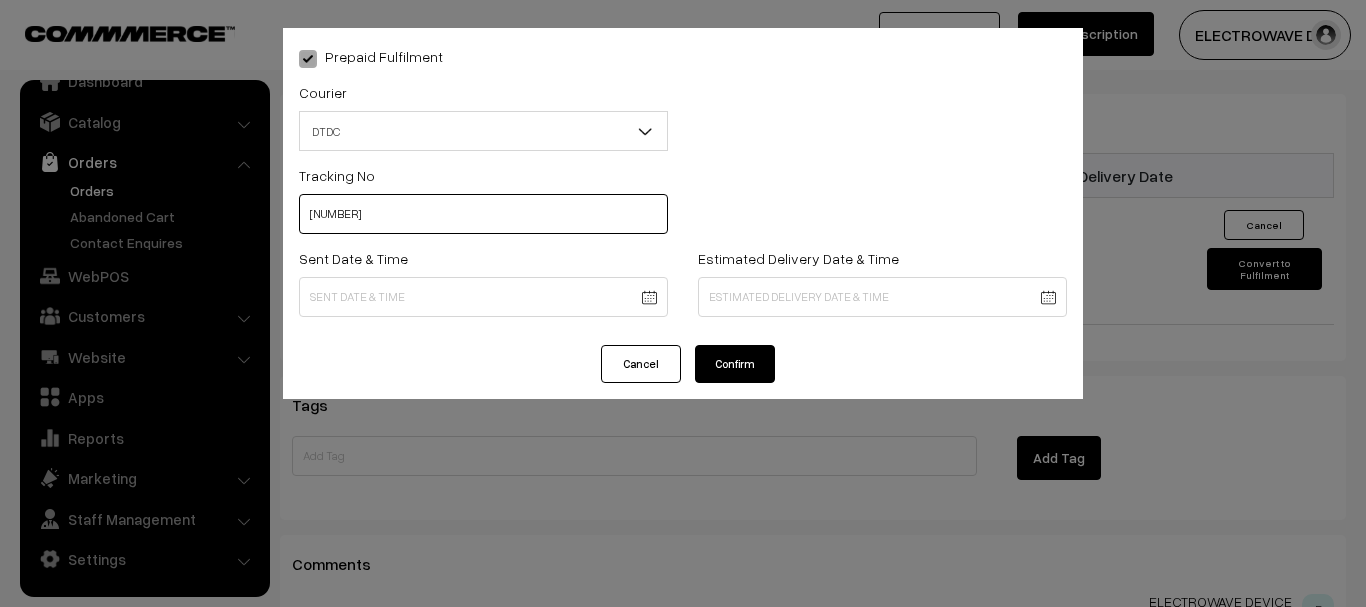 type on "C46856376" 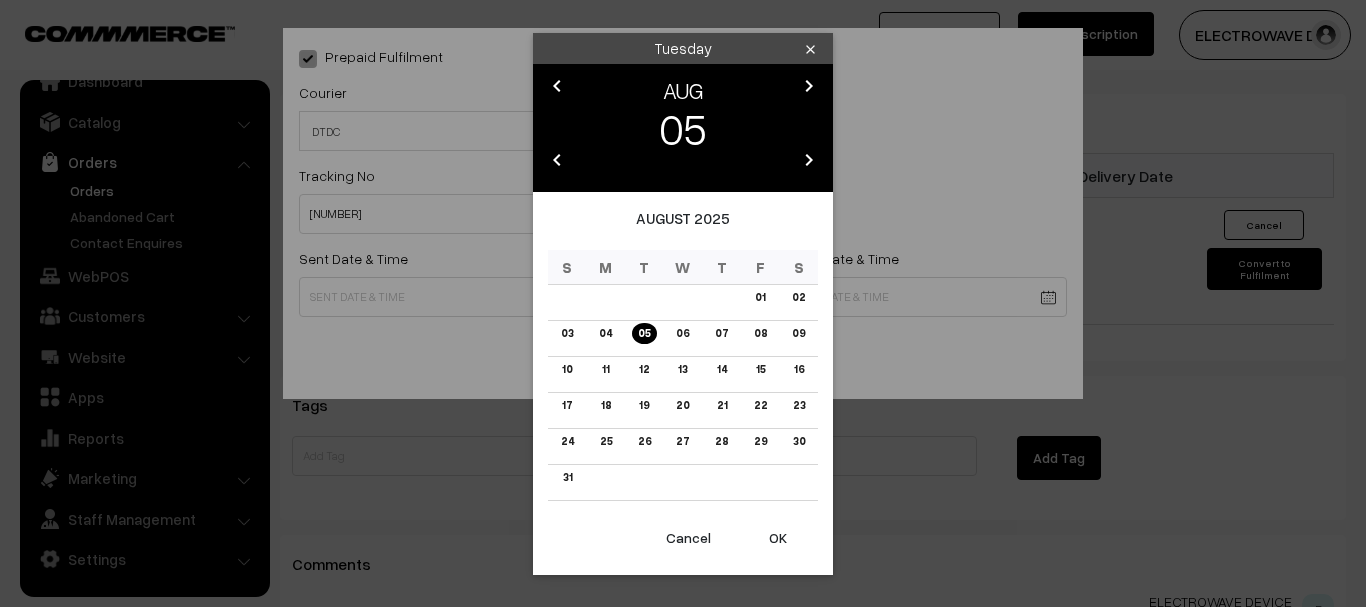 click on "OK" at bounding box center (778, 538) 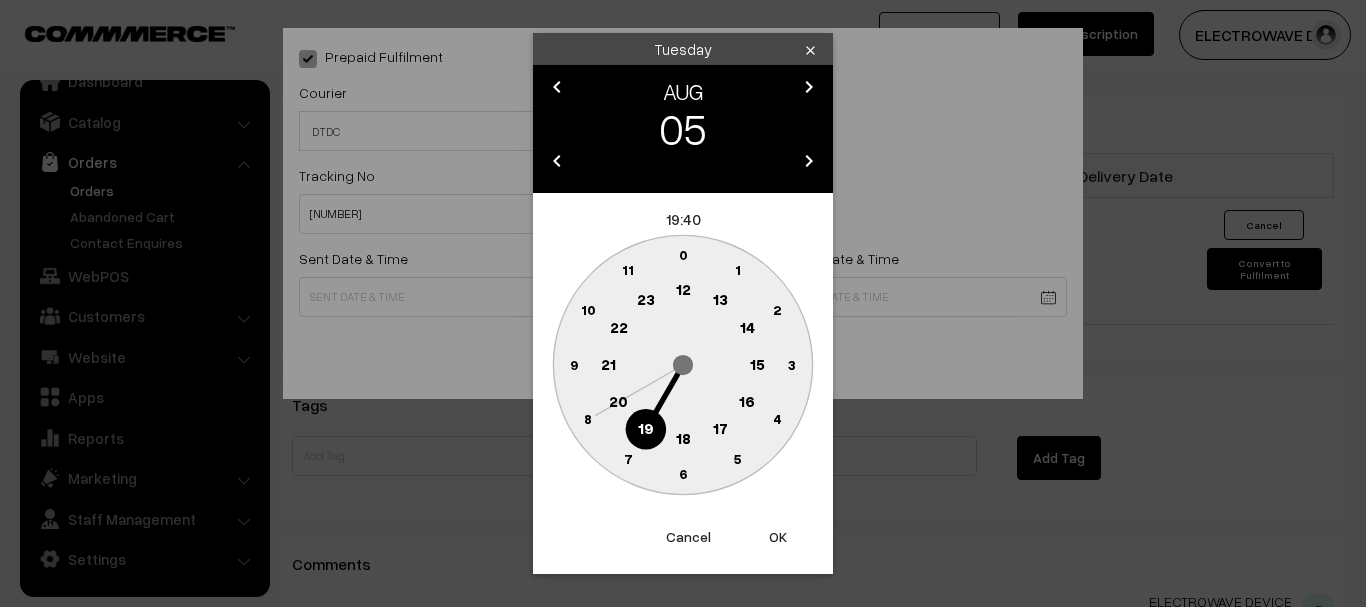 click on "OK" at bounding box center [778, 537] 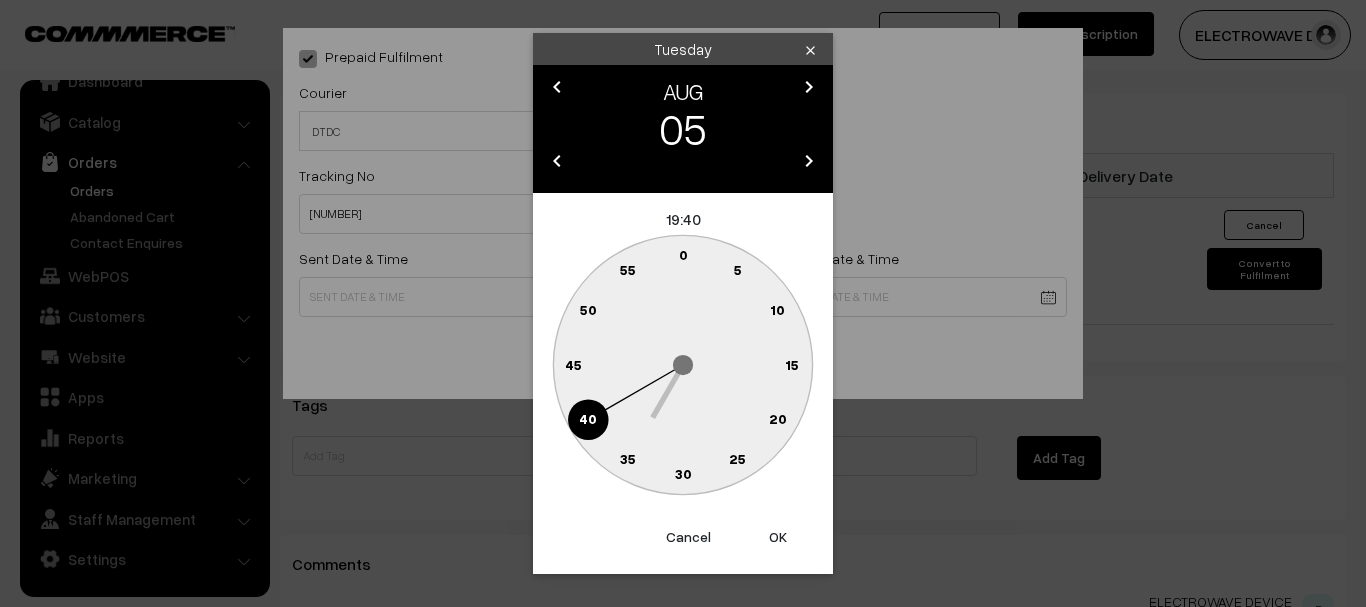 click on "OK" at bounding box center [778, 537] 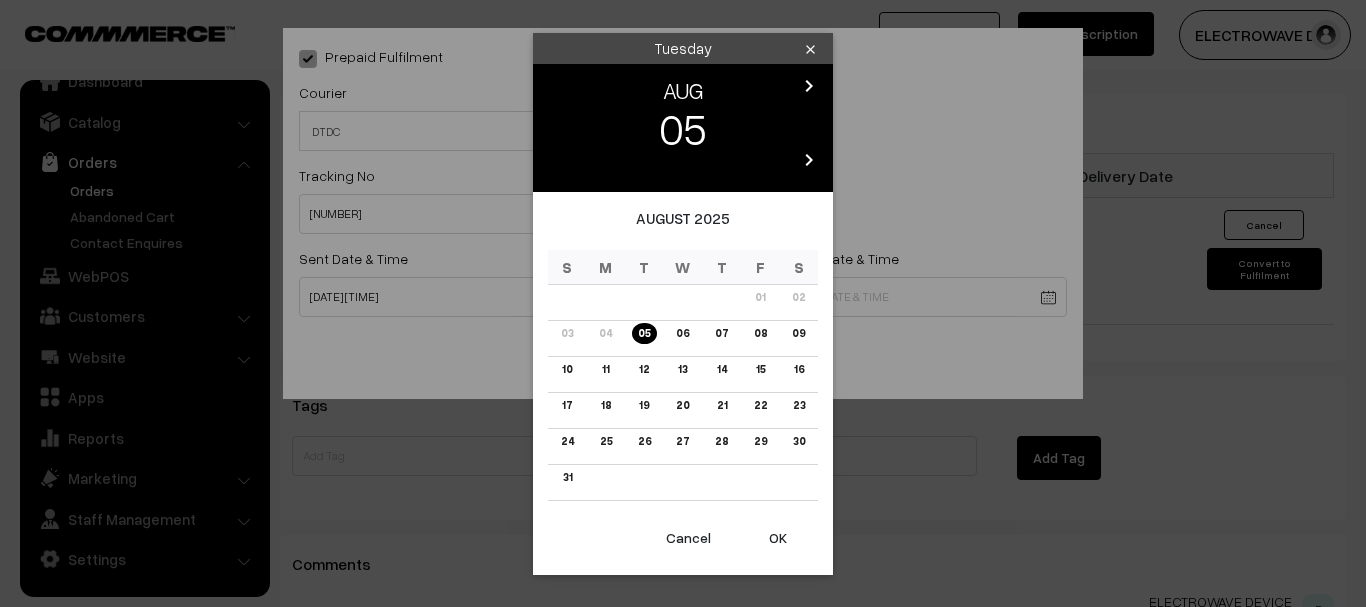 click on "Thank you for showing interest. Our team will call you shortly.
Close
dhruvpro.com
Go to Website
Create New Store" at bounding box center (683, -215) 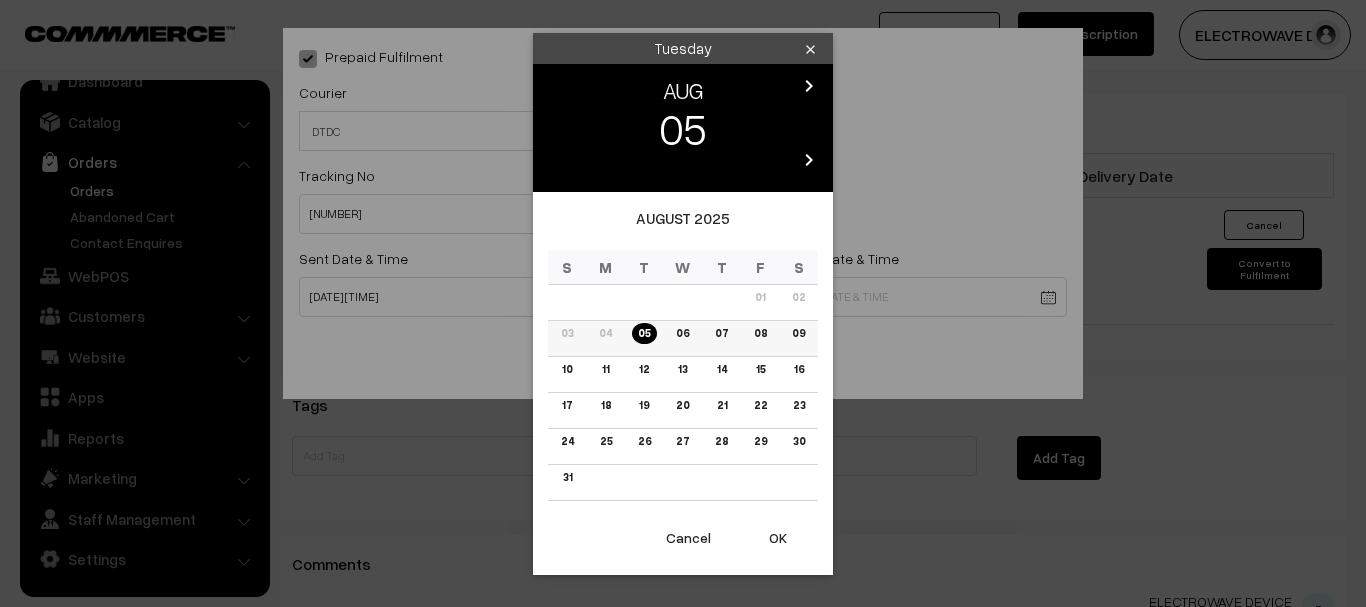 click on "08" at bounding box center [759, 333] 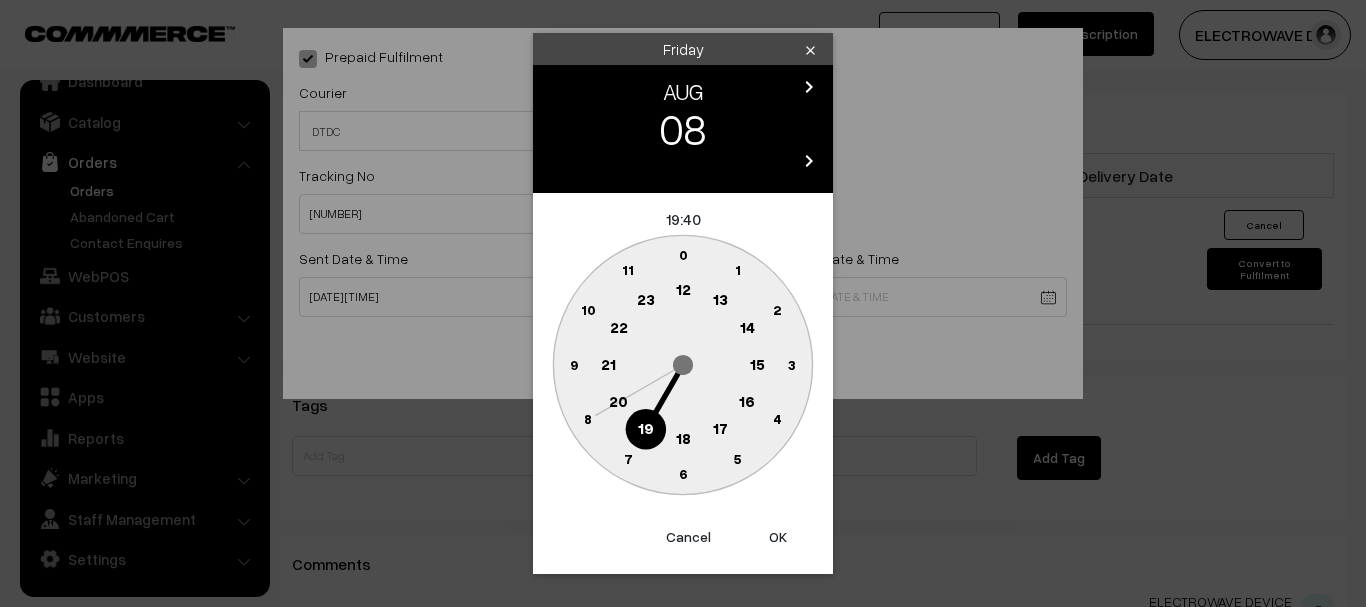 click on "OK" at bounding box center [778, 537] 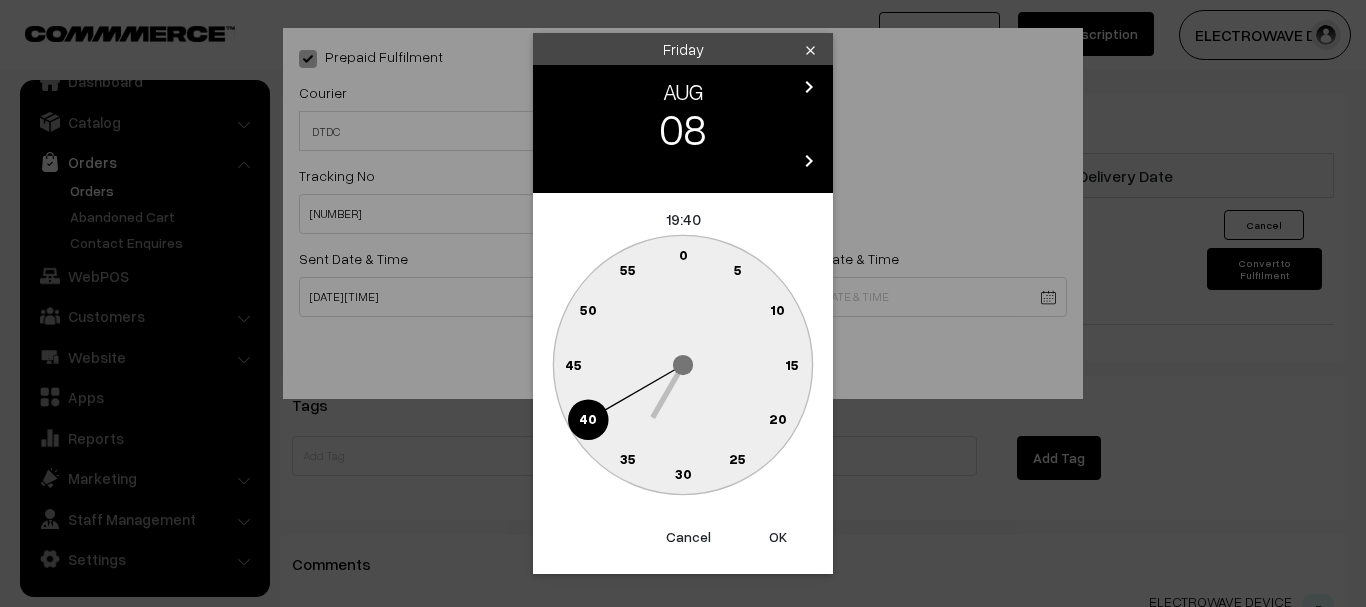 click on "OK" at bounding box center (778, 537) 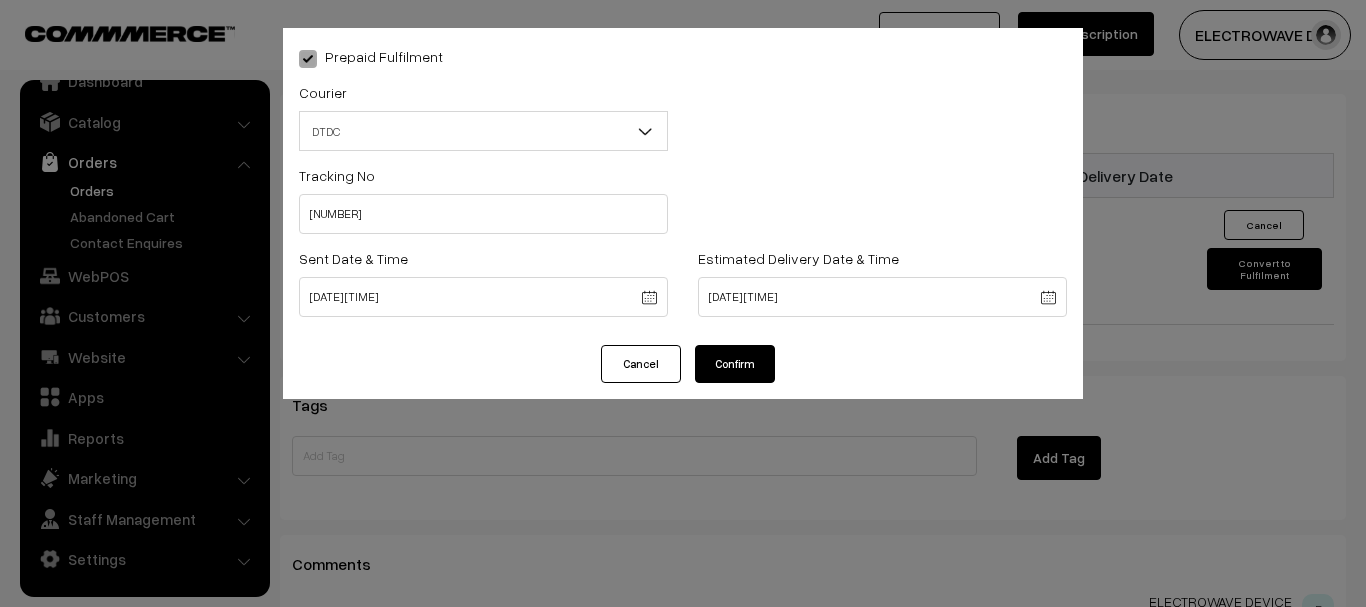 click on "Confirm" at bounding box center (735, 364) 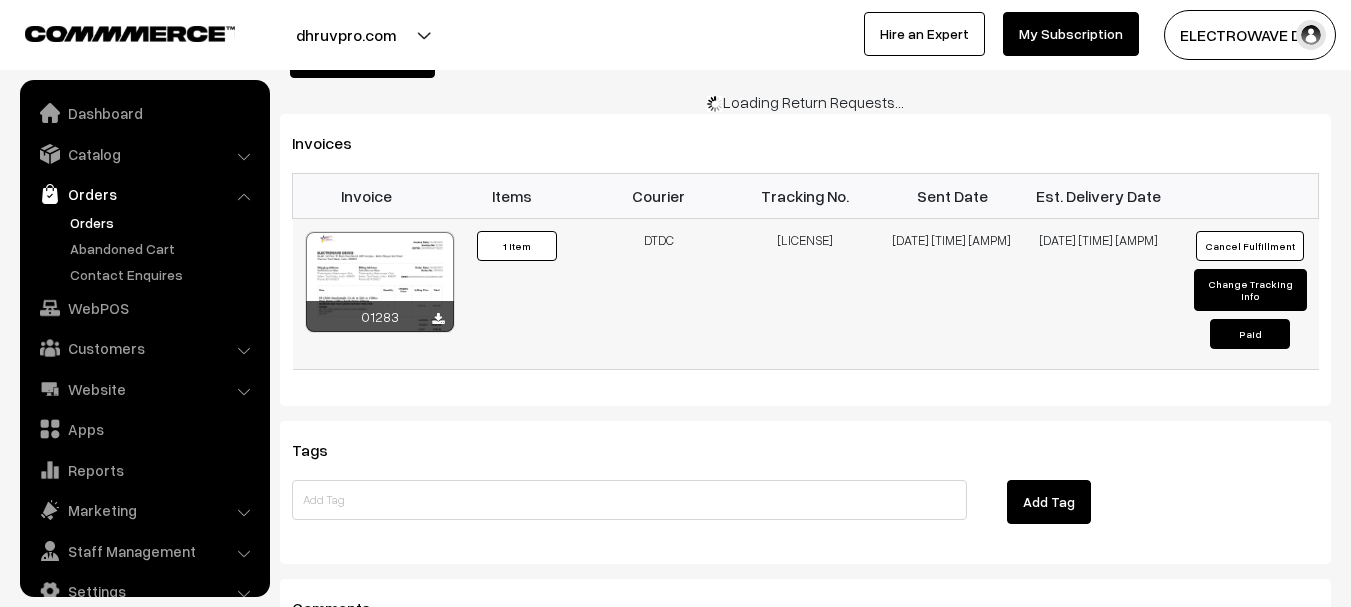 scroll, scrollTop: 1299, scrollLeft: 0, axis: vertical 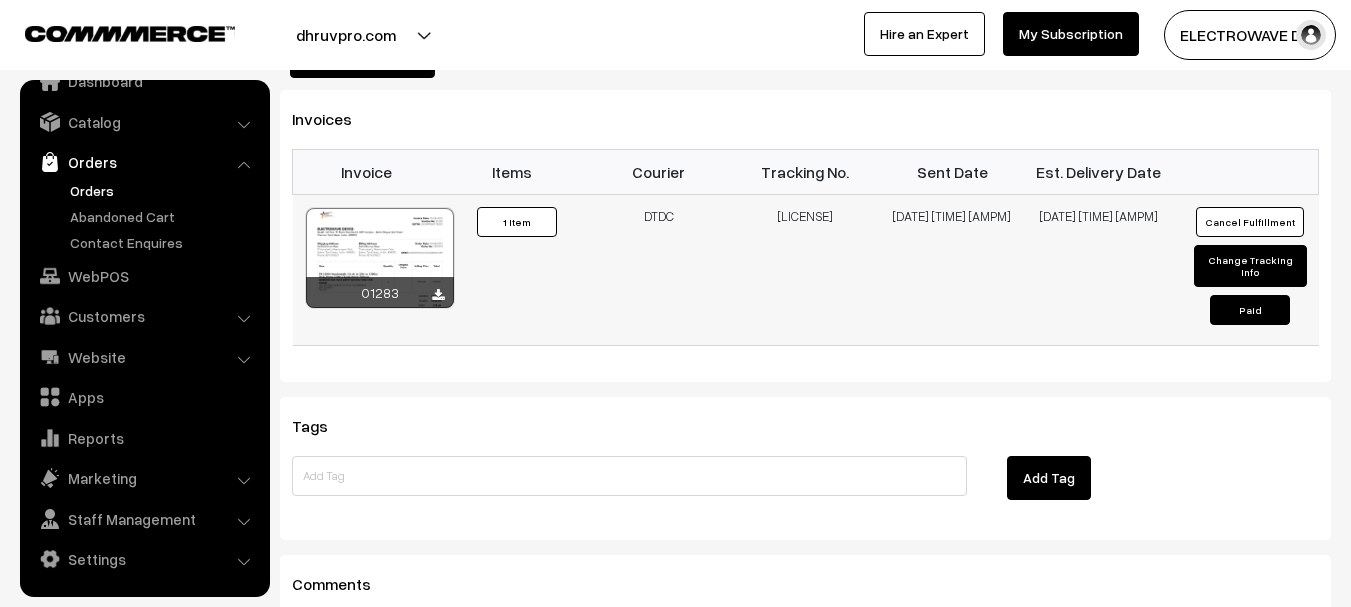 drag, startPoint x: 782, startPoint y: 220, endPoint x: 842, endPoint y: 226, distance: 60.299255 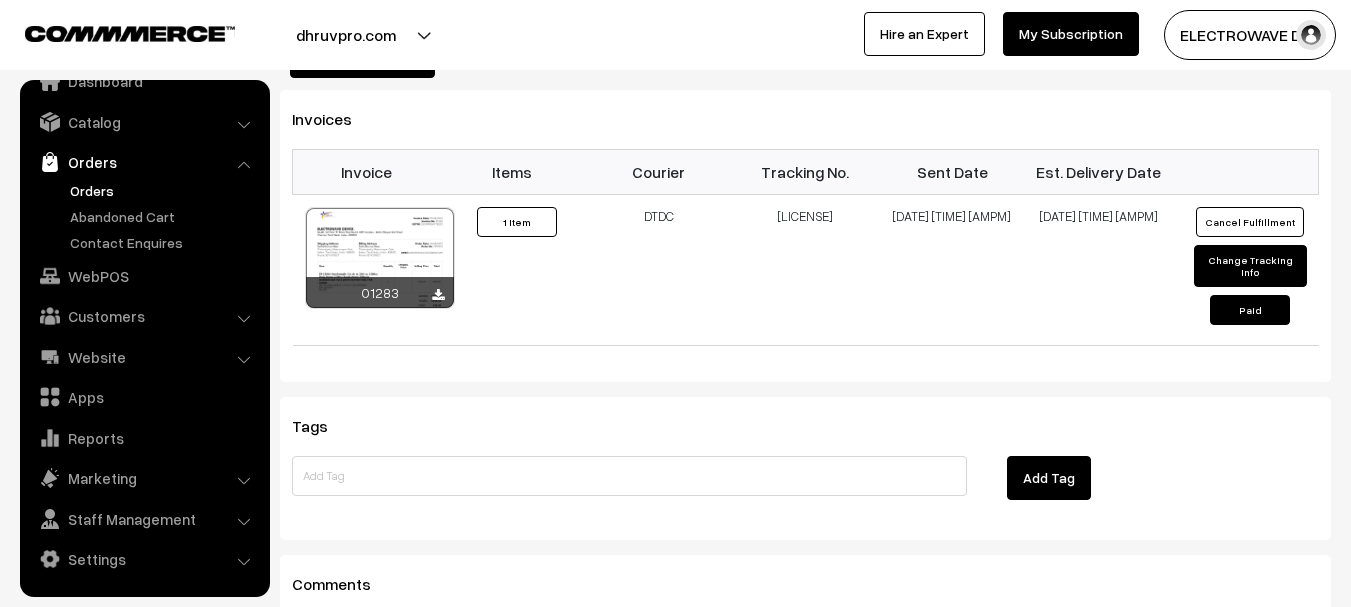 click on "Orders" at bounding box center (164, 190) 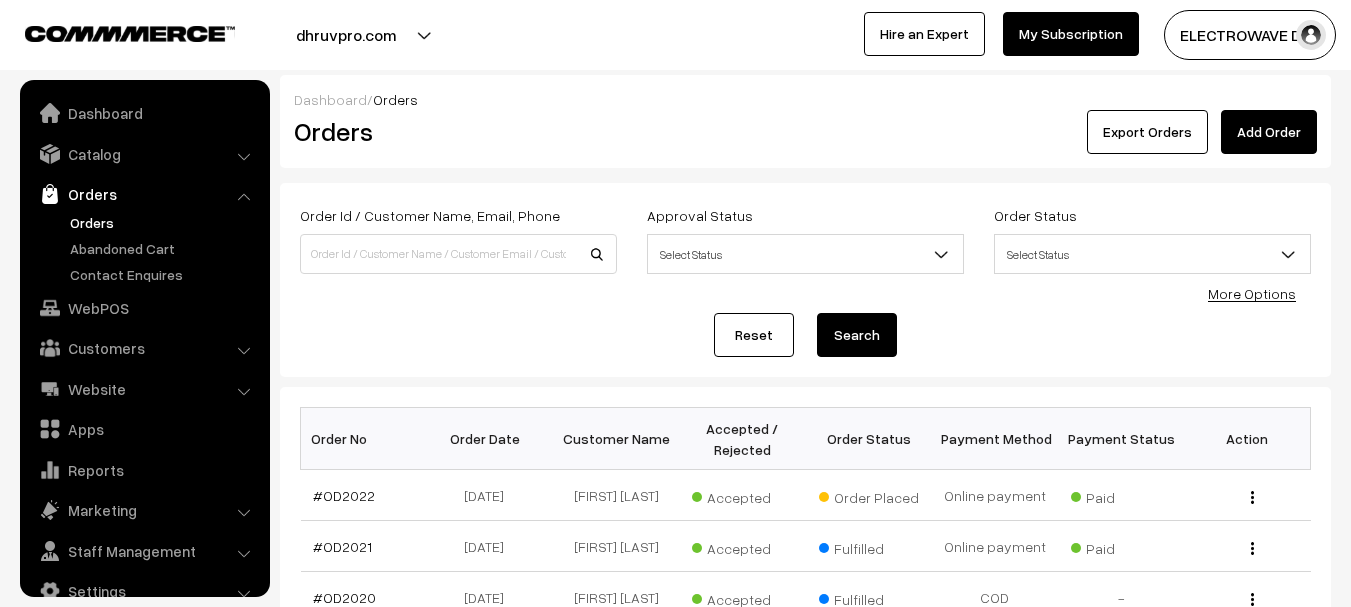 scroll, scrollTop: 0, scrollLeft: 0, axis: both 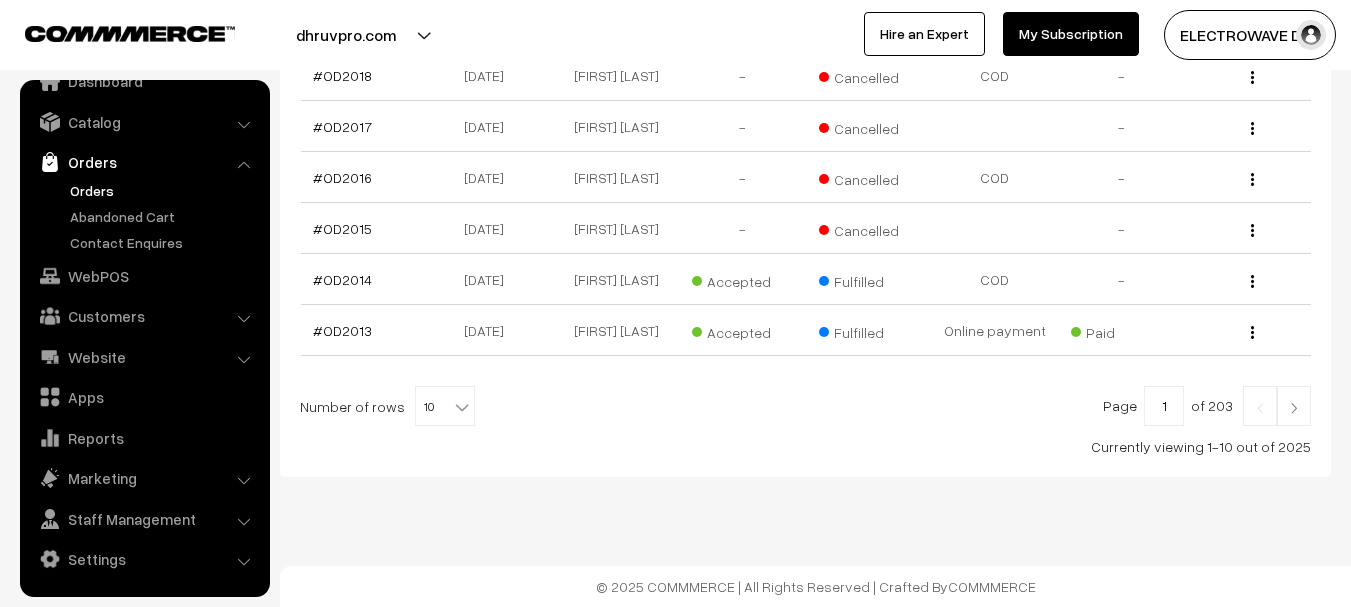 click at bounding box center [1294, 406] 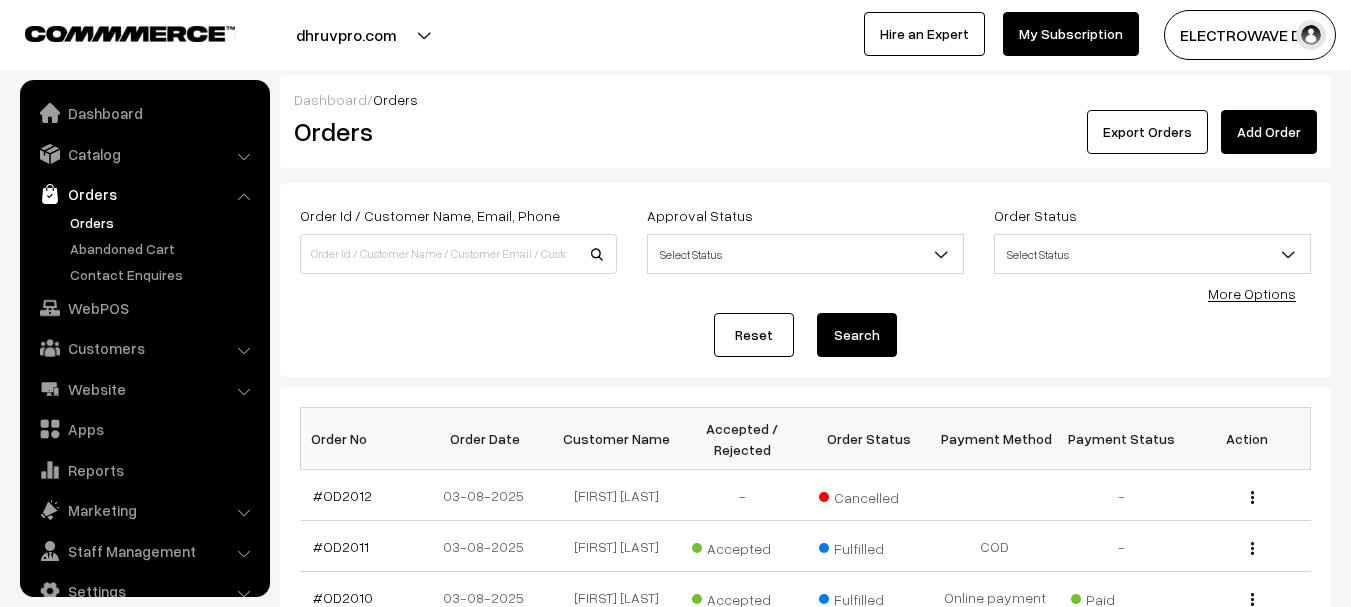 scroll, scrollTop: 317, scrollLeft: 0, axis: vertical 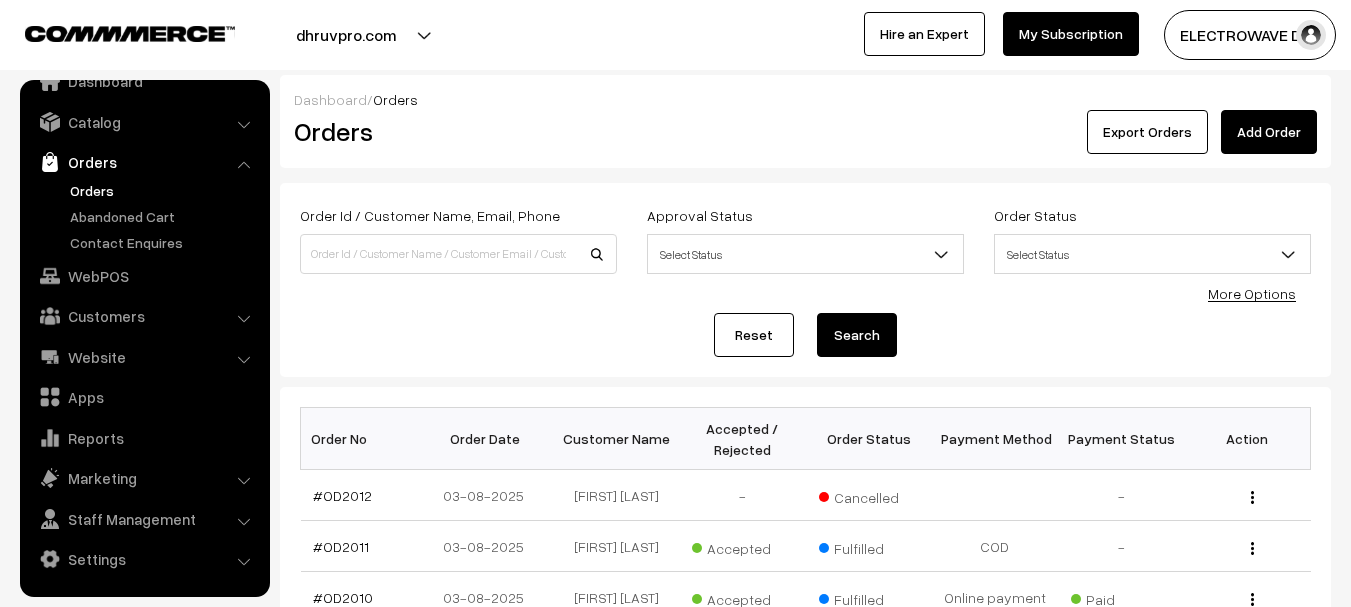 click on "Thank you for showing interest. Our team will call you shortly.
Close
dhruvpro.com
Go to Website
Create New Store" at bounding box center (675, 303) 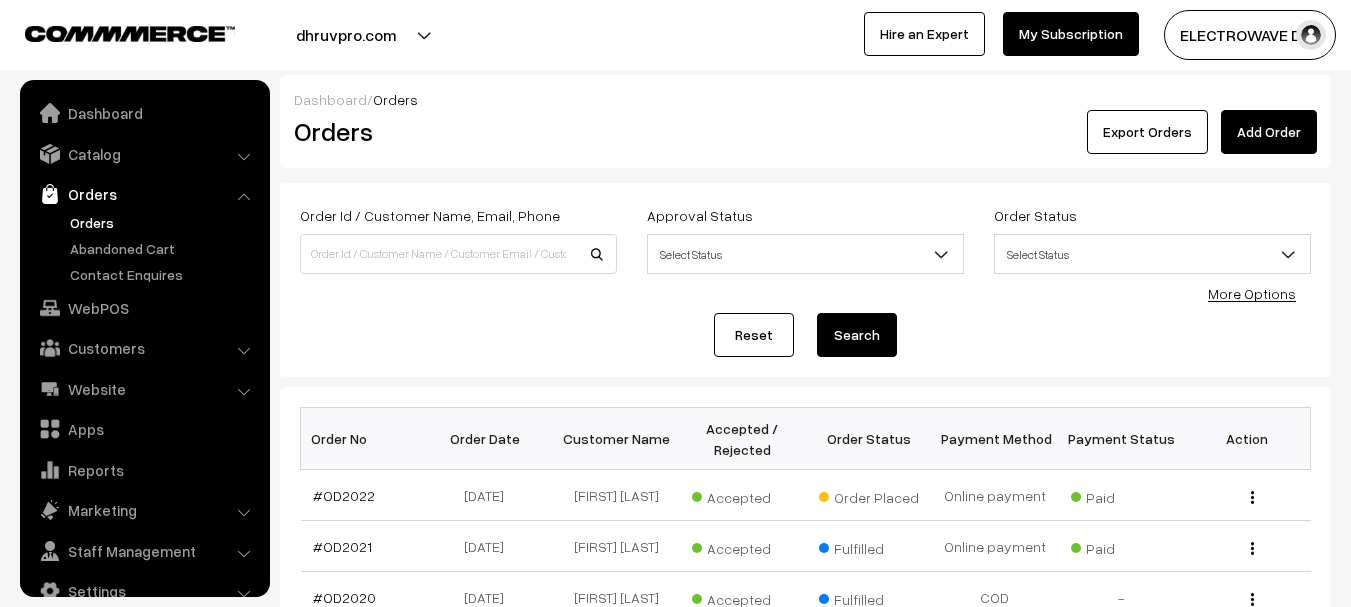 scroll, scrollTop: 424, scrollLeft: 0, axis: vertical 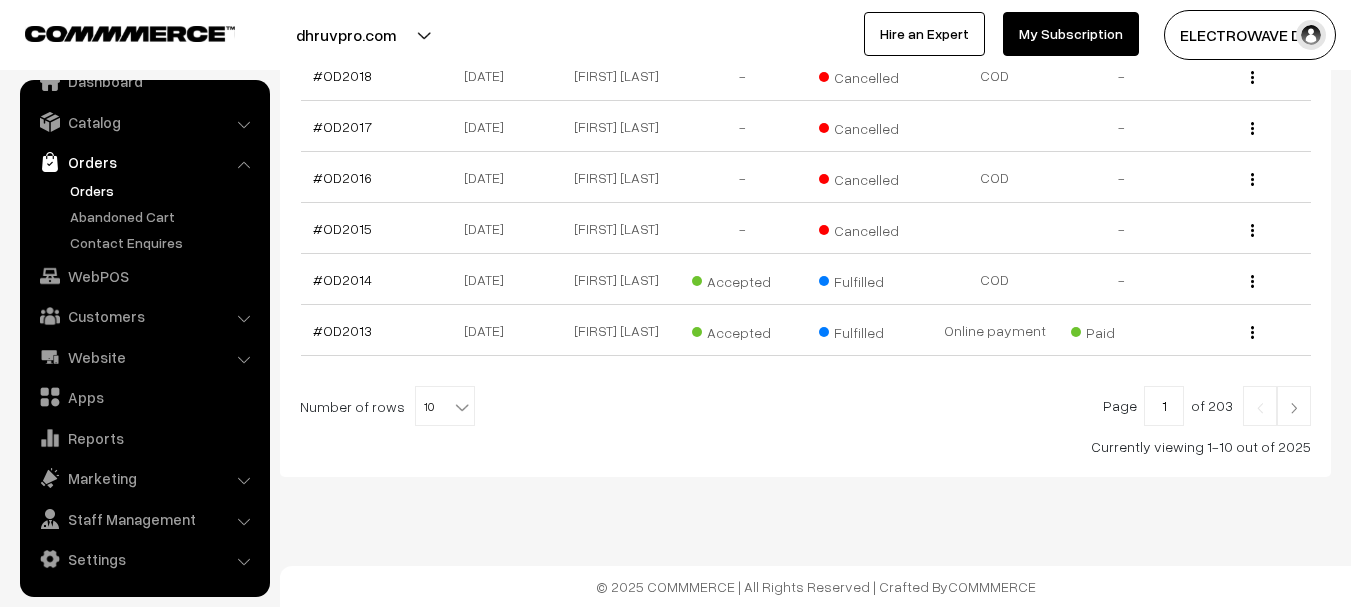 click on "Thank you for showing interest. Our team will call you shortly.
Close
dhruvpro.com
Go to Website
Create New Store" at bounding box center [675, -321] 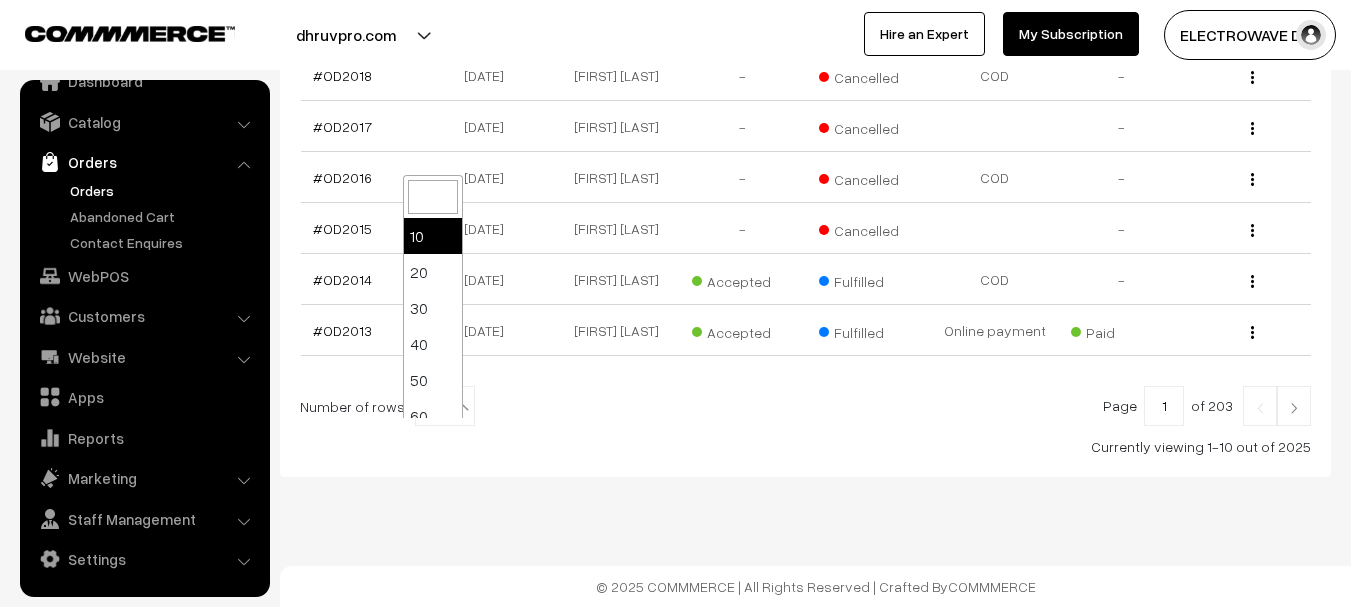 click at bounding box center [464, 400] 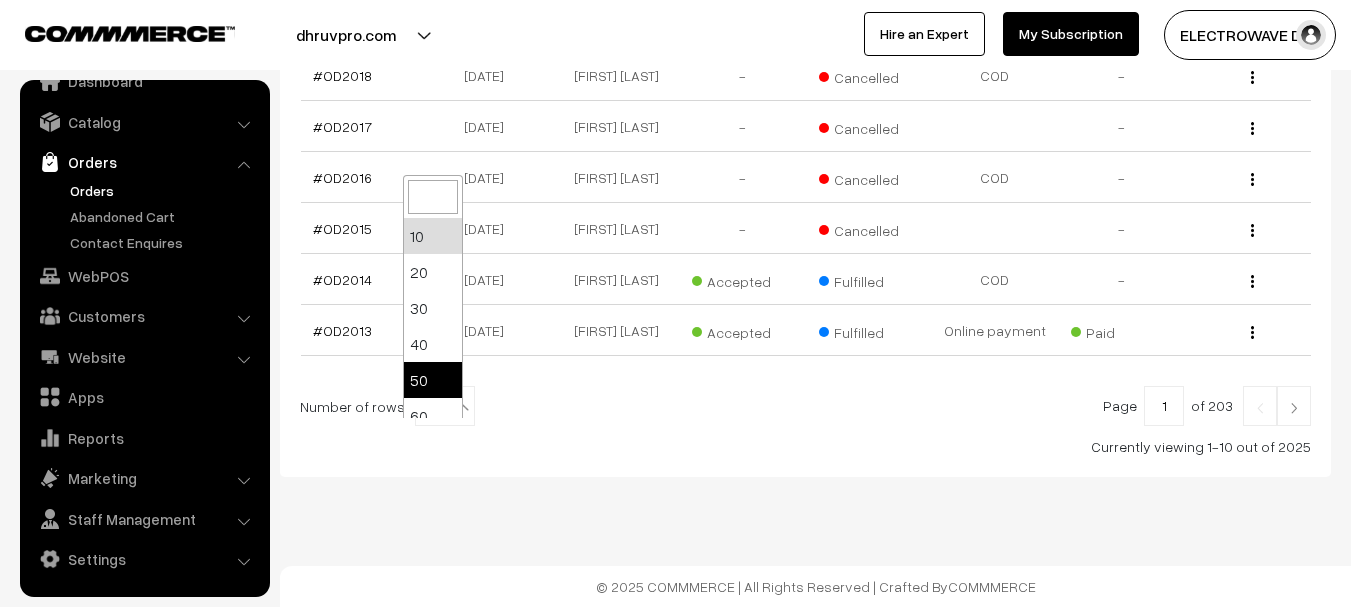 select on "50" 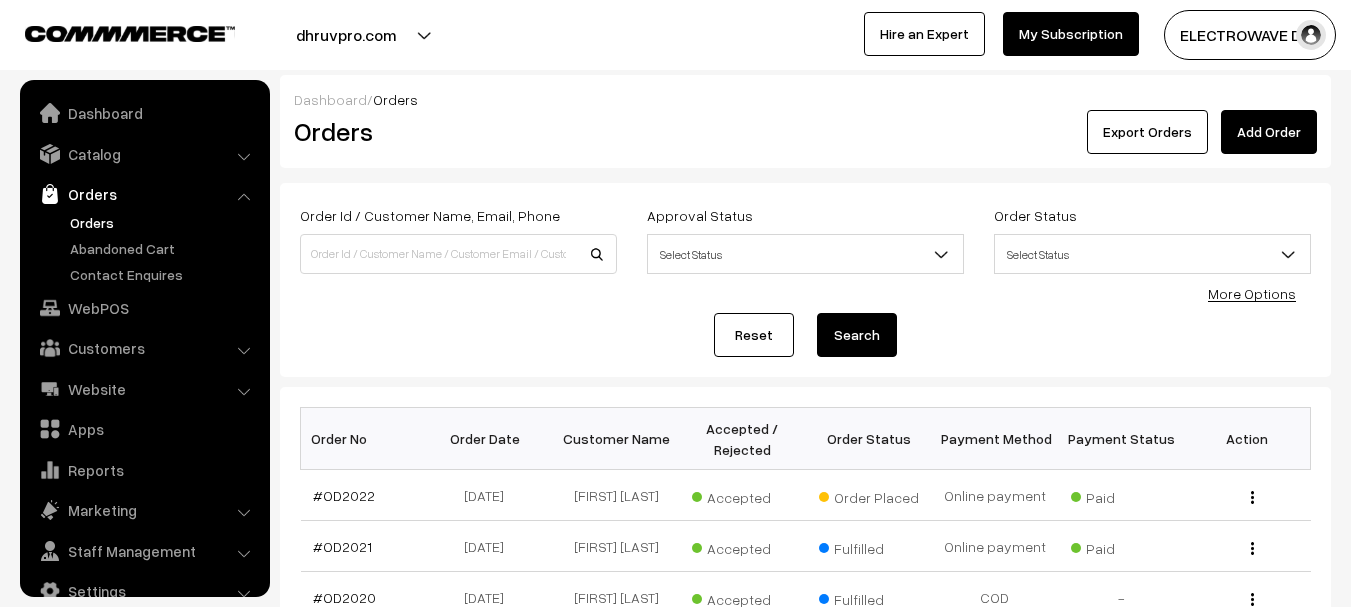 scroll, scrollTop: 0, scrollLeft: 0, axis: both 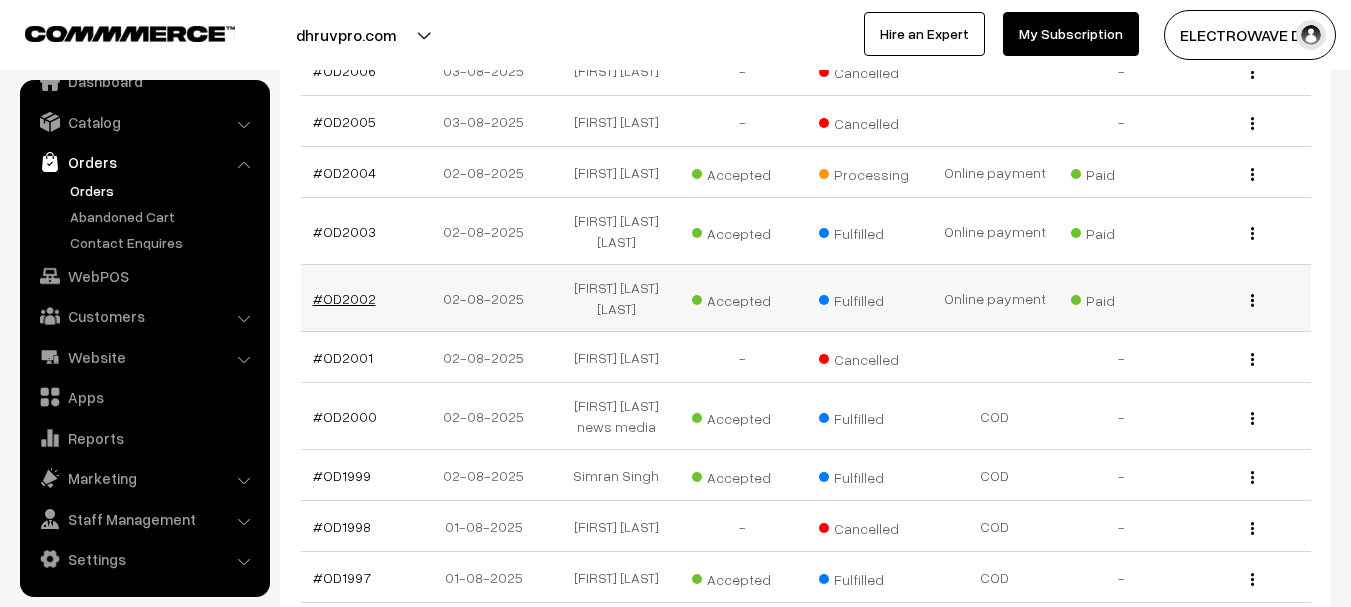 click on "#OD2002" at bounding box center [344, 298] 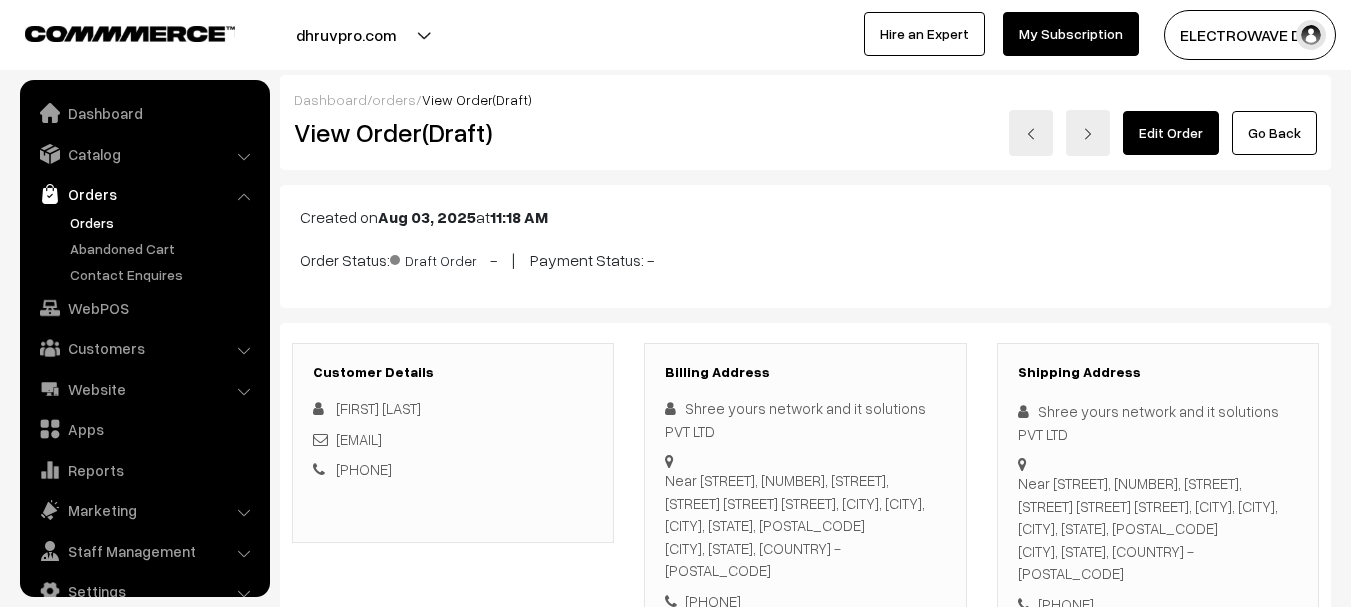 scroll, scrollTop: 0, scrollLeft: 0, axis: both 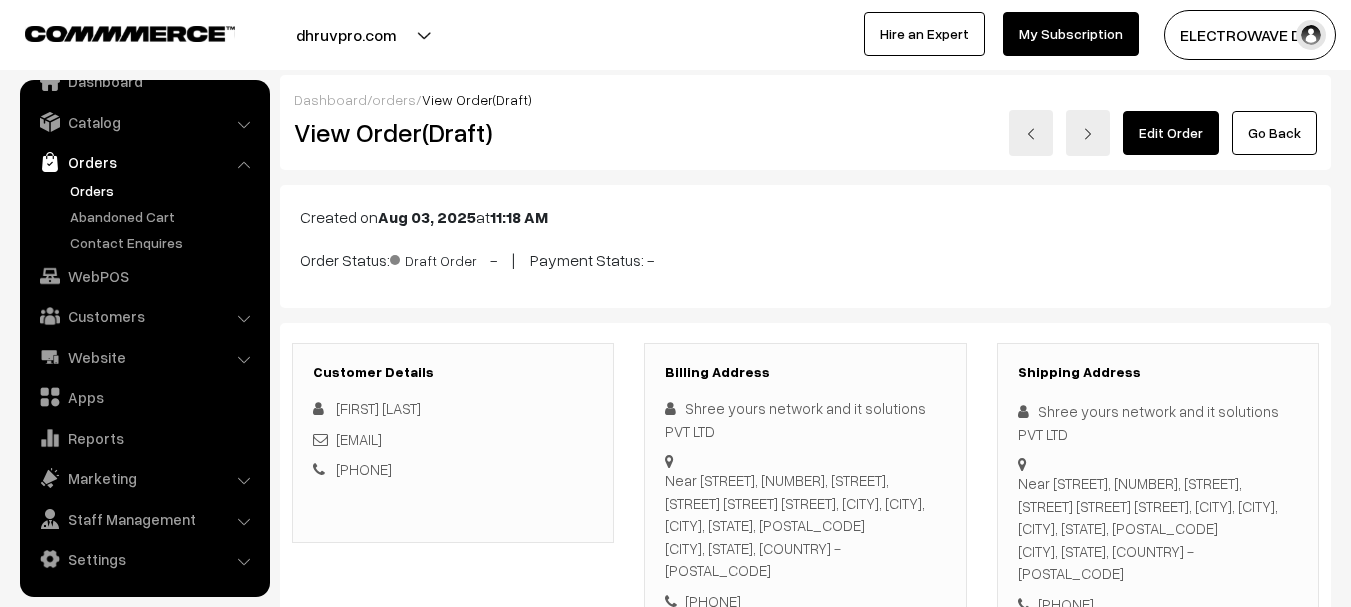 click at bounding box center [1031, 133] 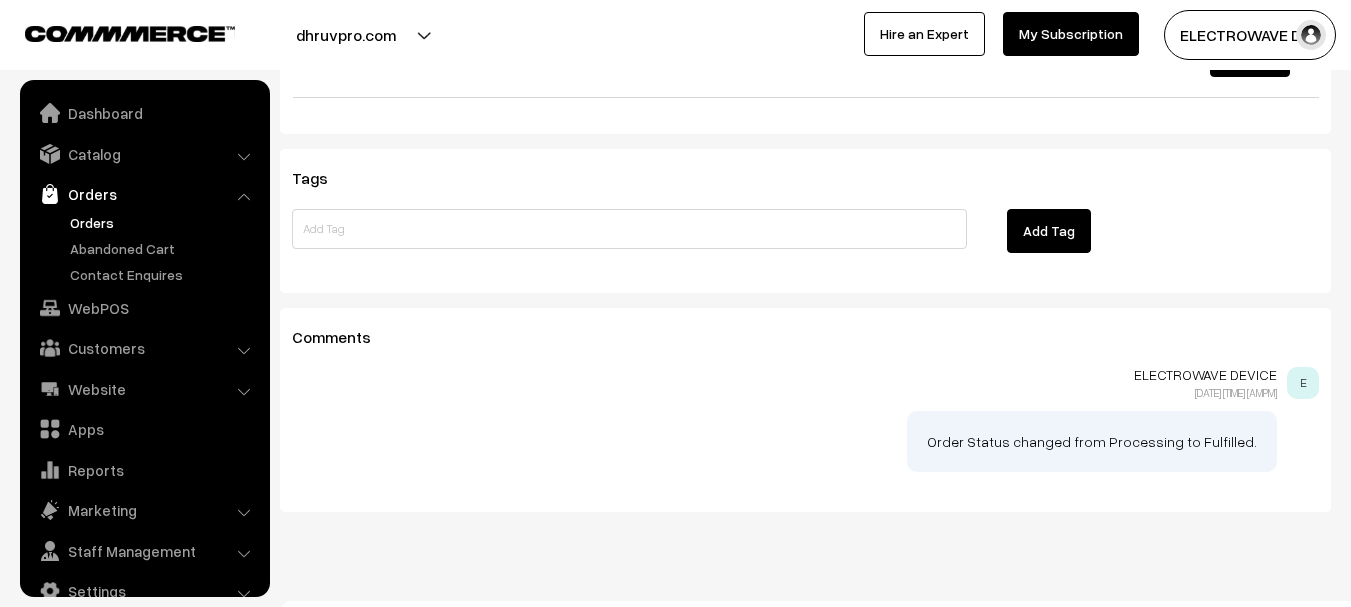scroll, scrollTop: 1718, scrollLeft: 0, axis: vertical 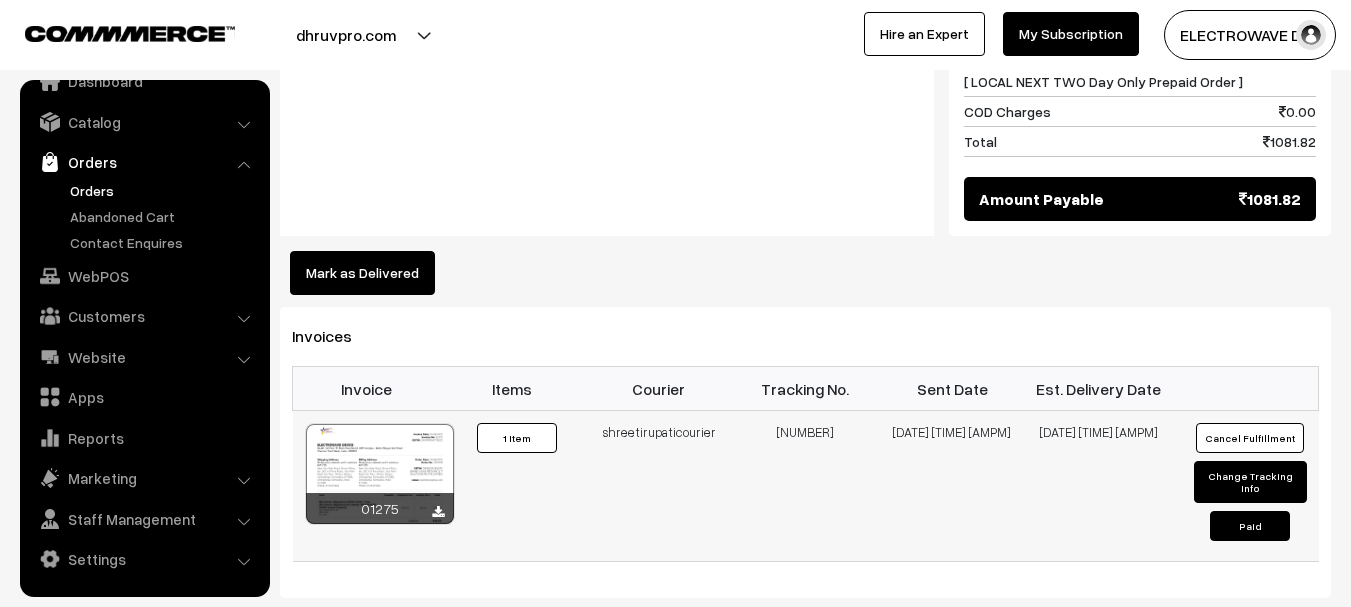 click on "Change Tracking Info" at bounding box center [1250, 482] 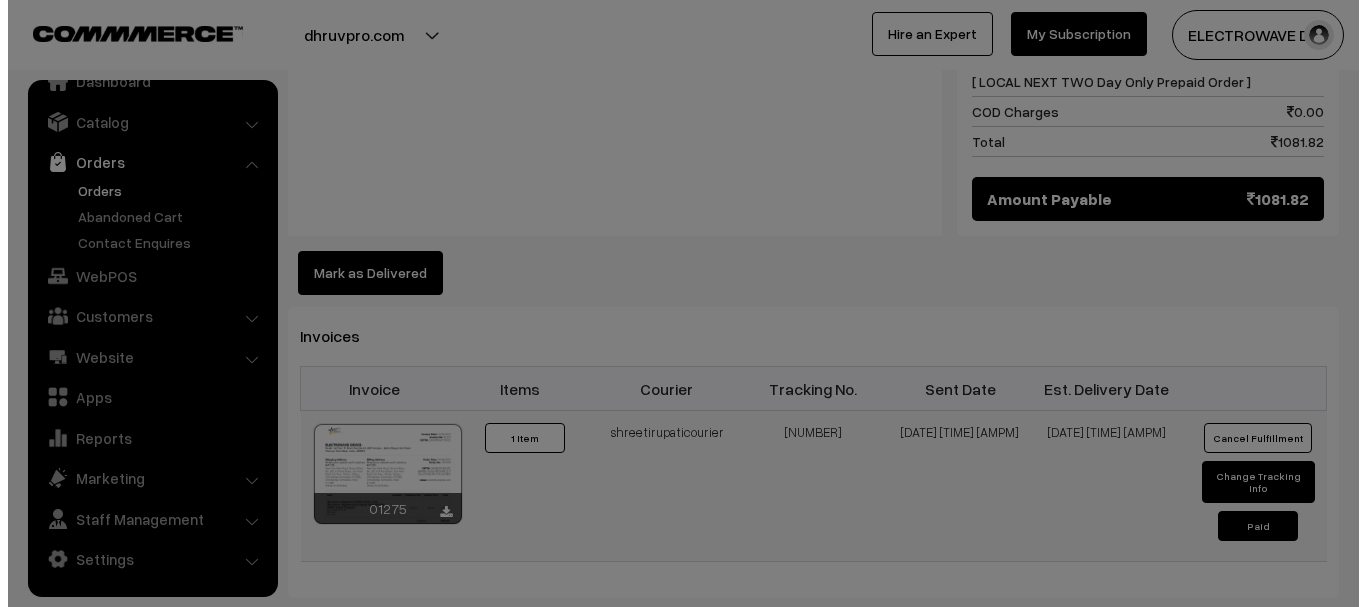 scroll, scrollTop: 1207, scrollLeft: 0, axis: vertical 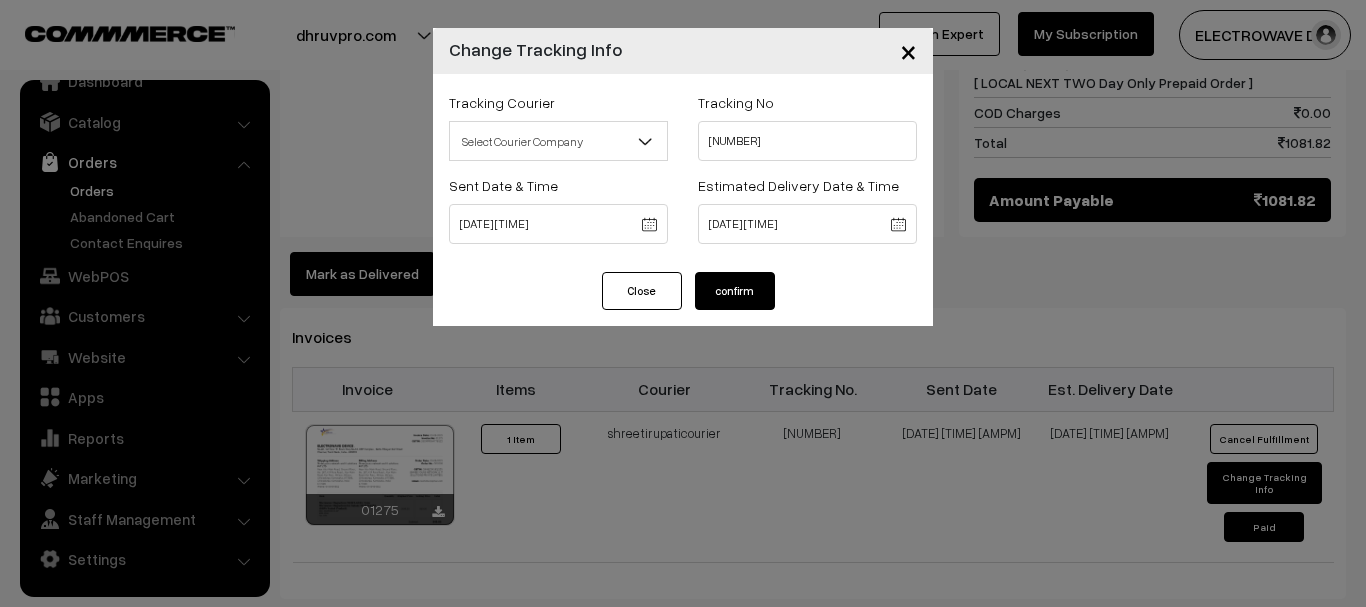 click on "Select Courier Company" at bounding box center [558, 141] 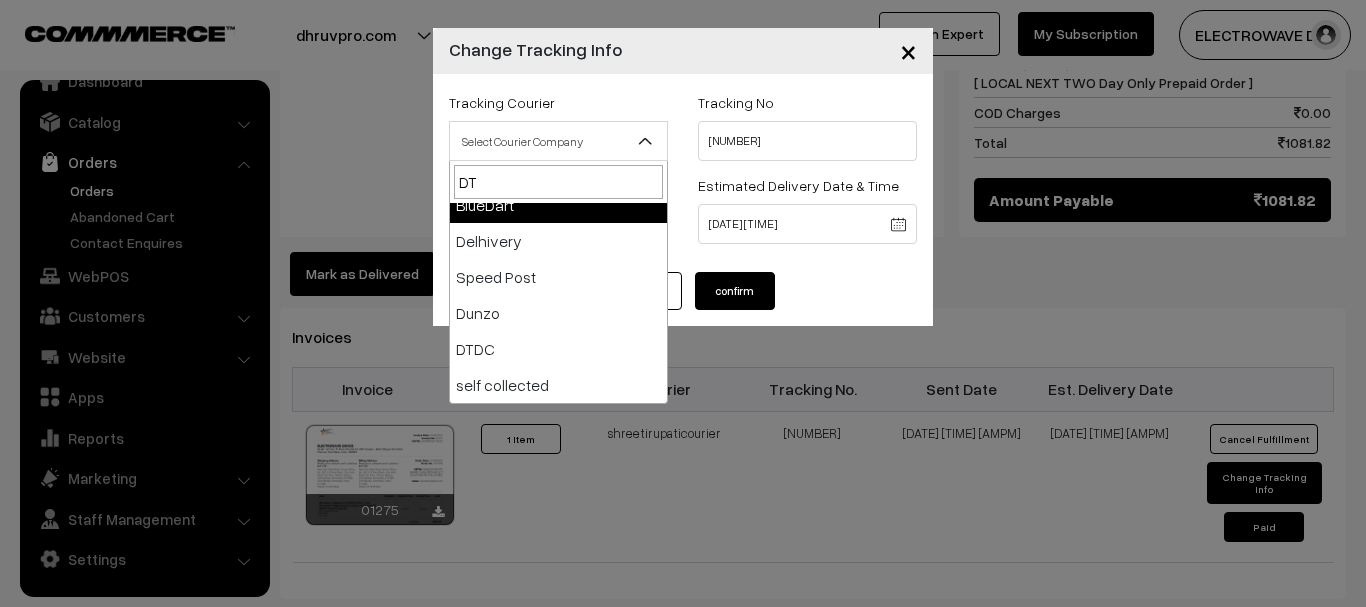 scroll, scrollTop: 0, scrollLeft: 0, axis: both 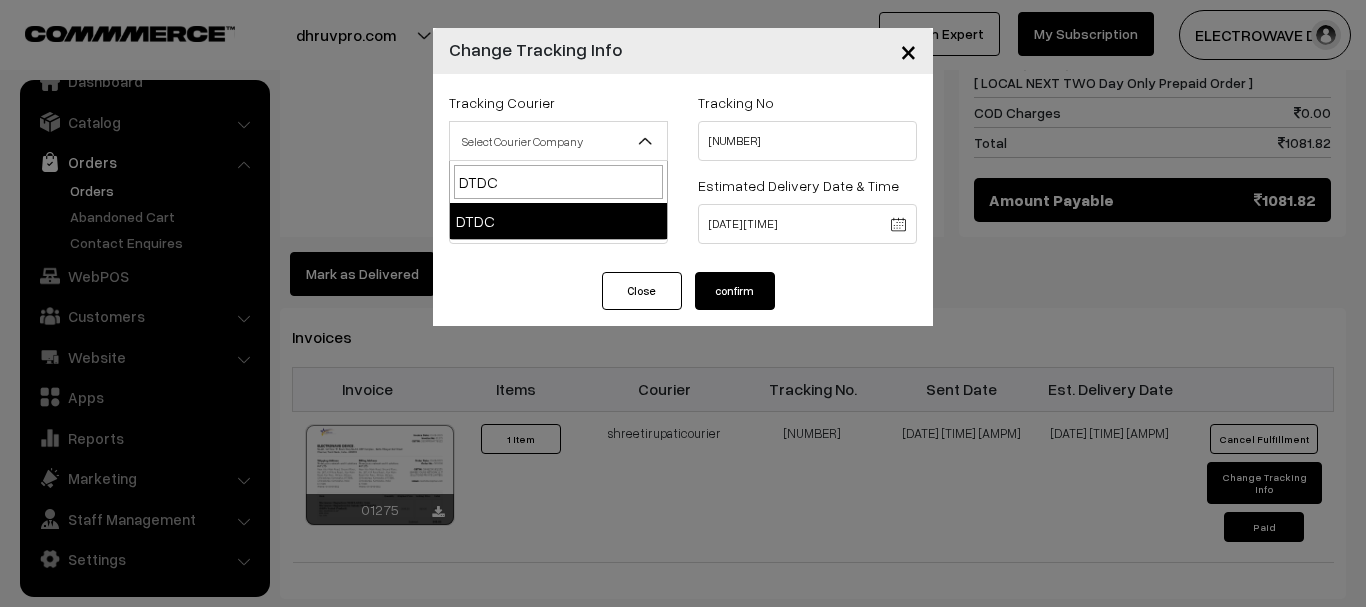 type on "DTDC" 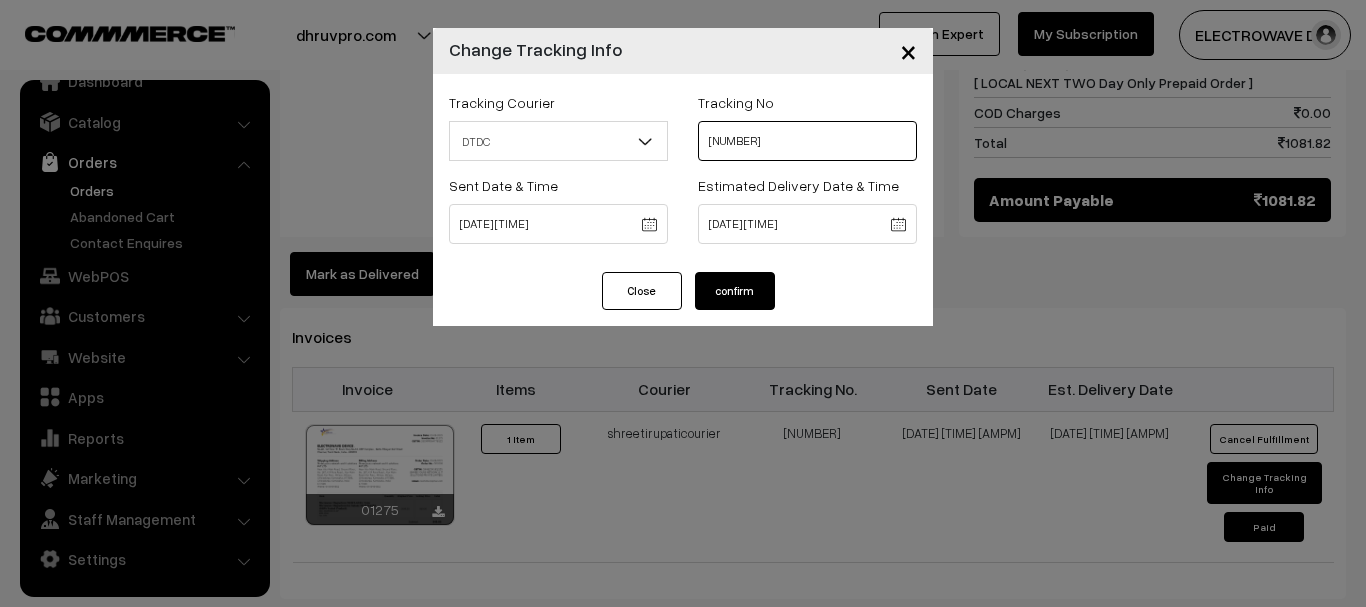 click on "374800040486" at bounding box center [807, 141] 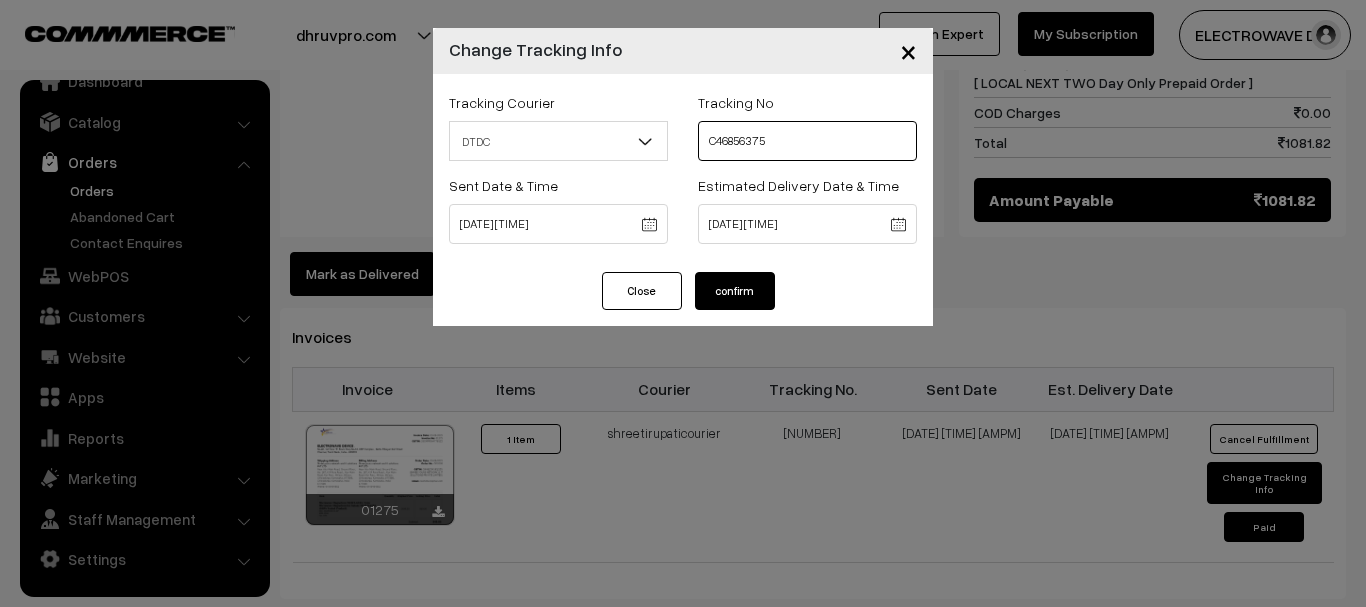 type on "C46856375" 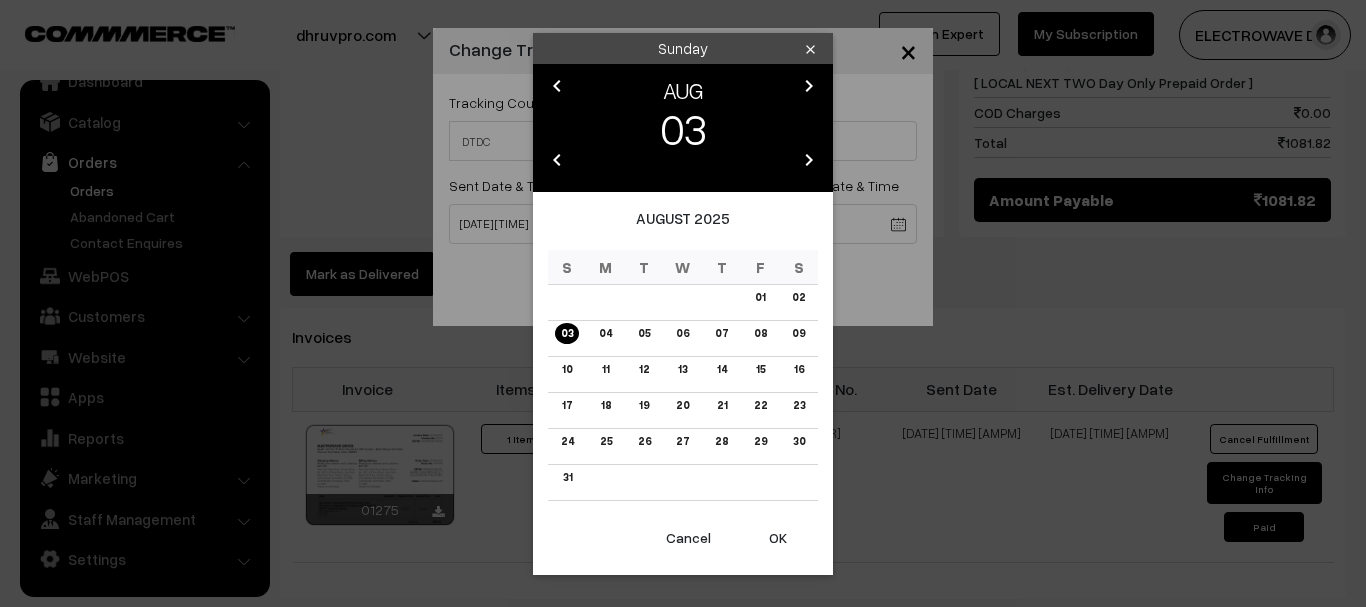 click on "Thank you for showing interest. Our team will call you shortly.
Close
dhruvpro.com
Go to Website
Create New Store" at bounding box center (683, -51) 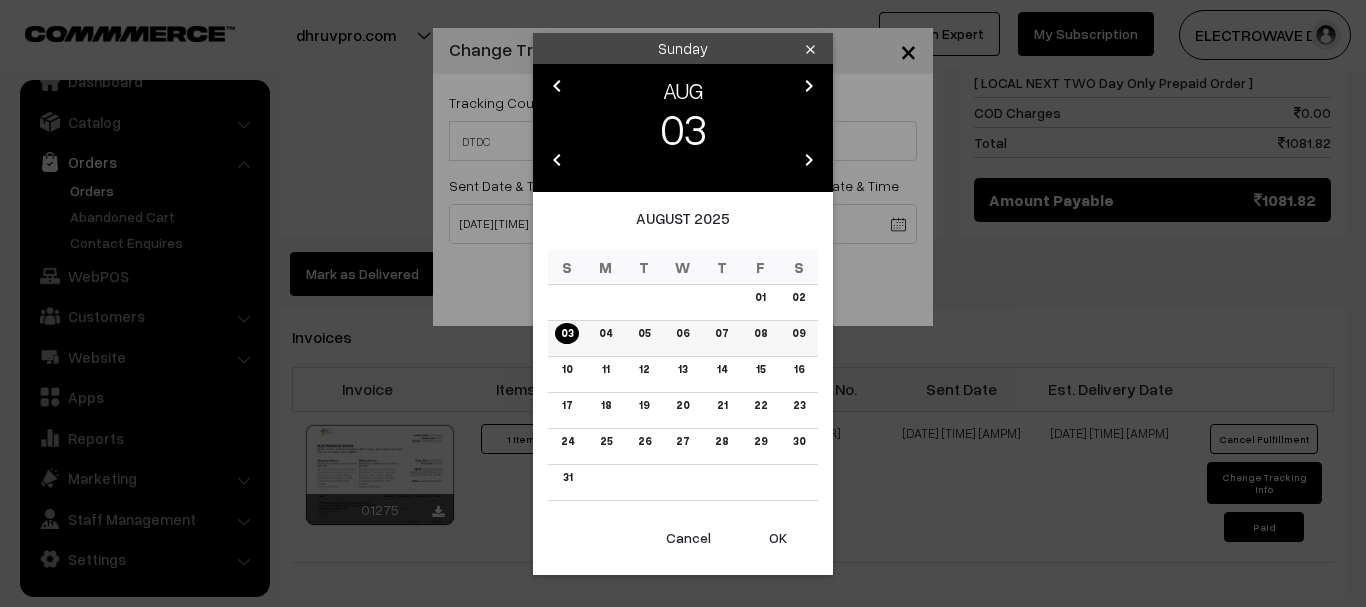 click on "05" at bounding box center (644, 333) 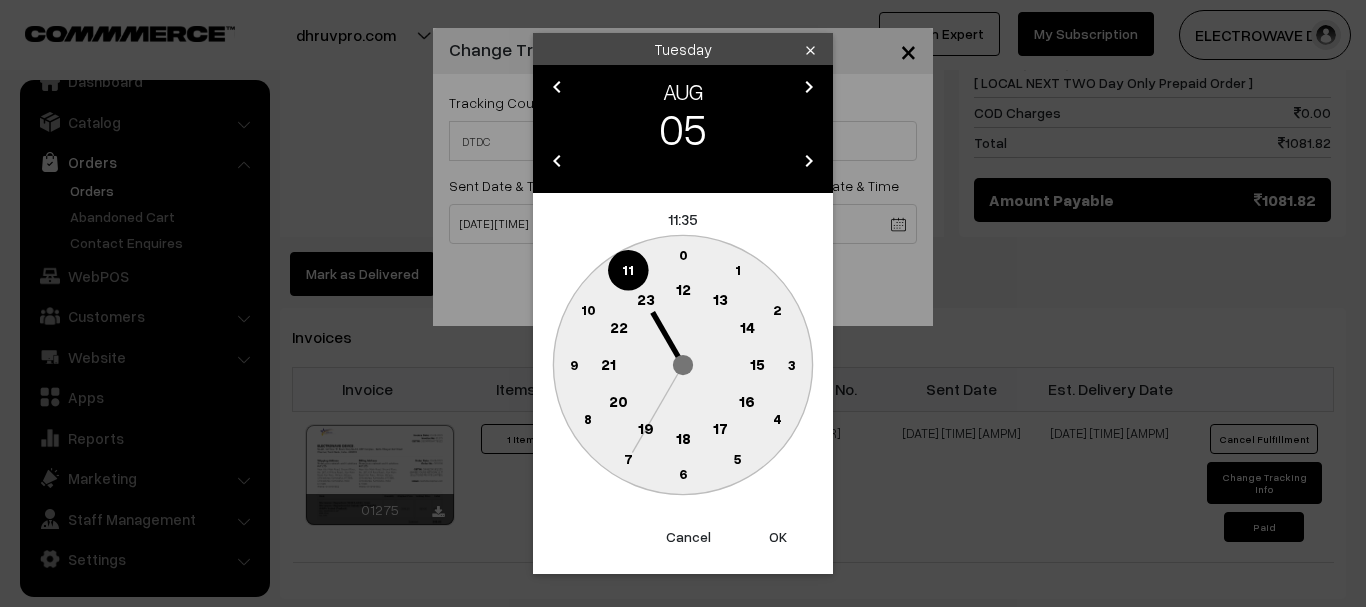 click on "OK" at bounding box center [778, 537] 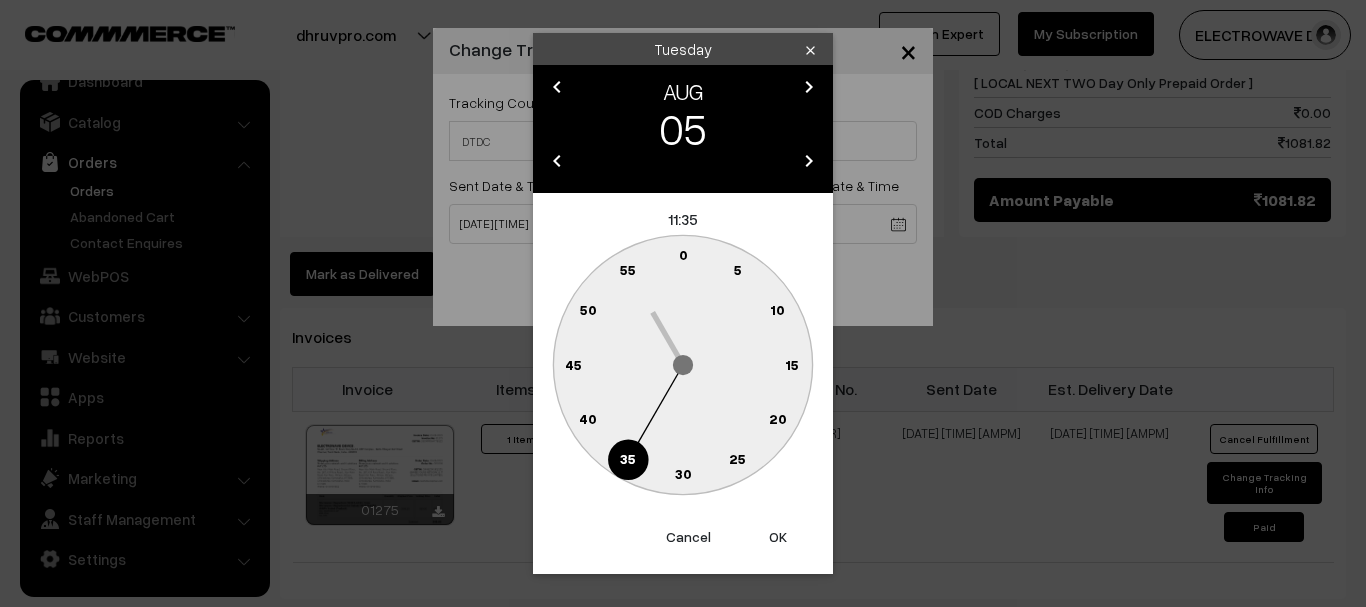 click on "OK" at bounding box center (778, 537) 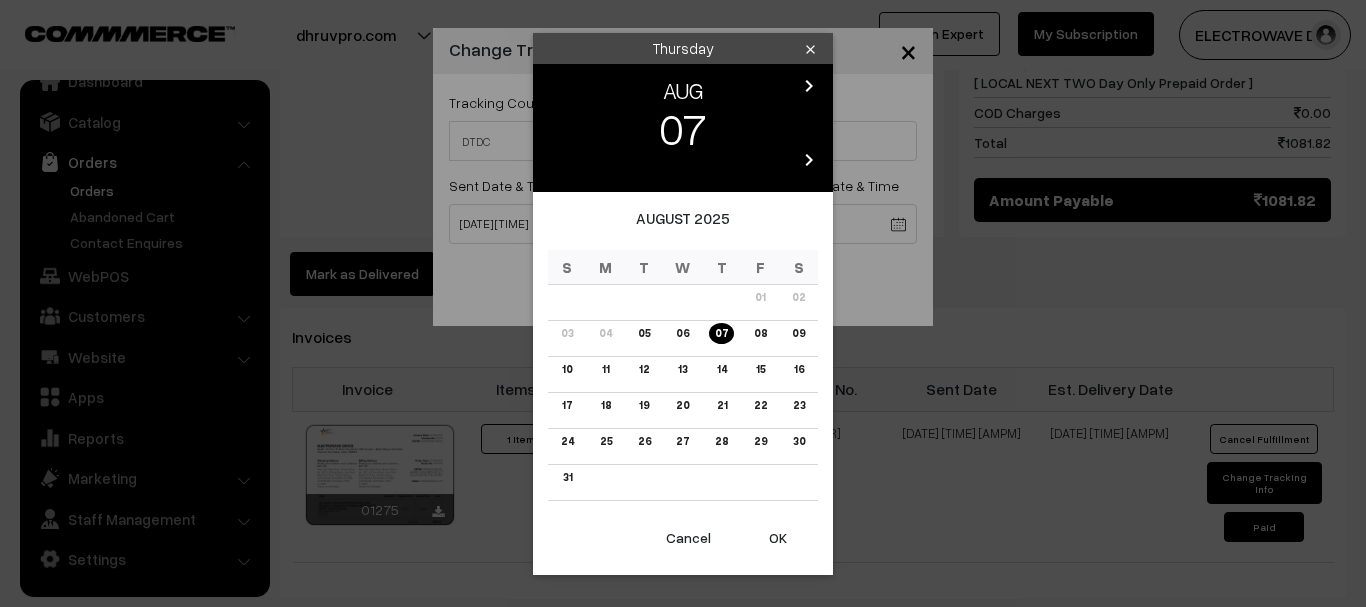 click on "Thank you for showing interest. Our team will call you shortly.
Close
dhruvpro.com
Go to Website
Create New Store" at bounding box center [683, -51] 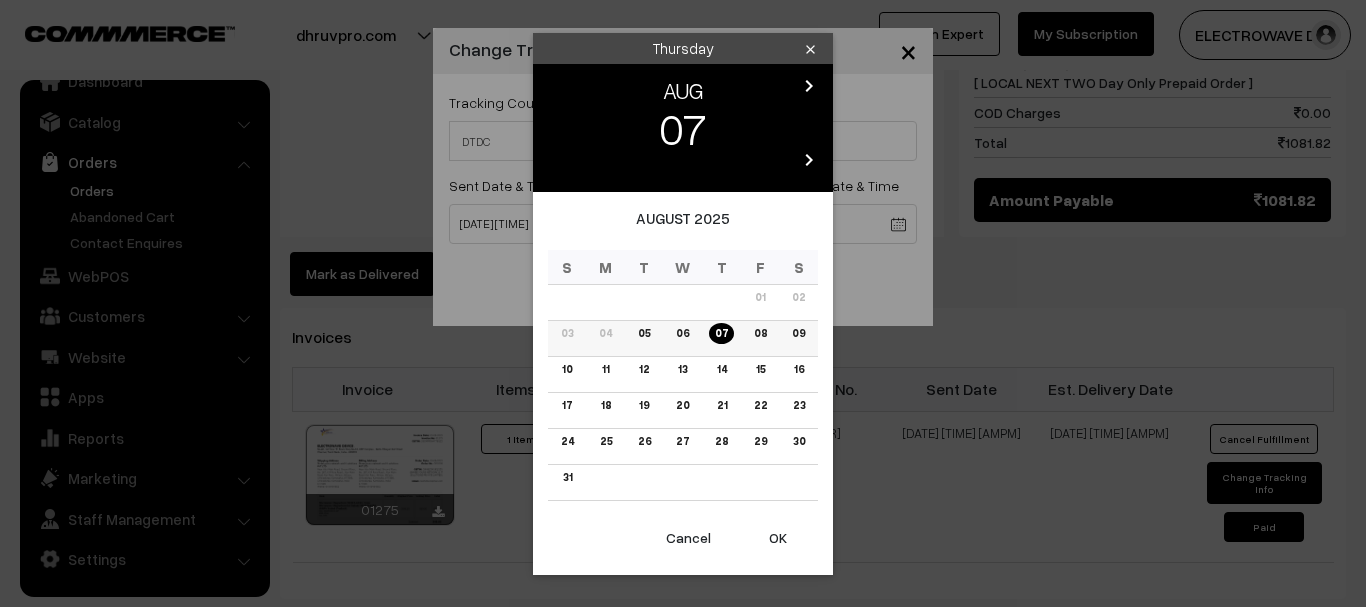 click on "08" at bounding box center [759, 333] 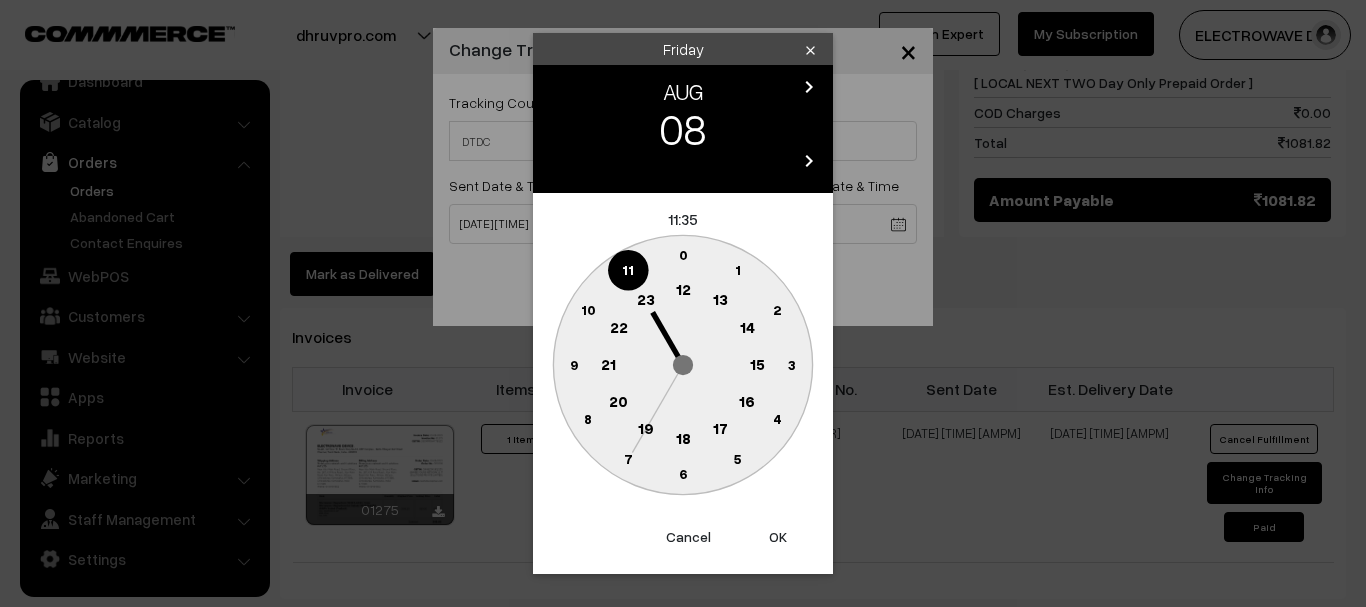 click on "OK" at bounding box center (778, 537) 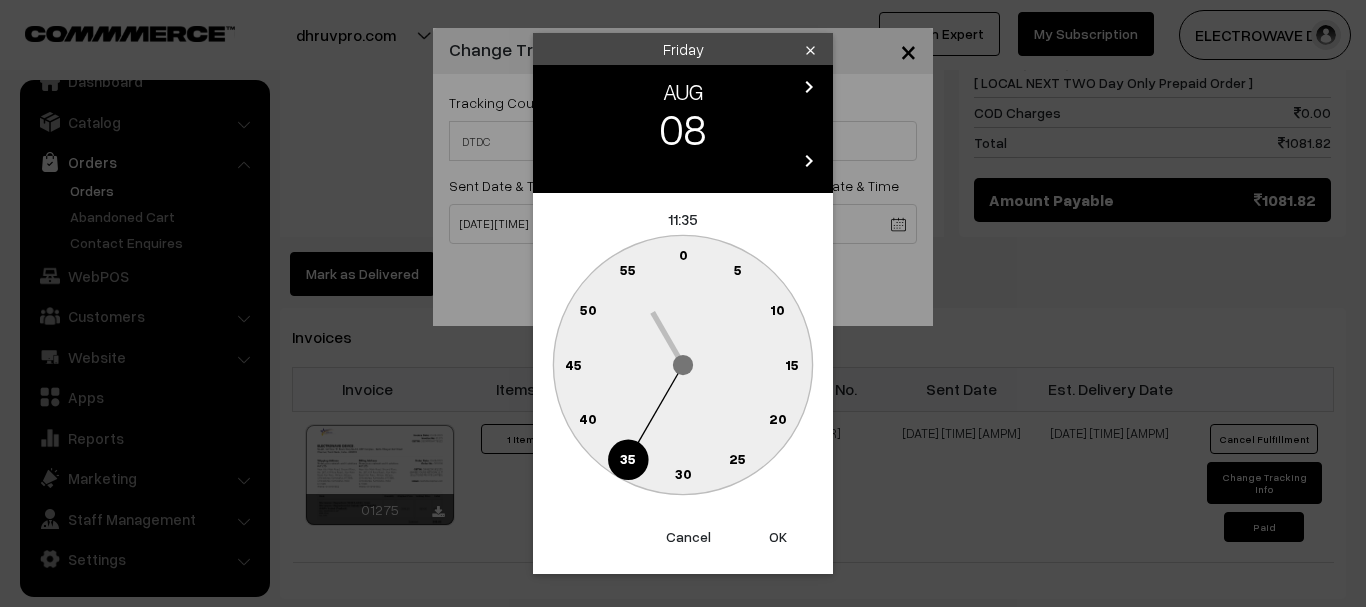 click on "OK" at bounding box center [778, 537] 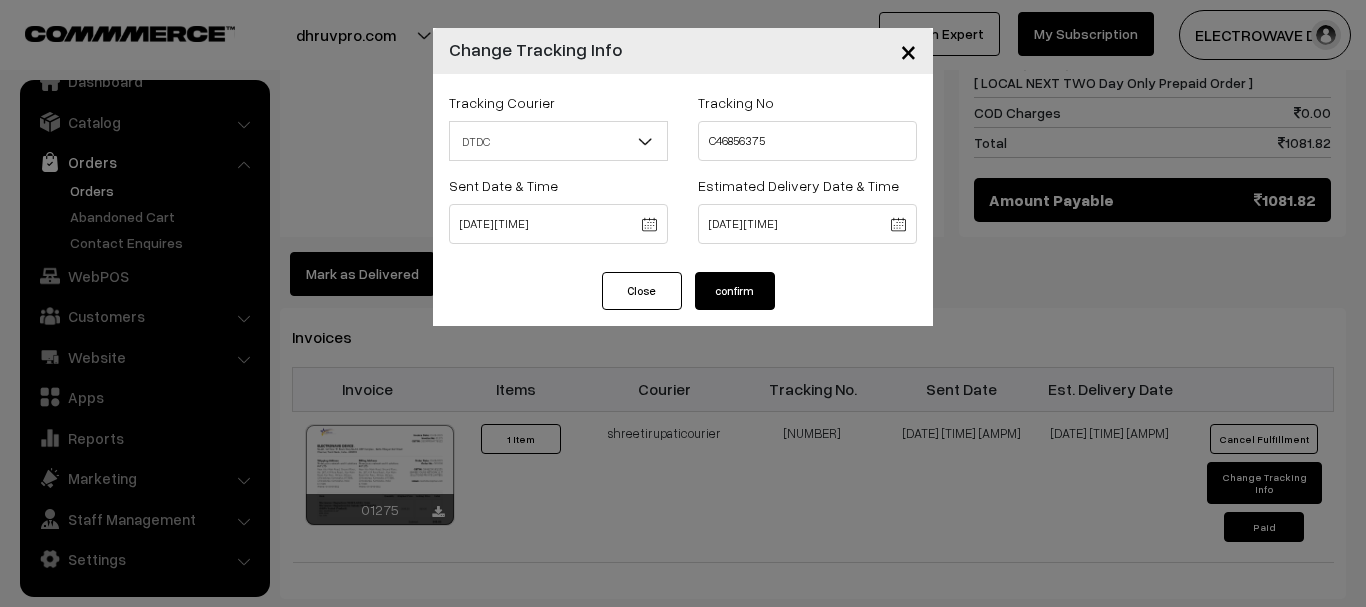 click on "confirm" at bounding box center (735, 291) 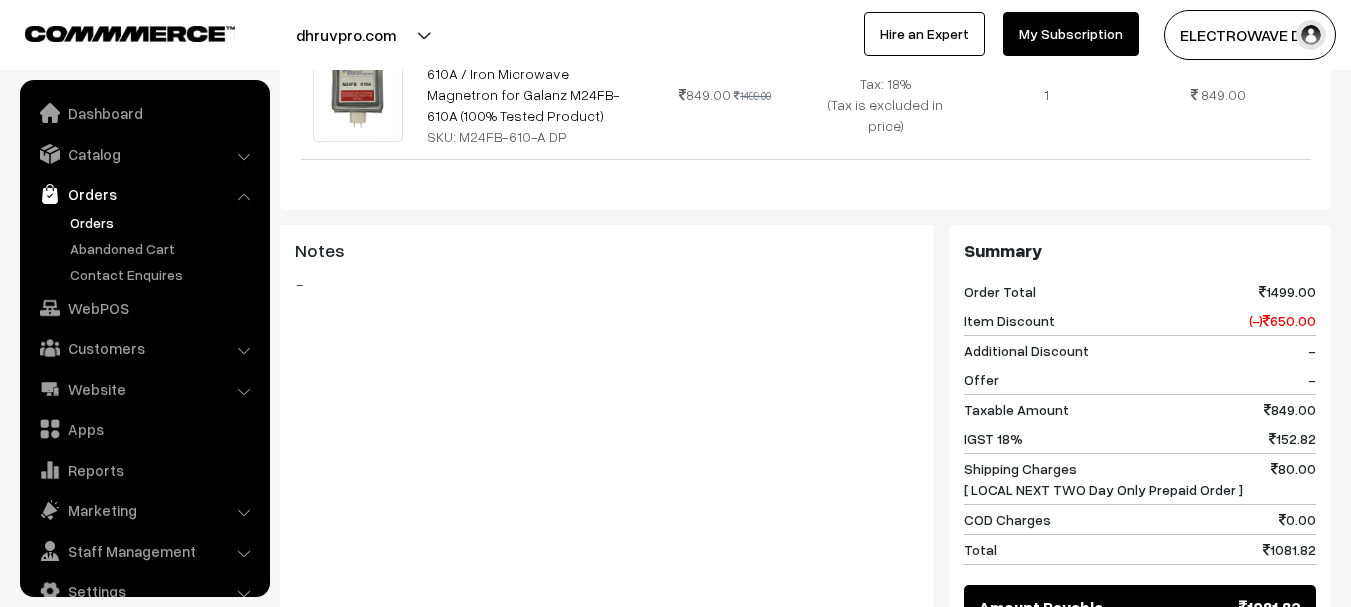 scroll, scrollTop: 774, scrollLeft: 0, axis: vertical 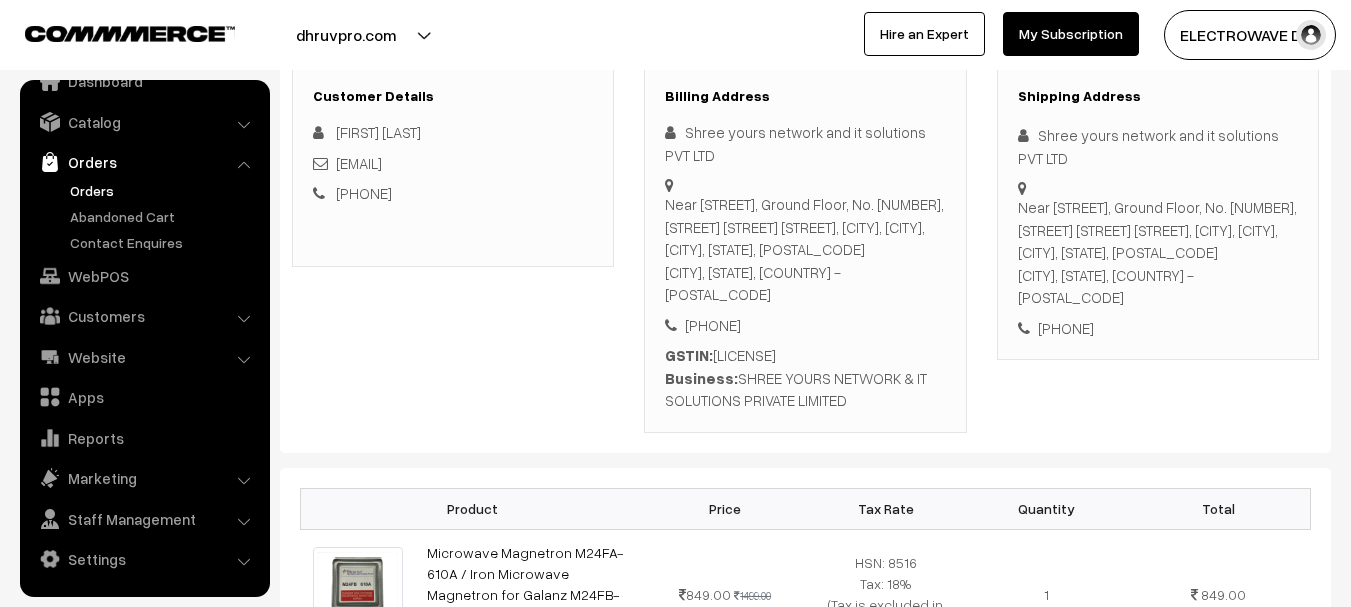 click on "[PHONE]" at bounding box center (1158, 328) 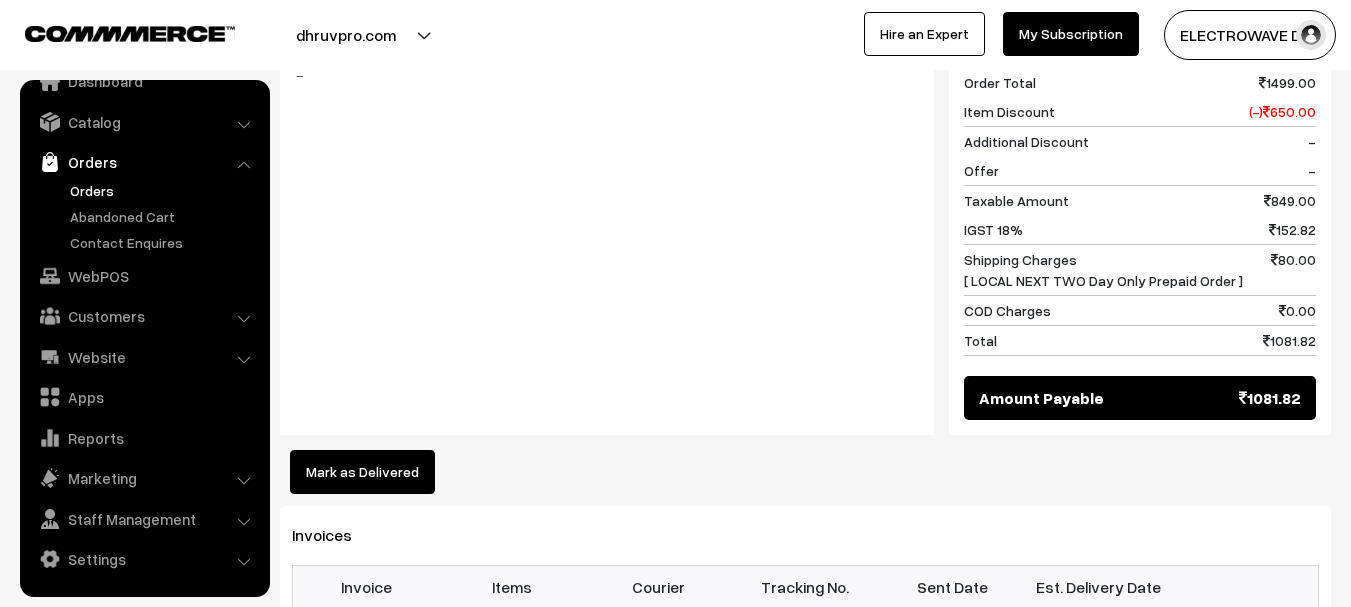scroll, scrollTop: 1200, scrollLeft: 0, axis: vertical 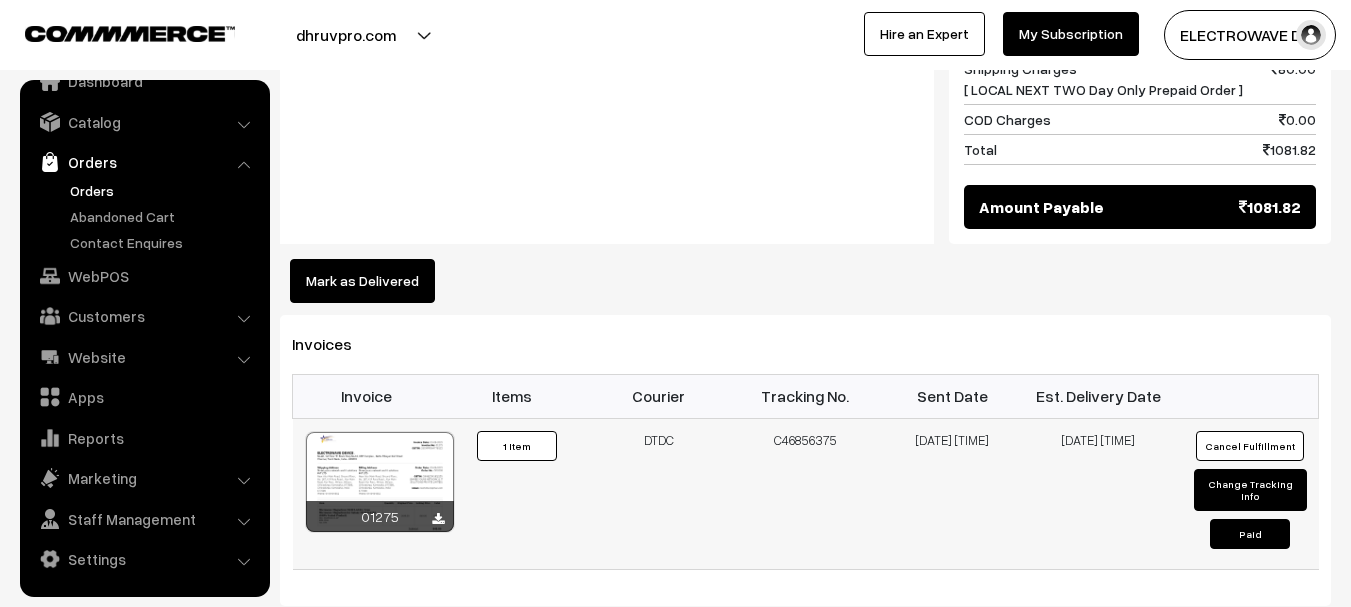 copy on "DTDC C[NUMBER]" 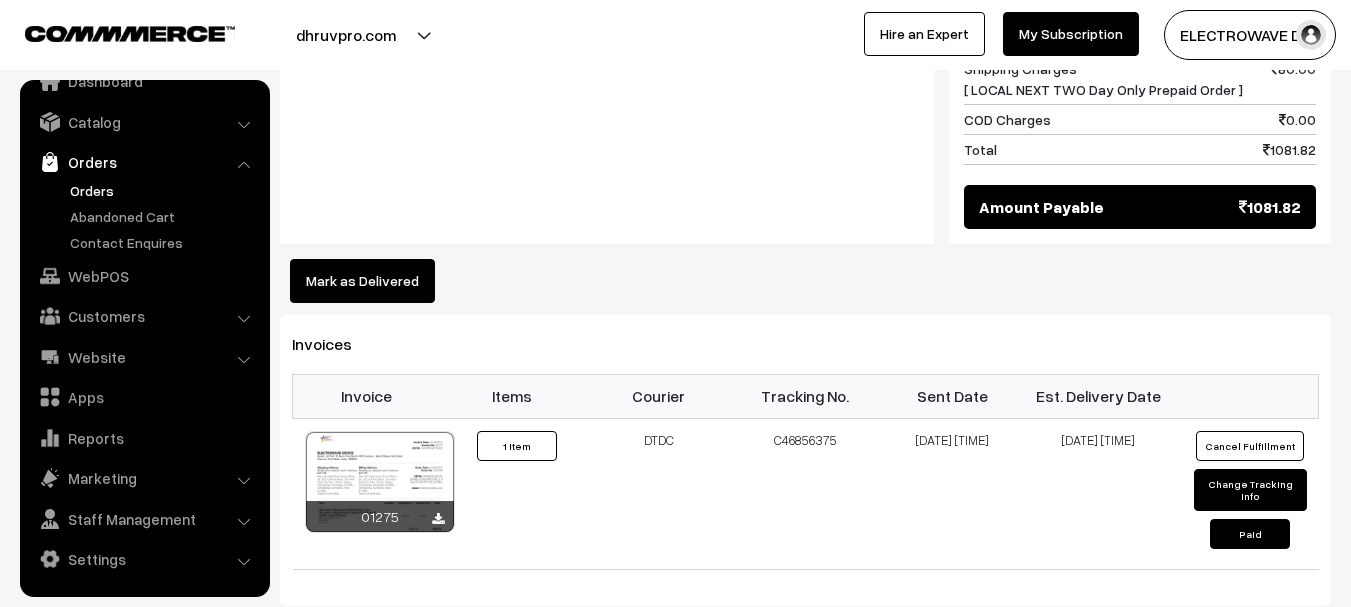 click on "Orders" at bounding box center (164, 190) 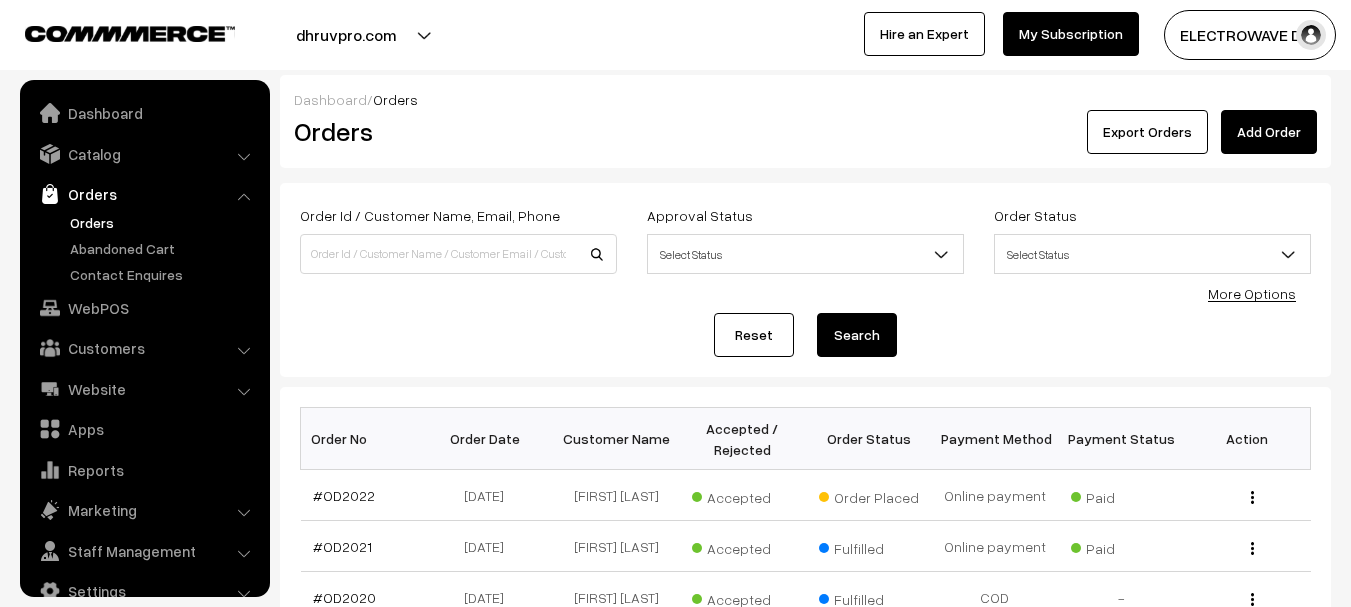 scroll, scrollTop: 100, scrollLeft: 0, axis: vertical 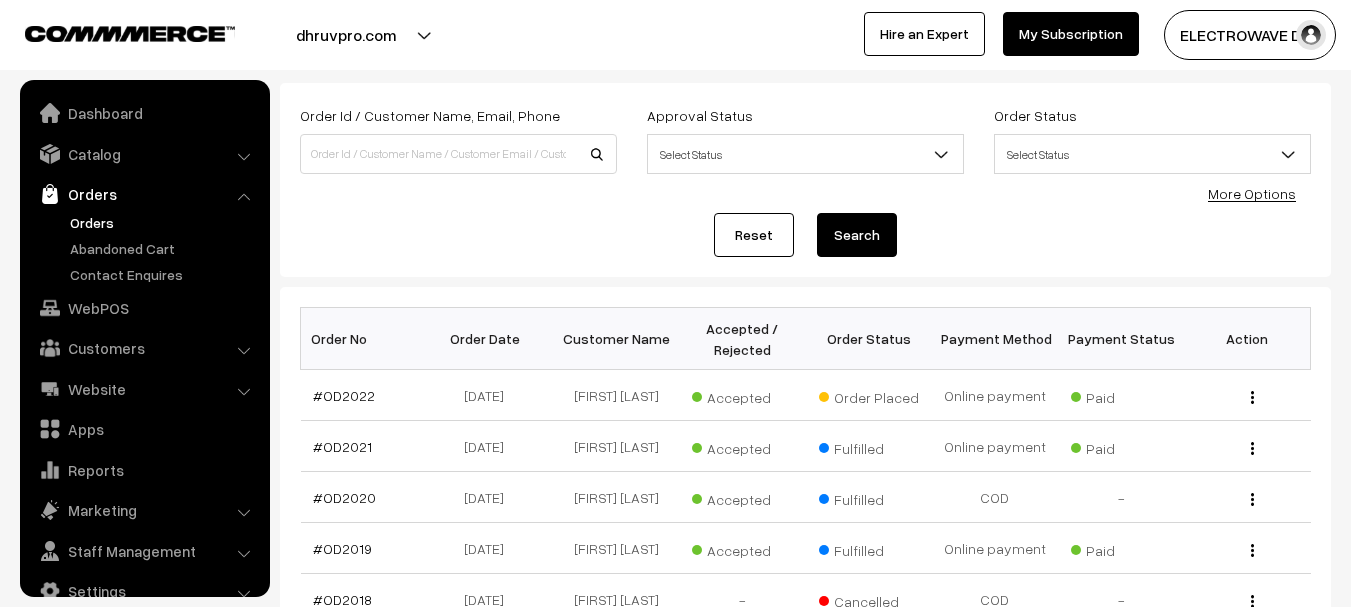 click on "#OD2022" at bounding box center [344, 395] 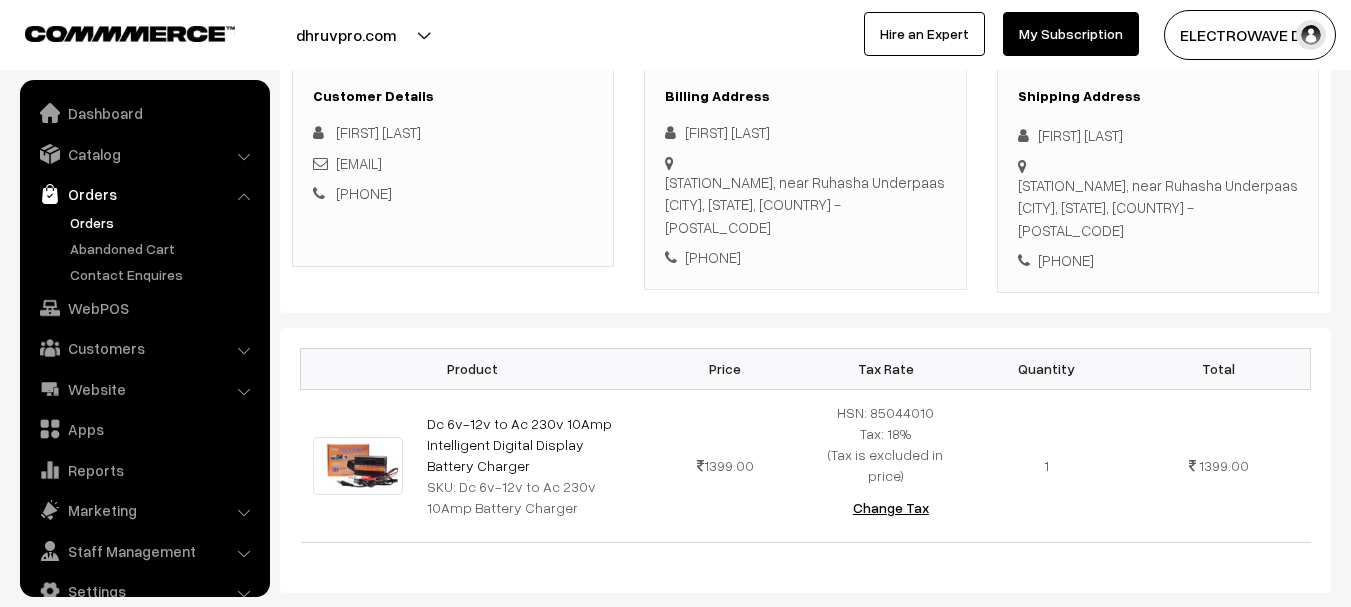 scroll, scrollTop: 300, scrollLeft: 0, axis: vertical 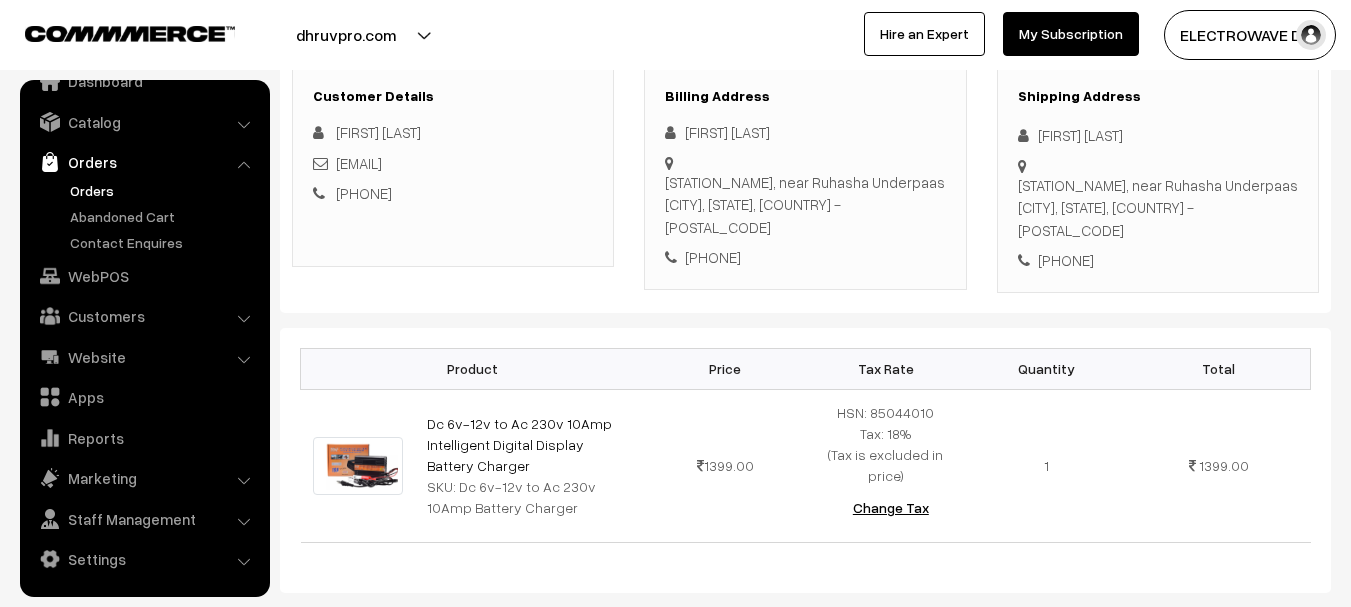 click on "Orders" at bounding box center (164, 190) 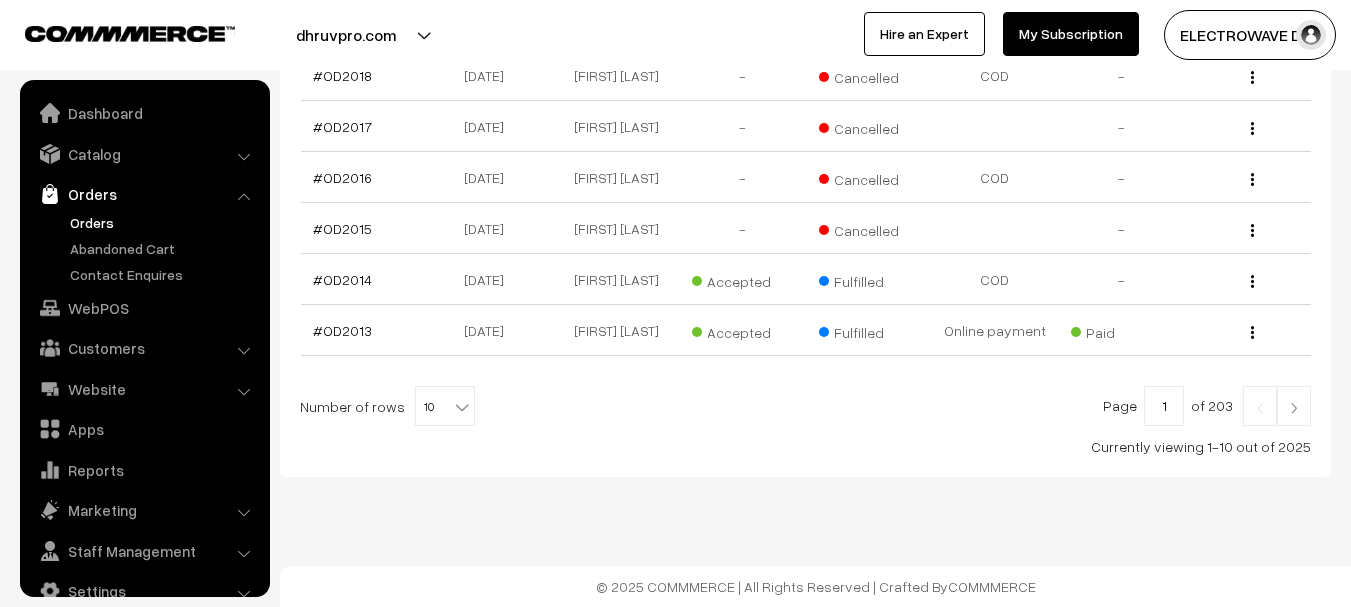 scroll, scrollTop: 656, scrollLeft: 0, axis: vertical 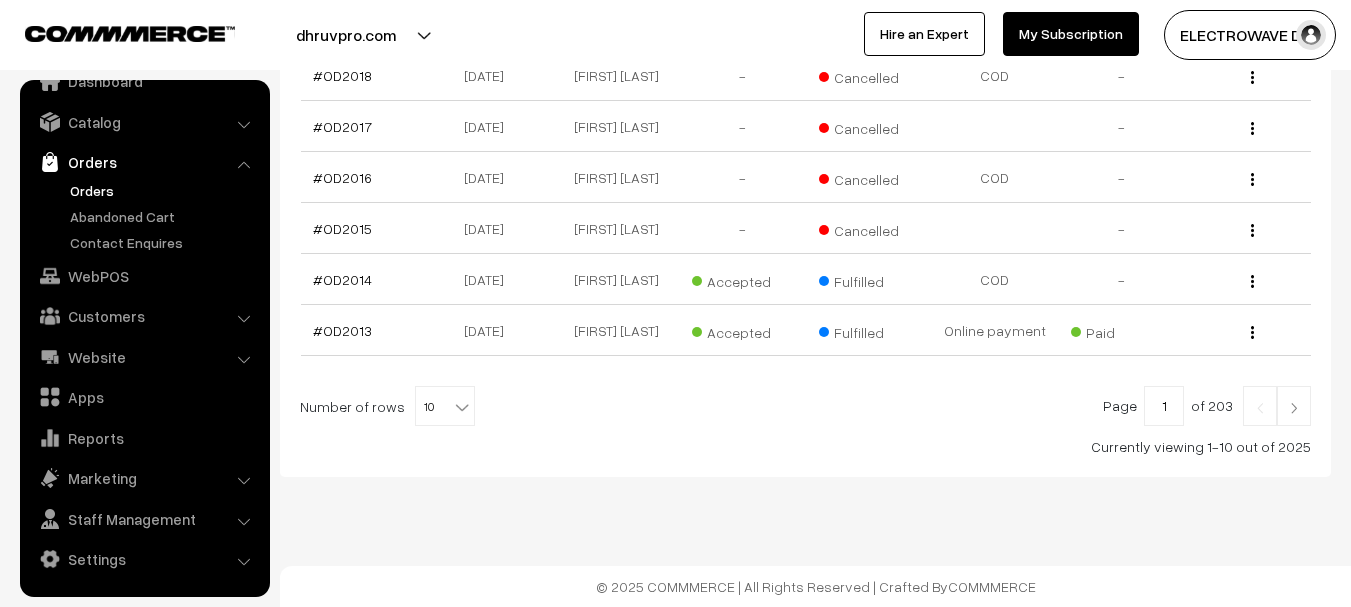 click at bounding box center [1294, 408] 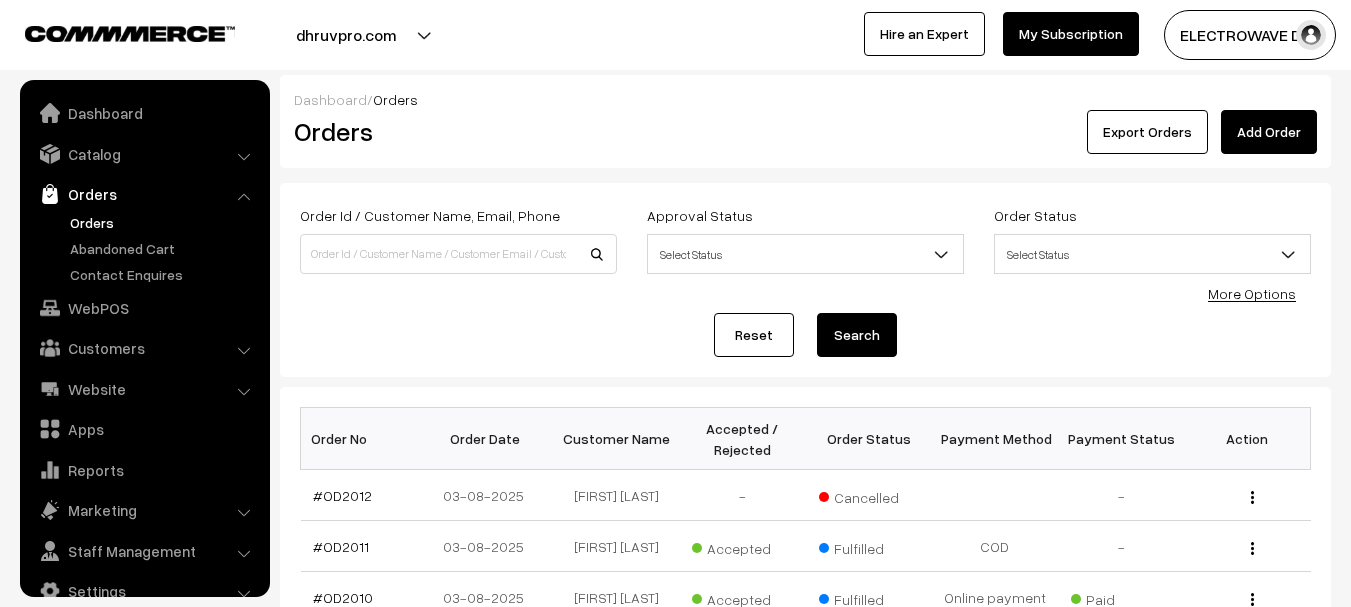 scroll, scrollTop: 0, scrollLeft: 0, axis: both 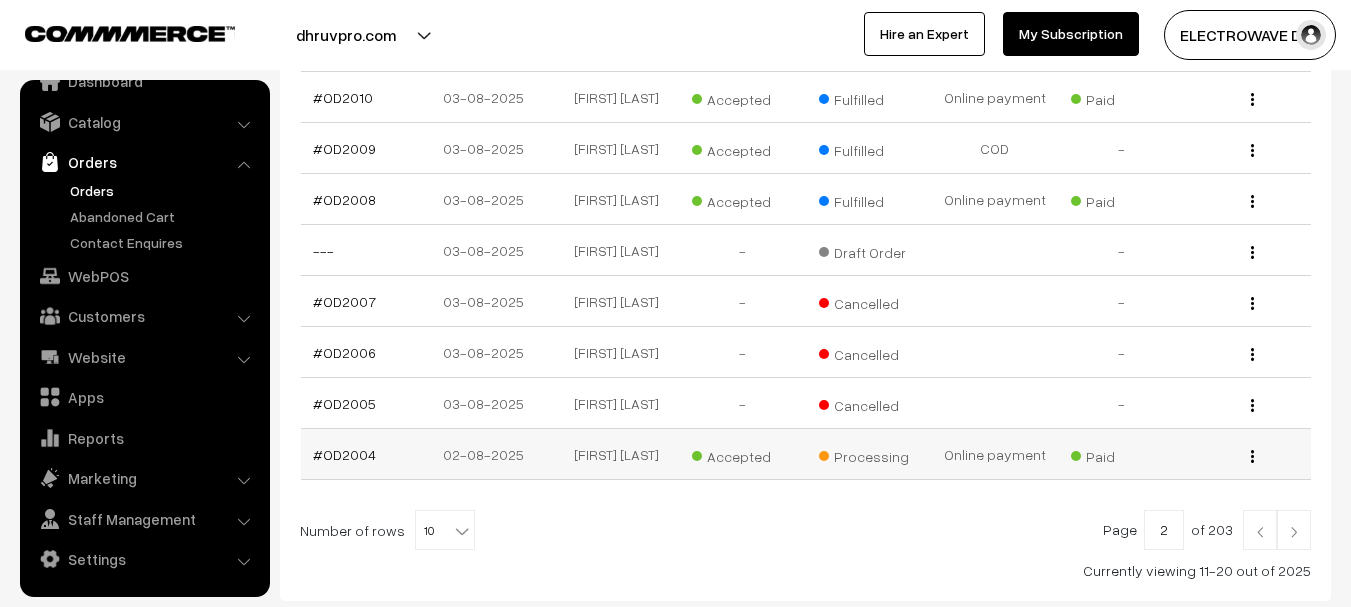 click on "#OD2004" at bounding box center (364, 454) 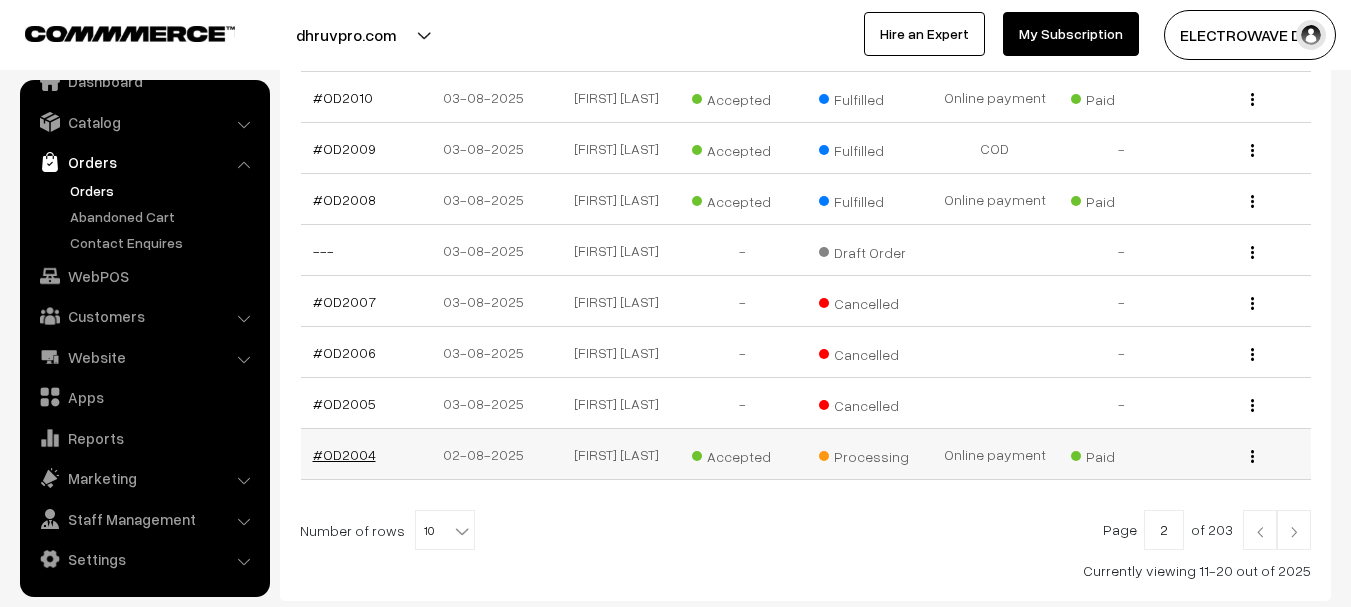 click on "#OD2004" at bounding box center [344, 454] 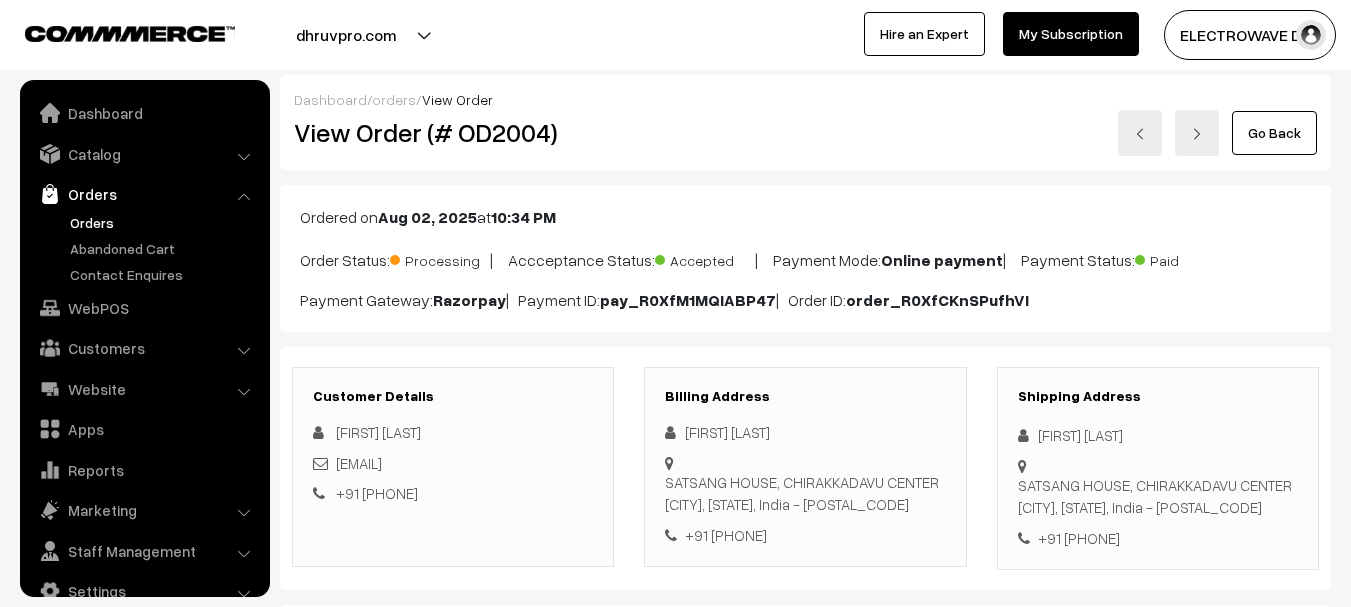 scroll, scrollTop: 240, scrollLeft: 0, axis: vertical 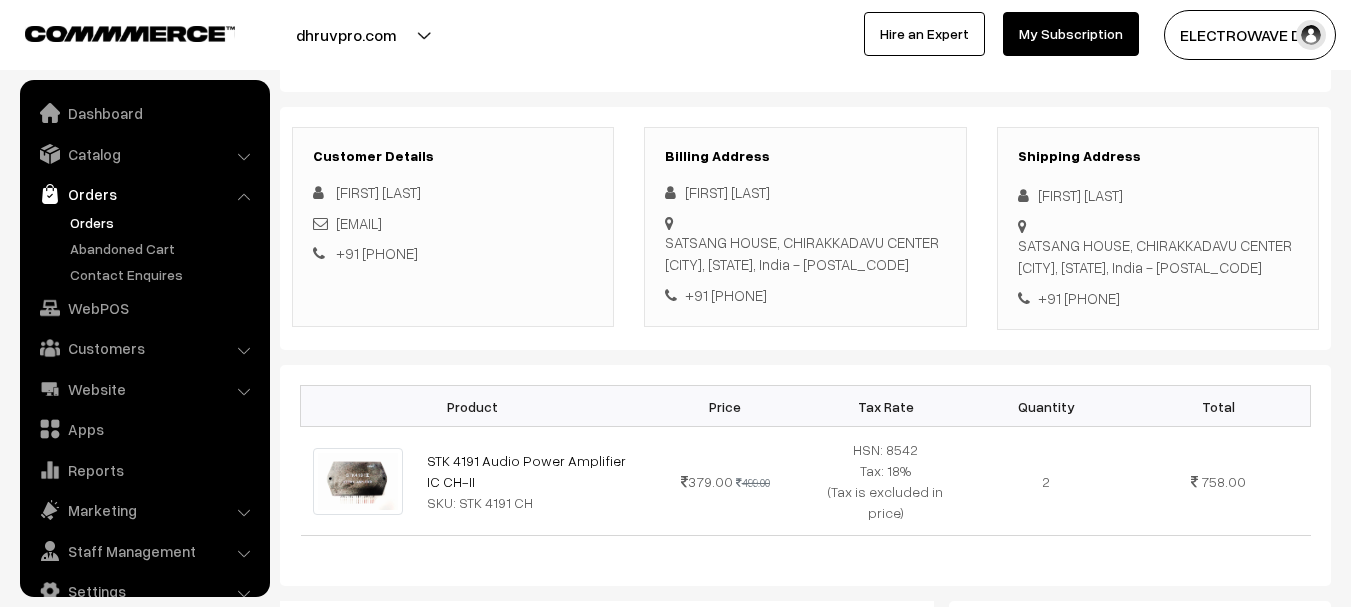 click on "Thank you for showing interest. Our team will call you shortly.
Close
dhruvpro.com
Go to Website
Create New Store" at bounding box center [675, 63] 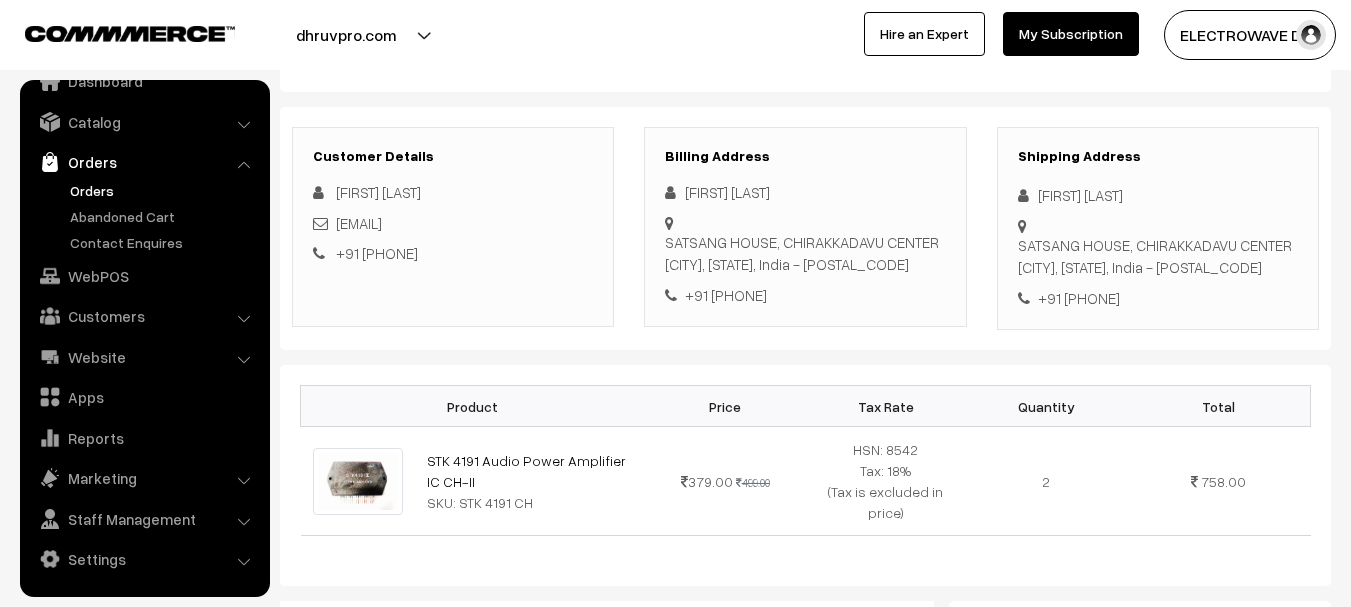 click on "+91 [PHONE]" at bounding box center (1158, 298) 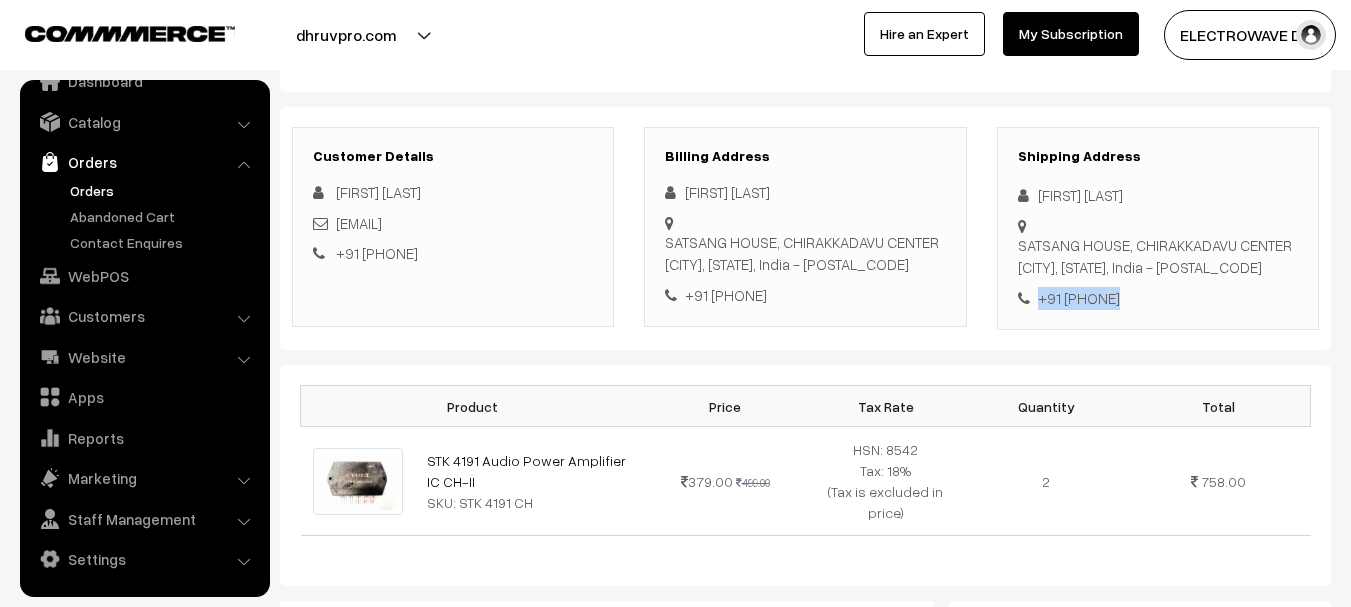 click on "+91 9447286147" at bounding box center [1158, 298] 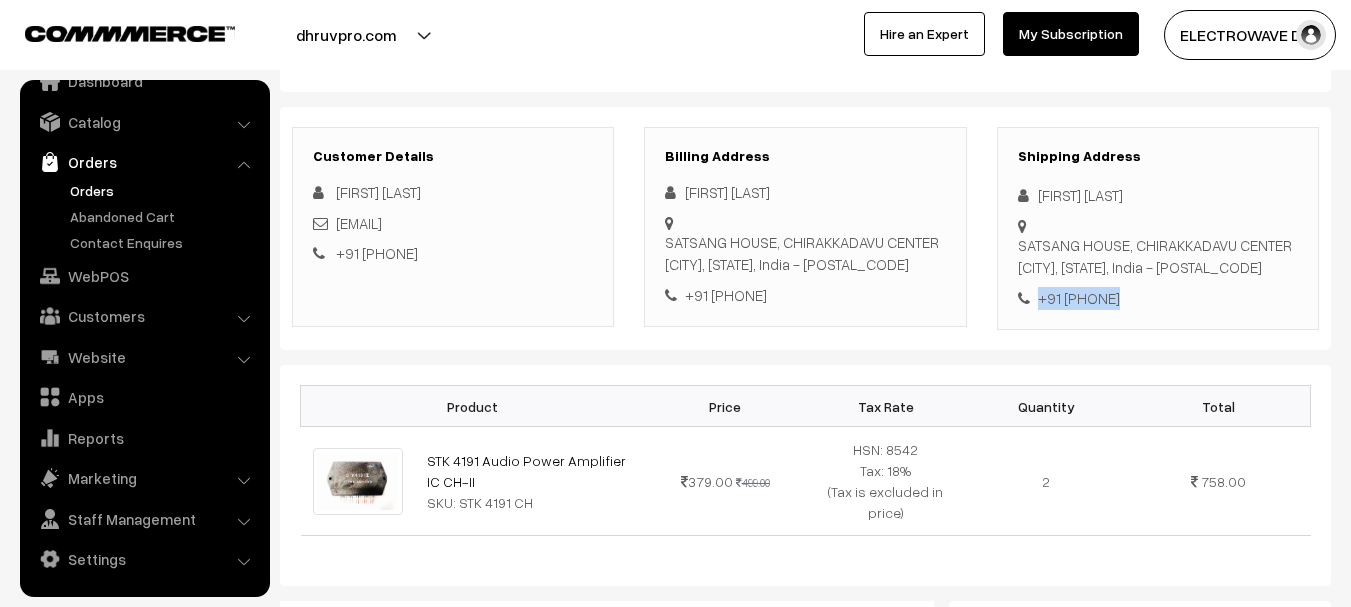scroll, scrollTop: 7, scrollLeft: 0, axis: vertical 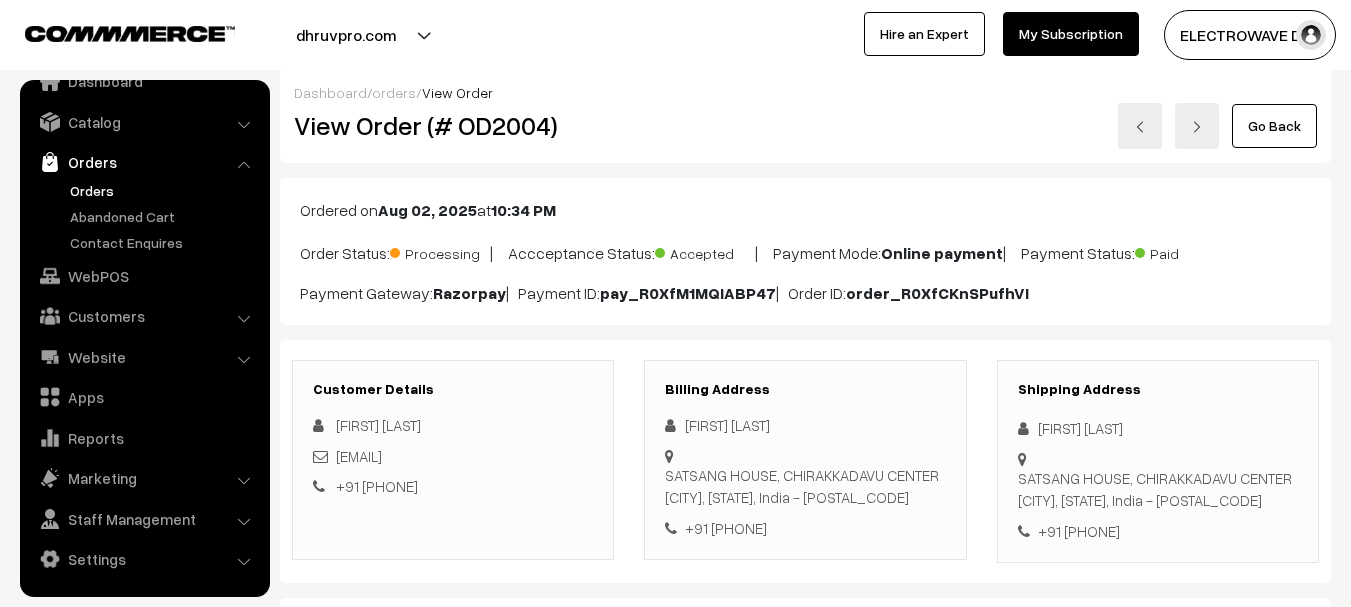 click on "View Order (# OD2004)" at bounding box center (454, 125) 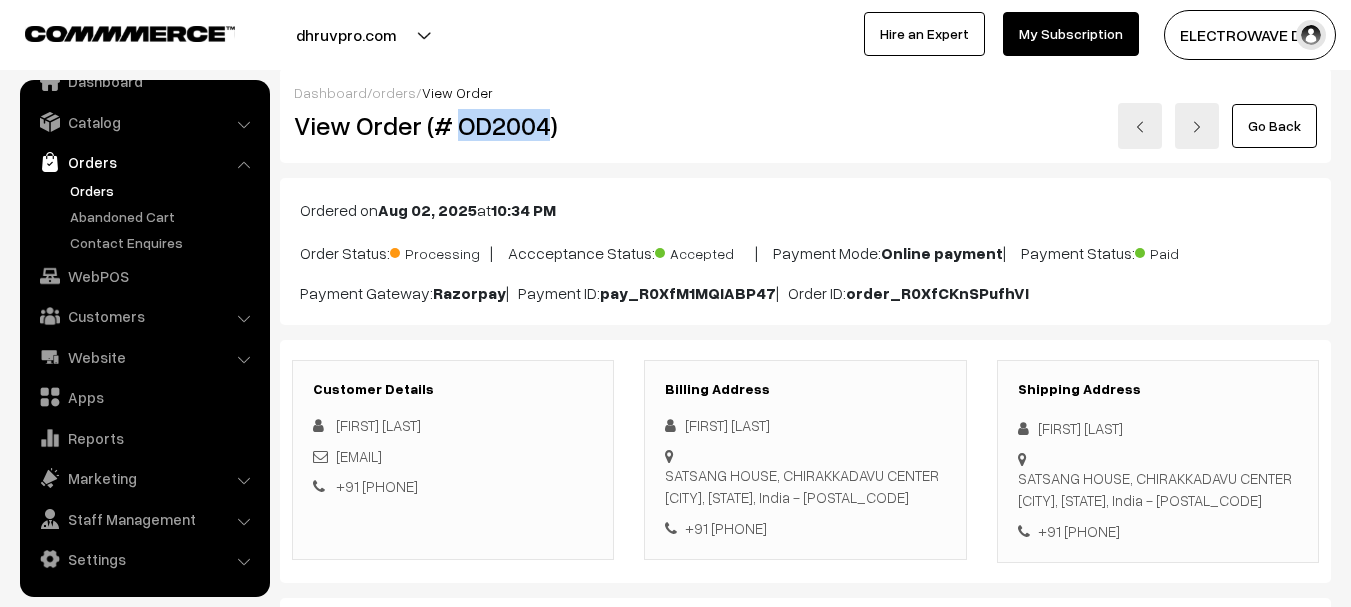 click on "View Order (# OD2004)" at bounding box center (454, 125) 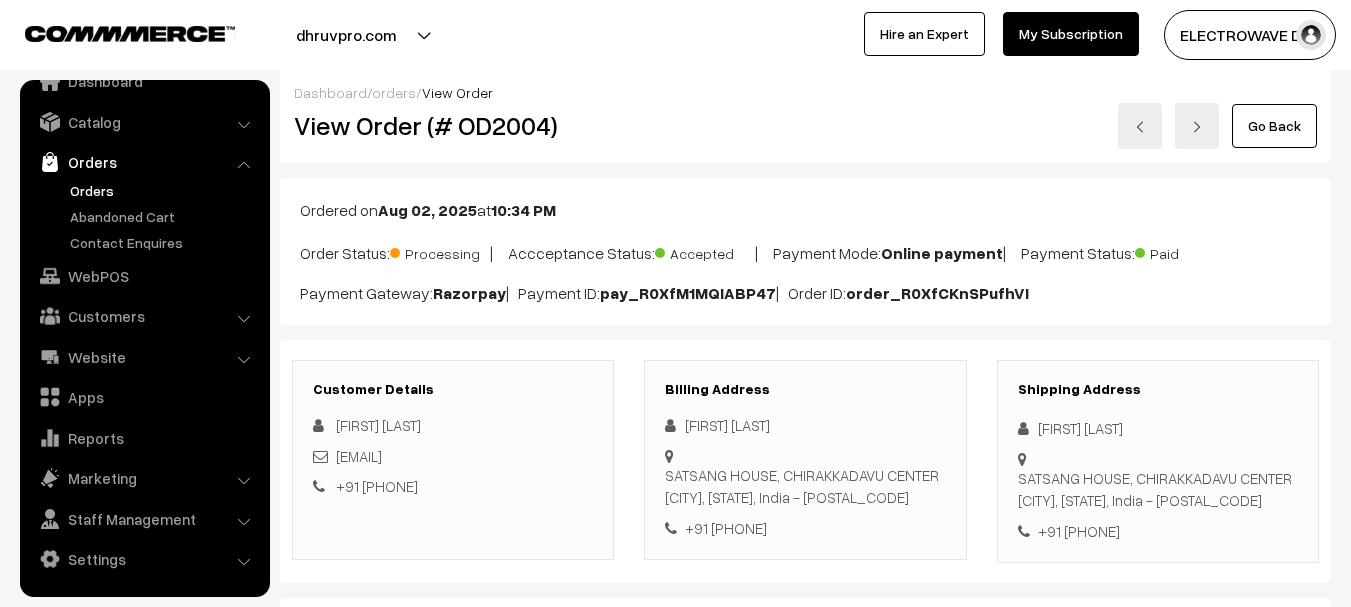 click on "AJITH KUMAR" at bounding box center [1158, 428] 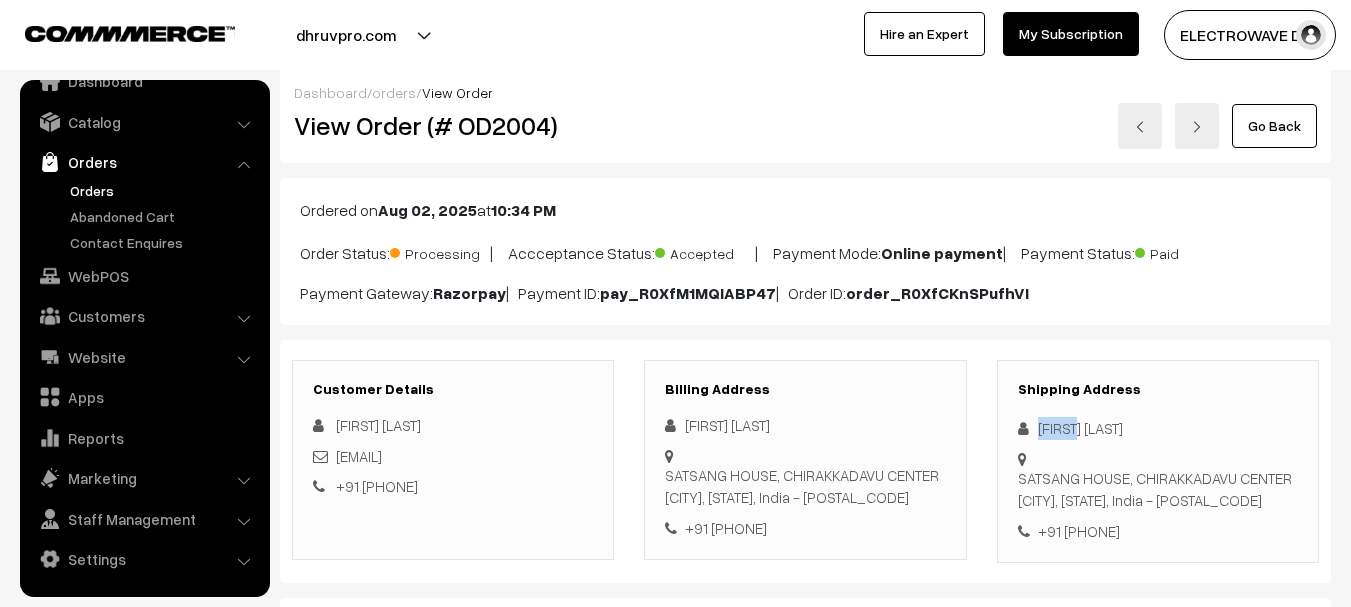 click on "AJITH KUMAR" at bounding box center (1158, 428) 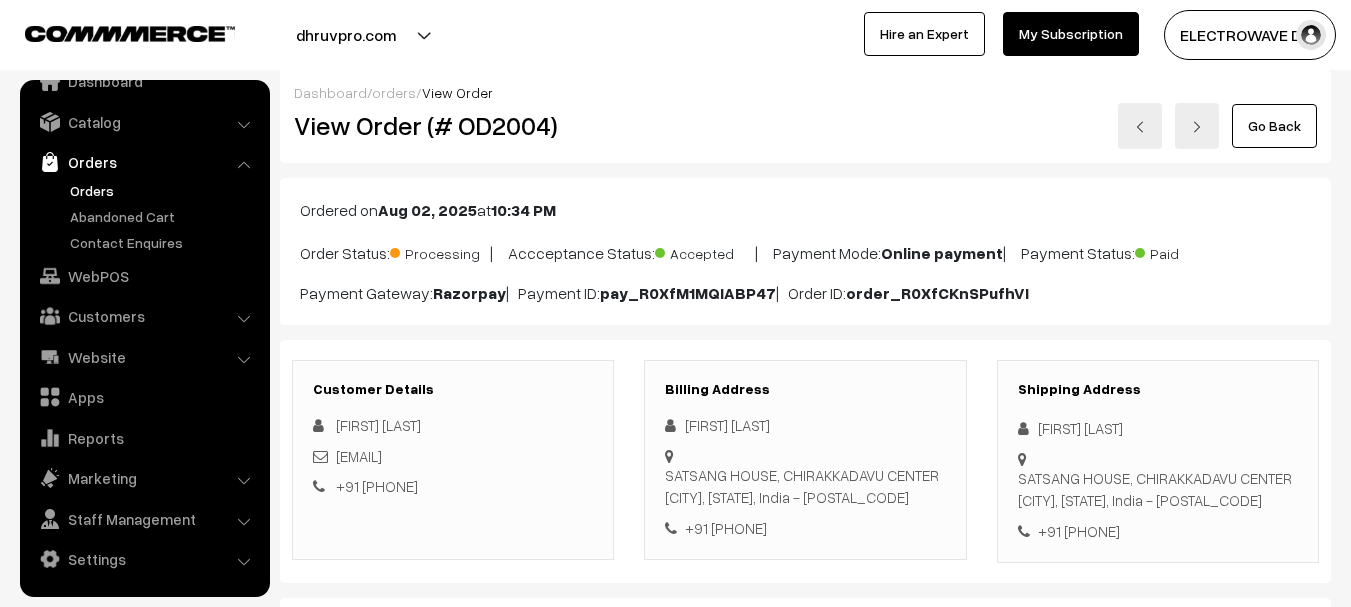 click on "AJITH KUMAR" at bounding box center [1158, 428] 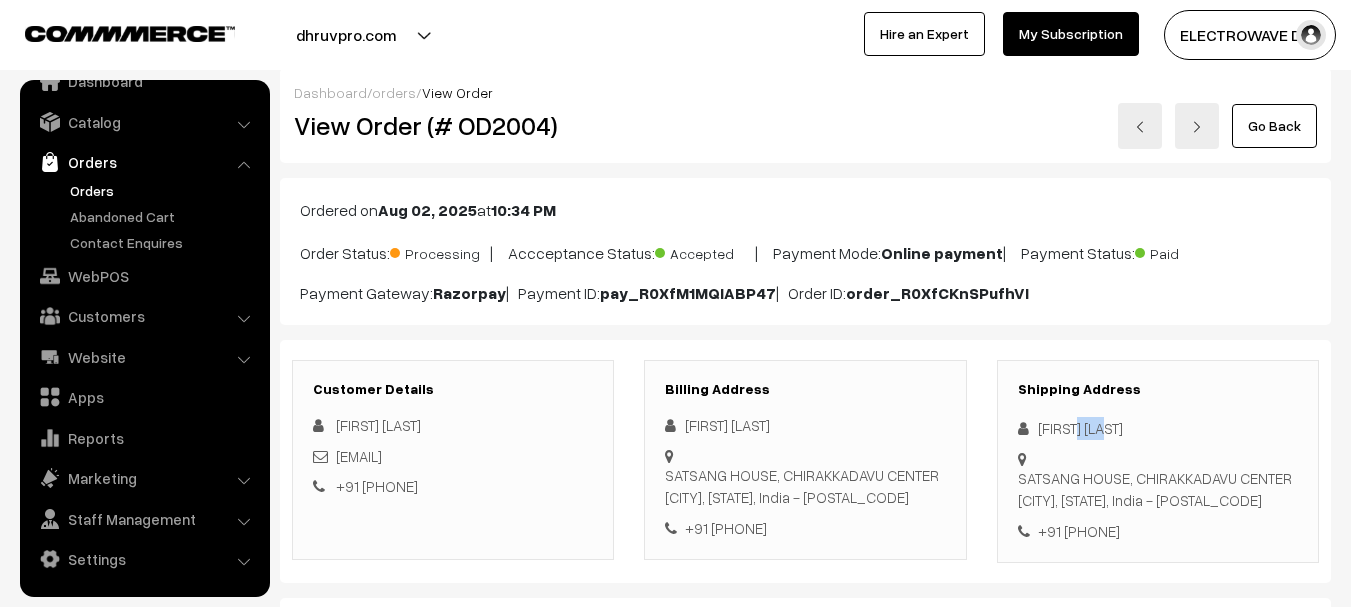 click on "AJITH KUMAR" at bounding box center [1158, 428] 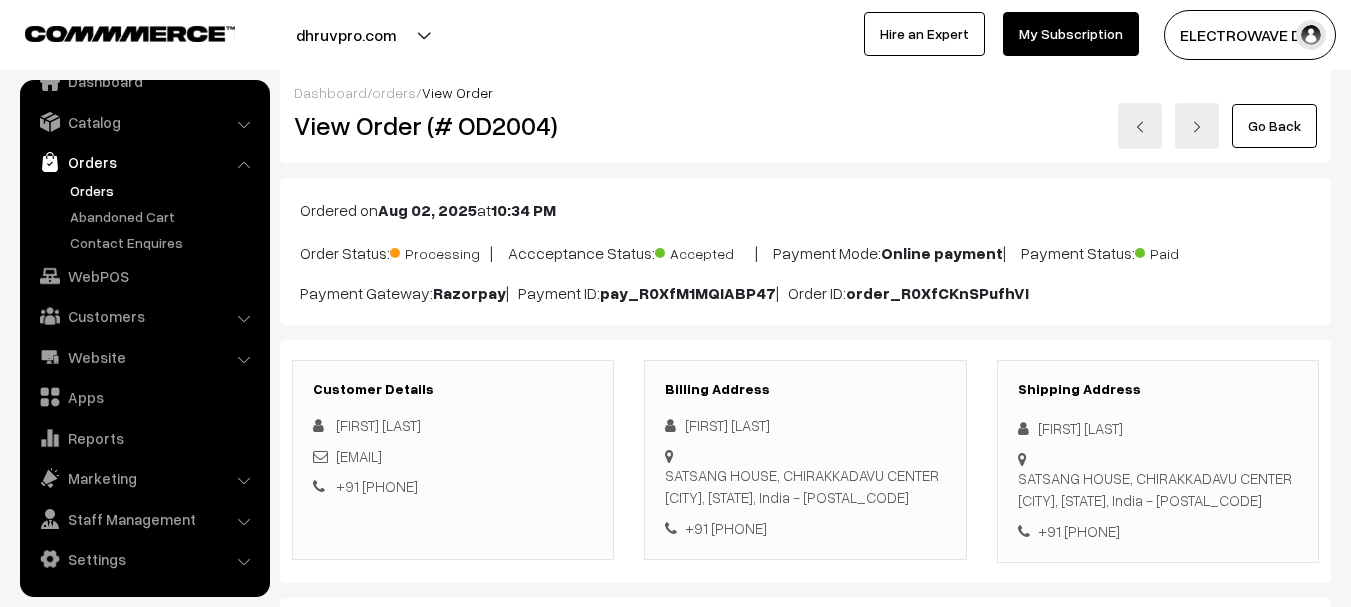 click on "+91 9447286147" at bounding box center (1158, 531) 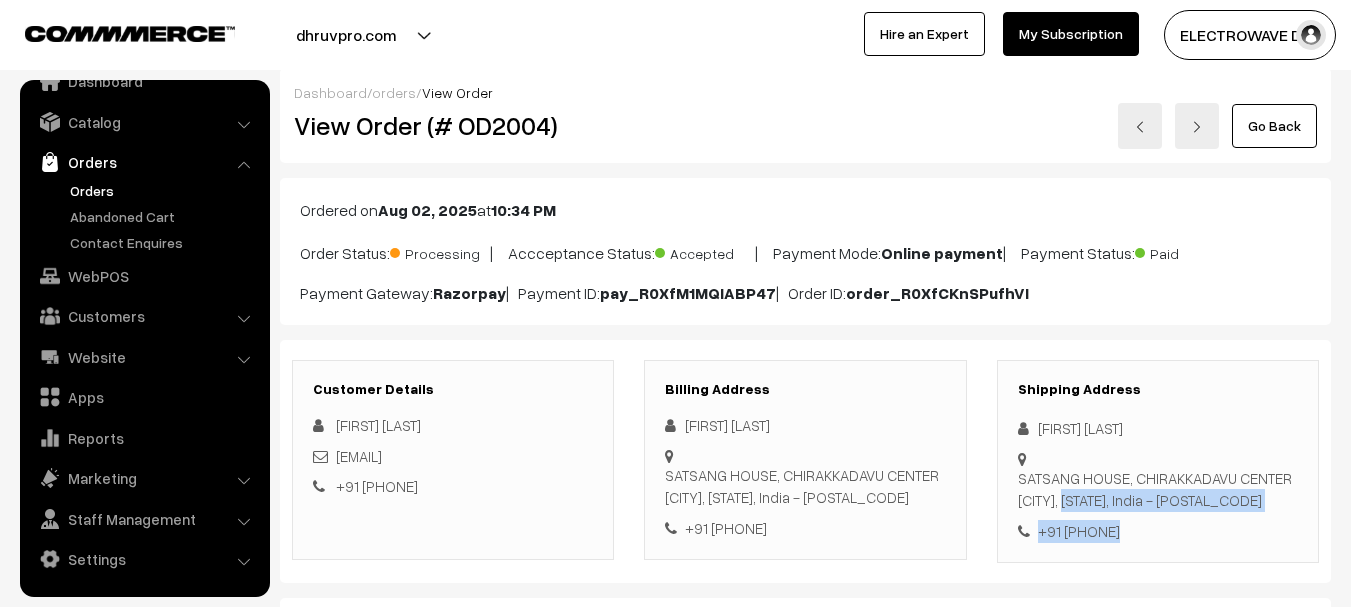 copy on "PONKUNNAM,                                 Kerala,  India                                 - 686519
+91 9447286147" 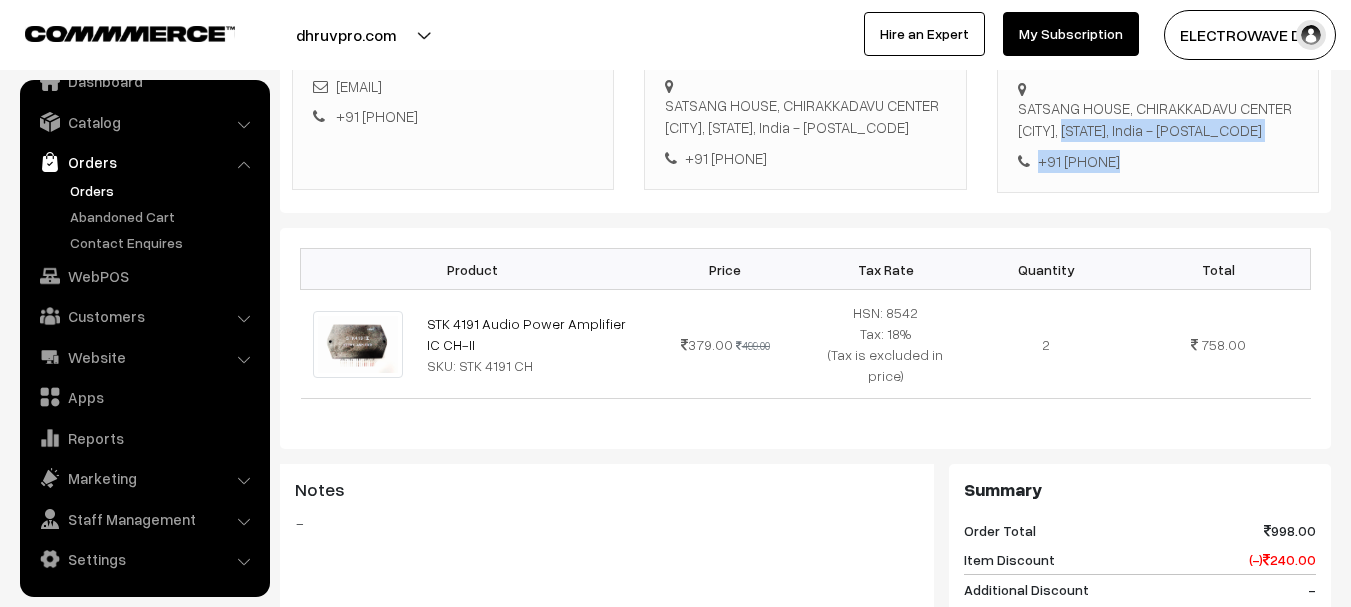 scroll, scrollTop: 665, scrollLeft: 0, axis: vertical 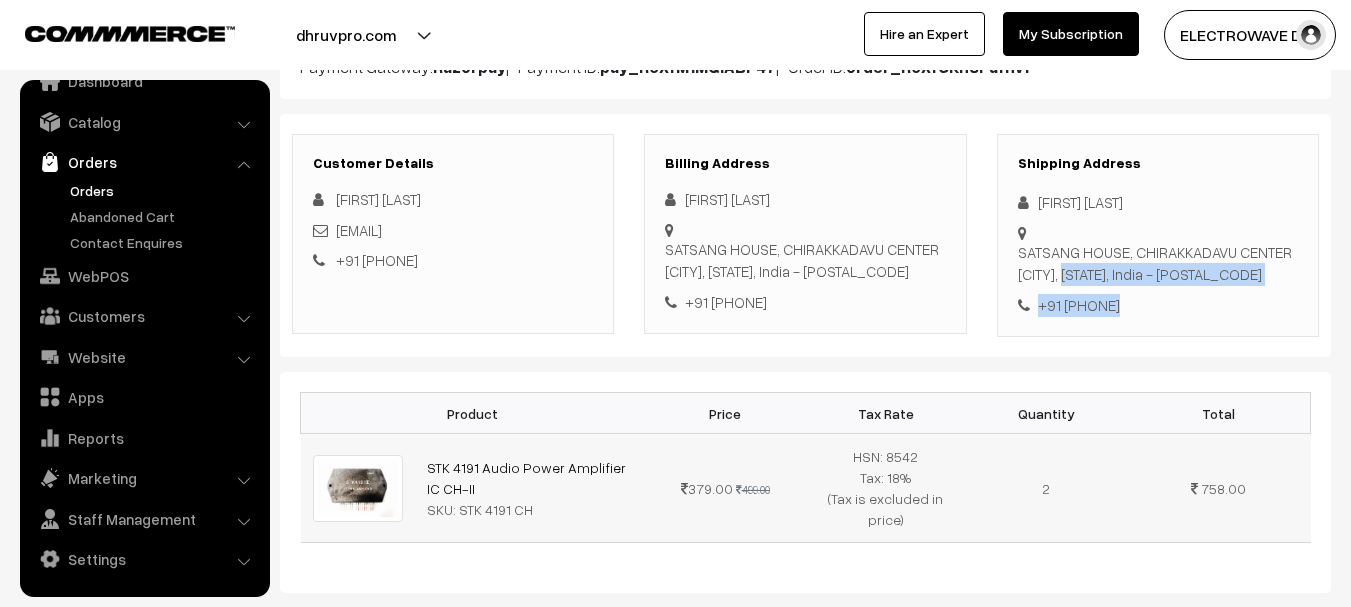 copy on "STK 4191 Audio Power Amplifier IC CH-II" 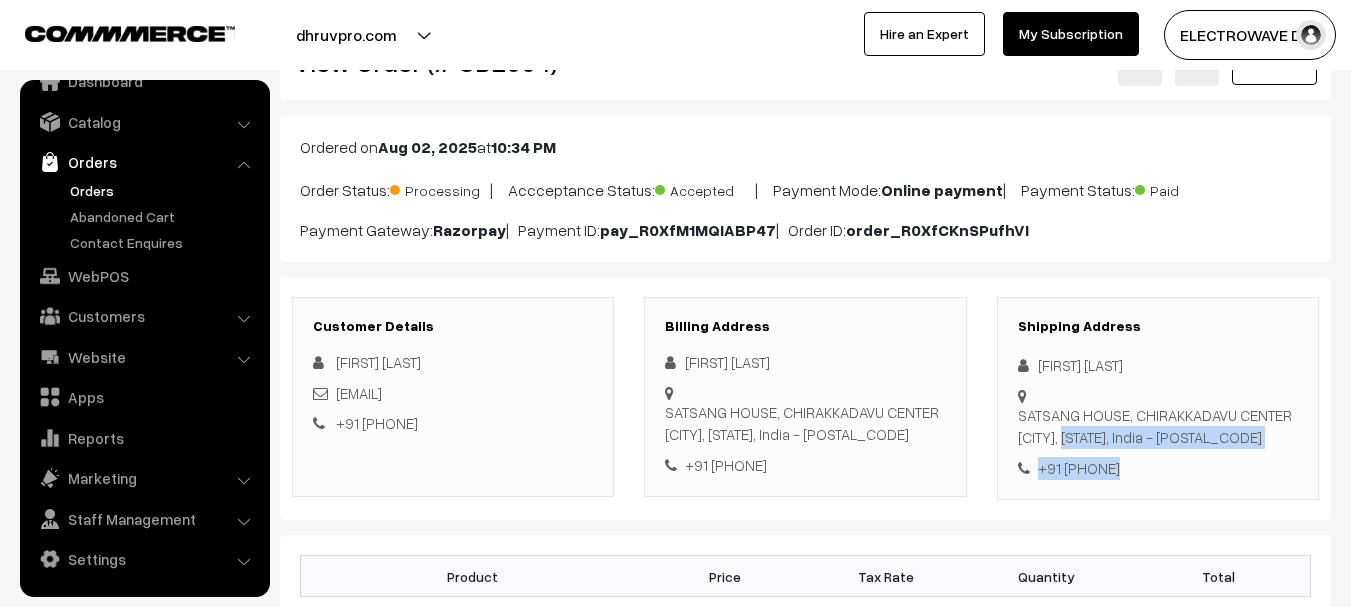 scroll, scrollTop: 63, scrollLeft: 0, axis: vertical 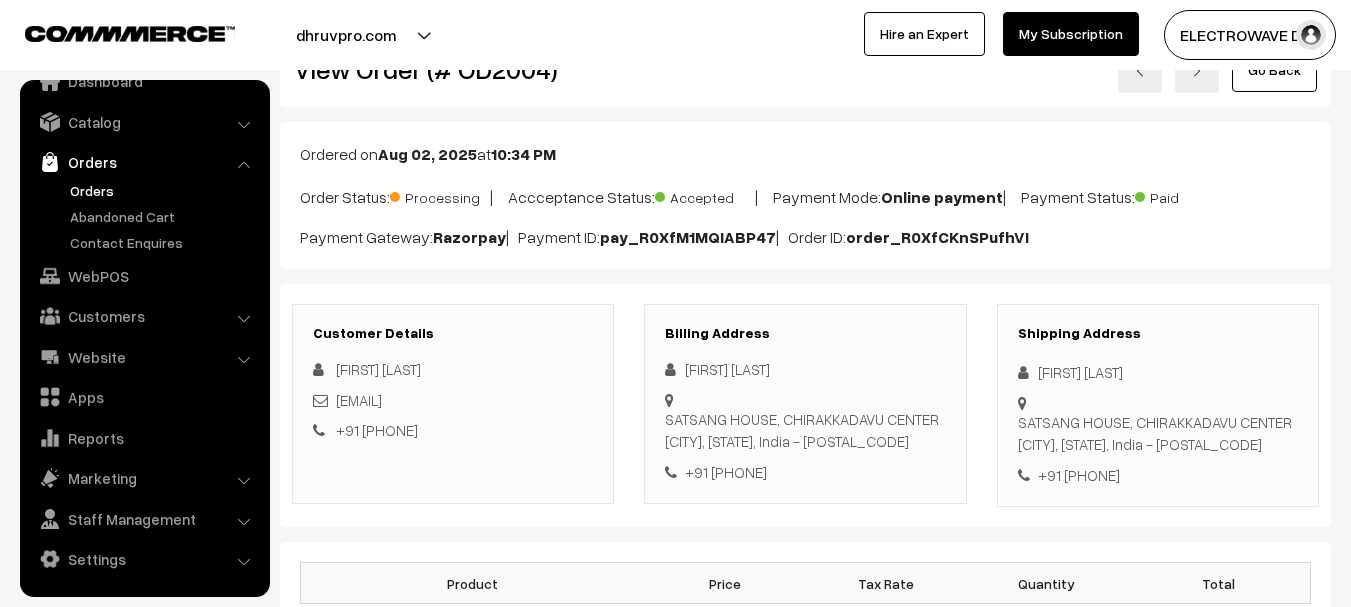 click on "View Order (# OD2004)" at bounding box center (454, 69) 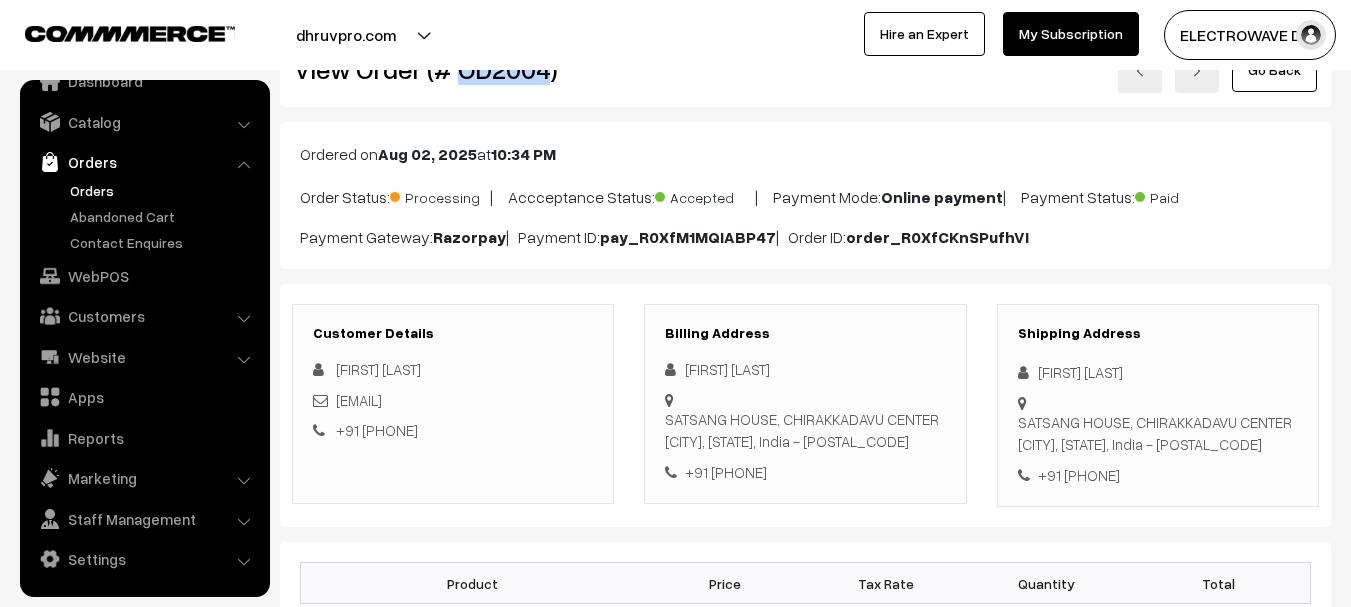 click on "View Order (# OD2004)" at bounding box center (454, 69) 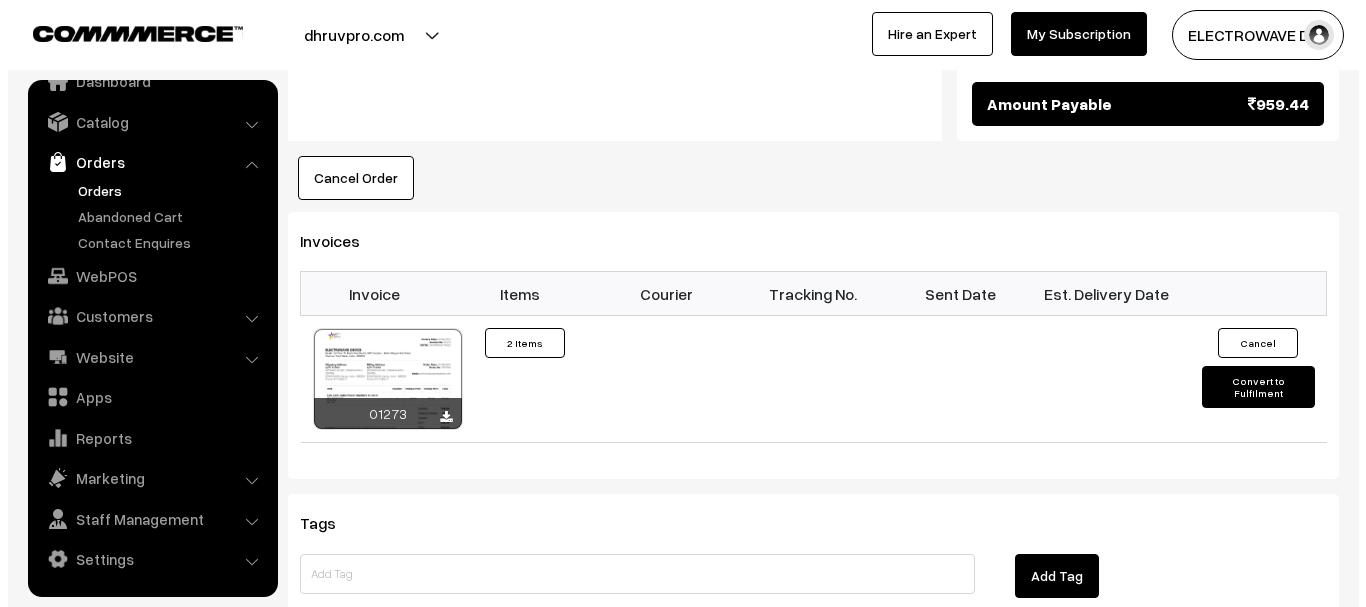 scroll, scrollTop: 1115, scrollLeft: 0, axis: vertical 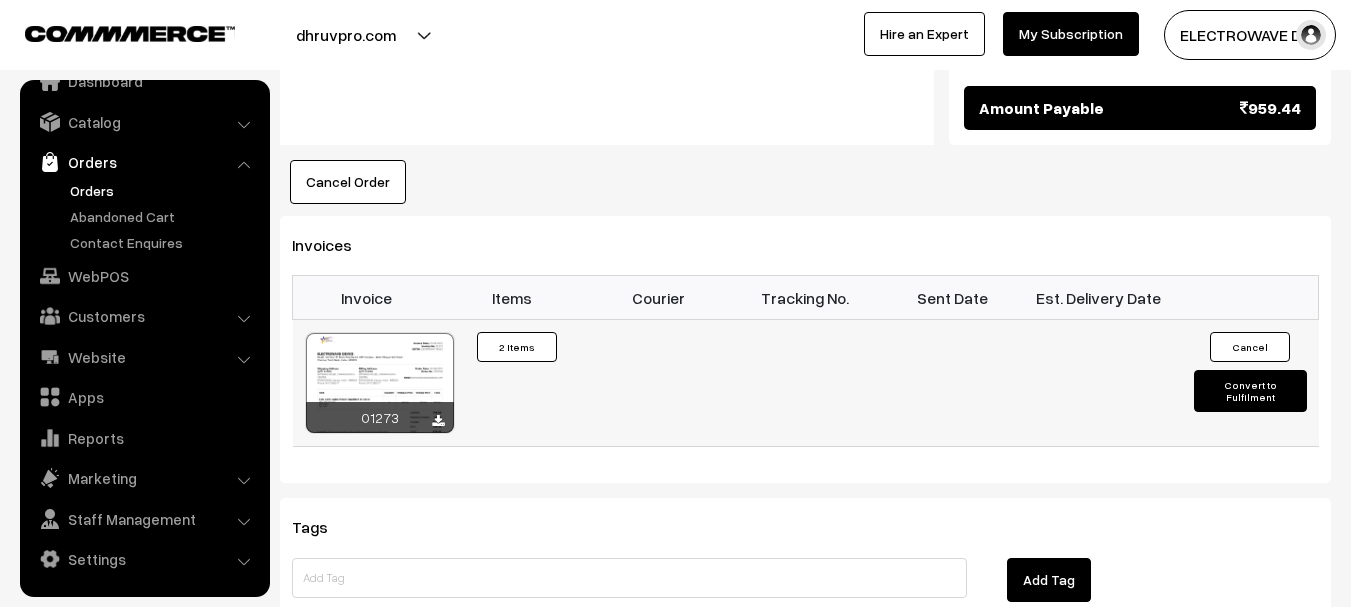 click on "Convert to Fulfilment" at bounding box center (1250, 391) 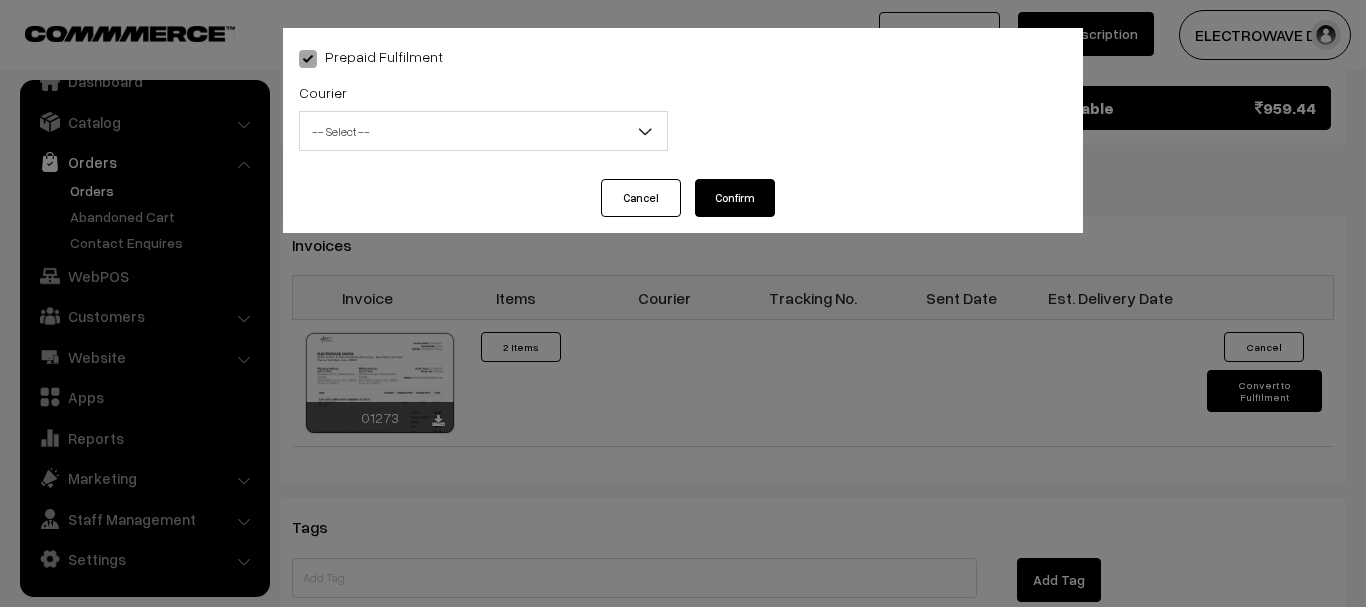 click on "-- Select --" at bounding box center (483, 131) 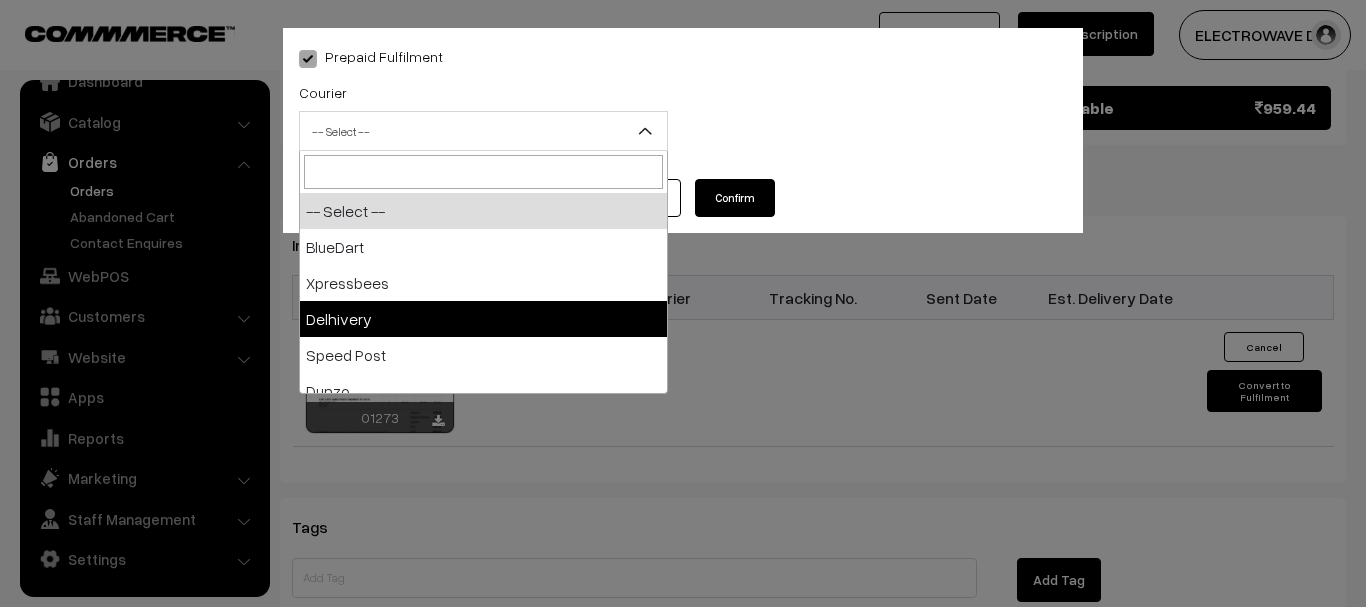 select on "4" 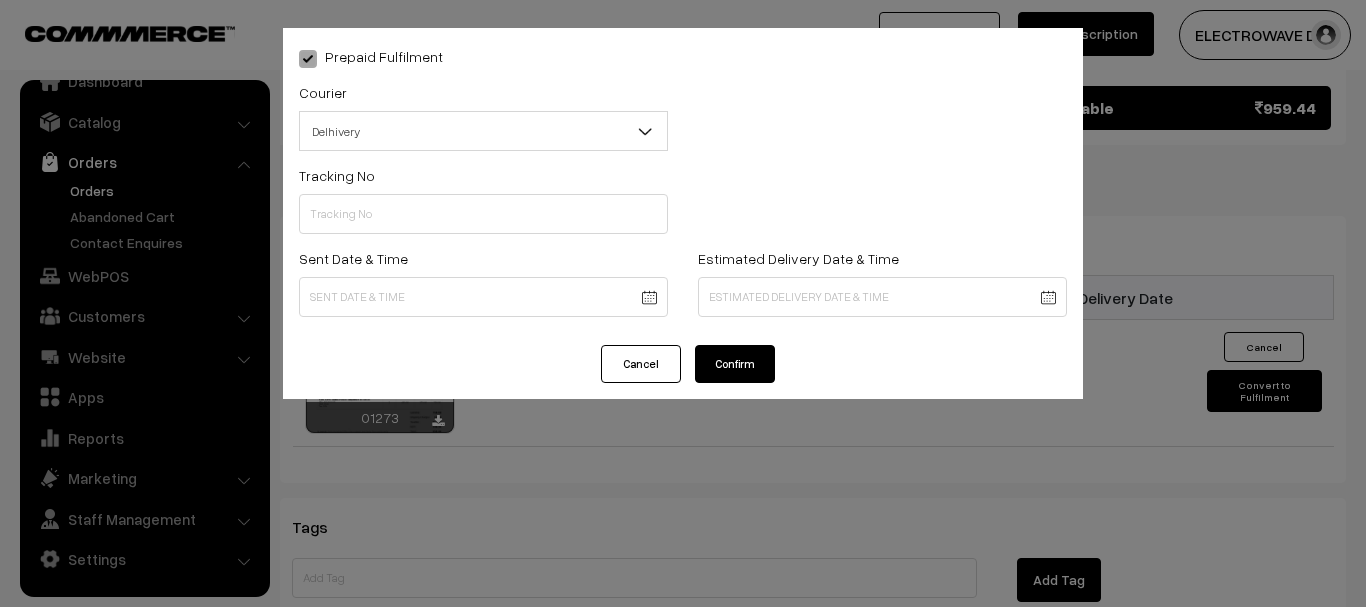 click at bounding box center (483, 214) 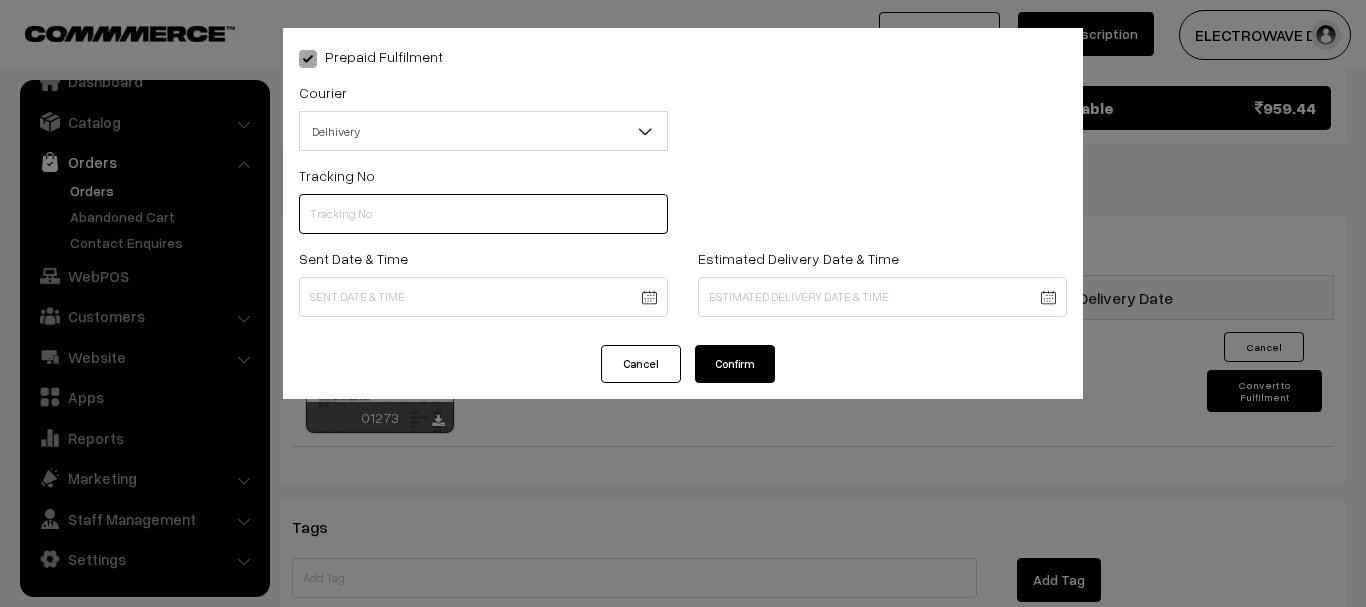 paste on "22679033242085" 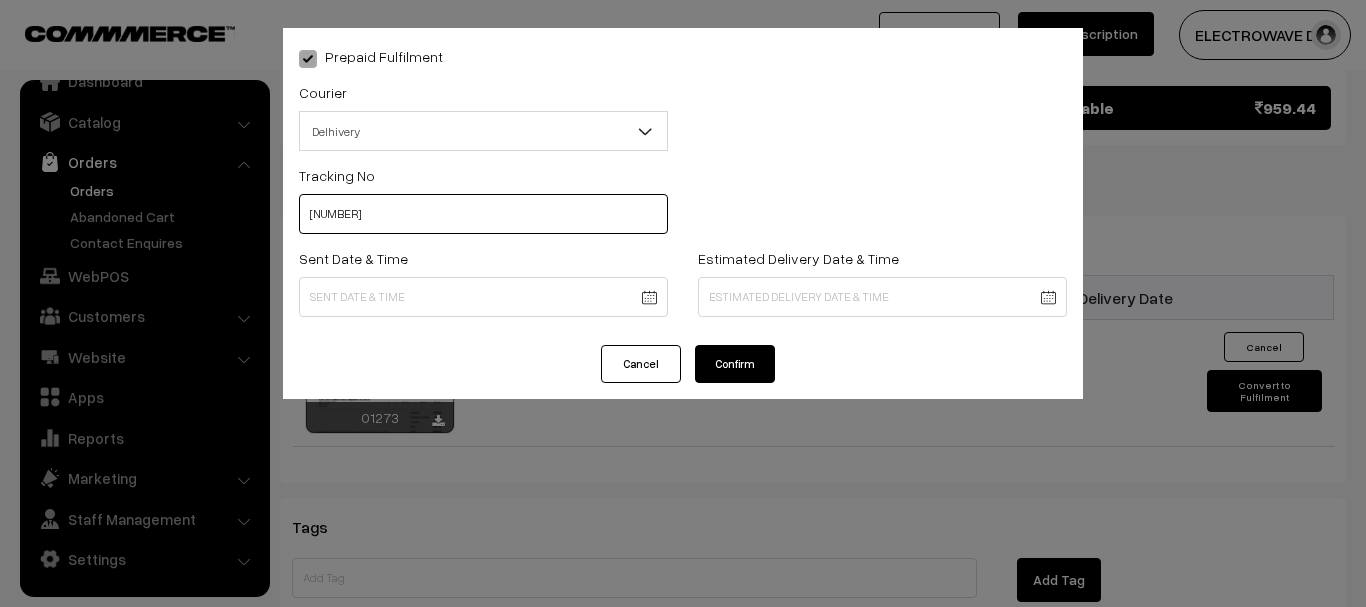 type on "22679033242085" 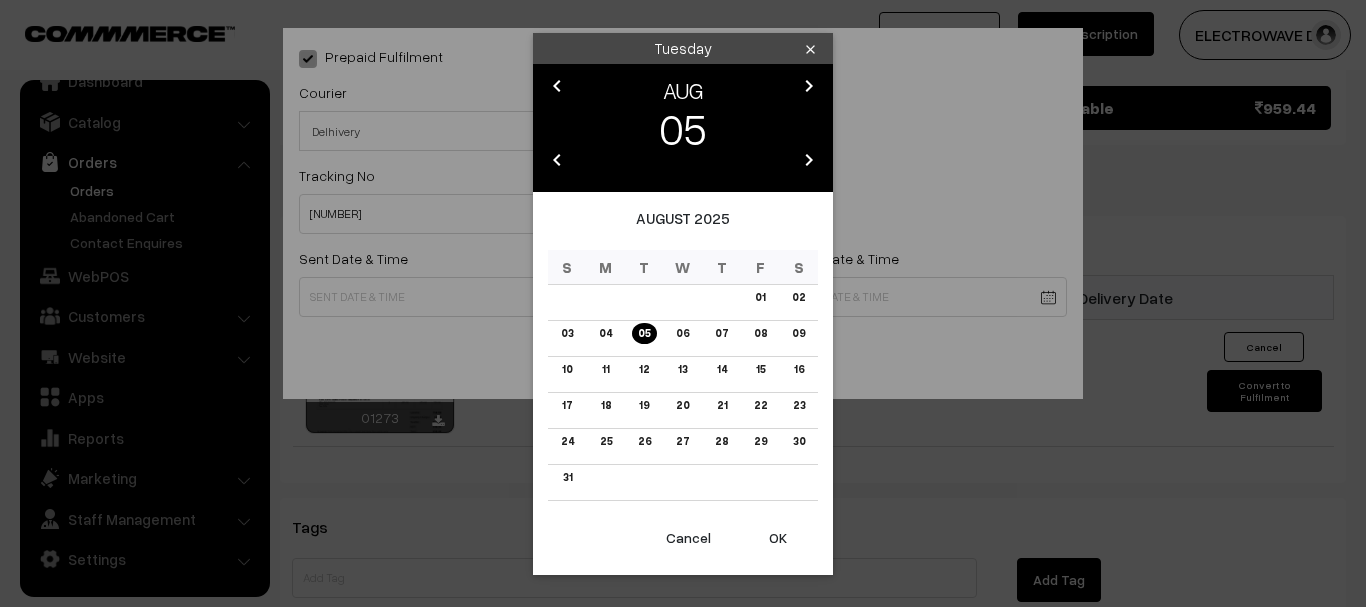 click on "OK" at bounding box center [778, 538] 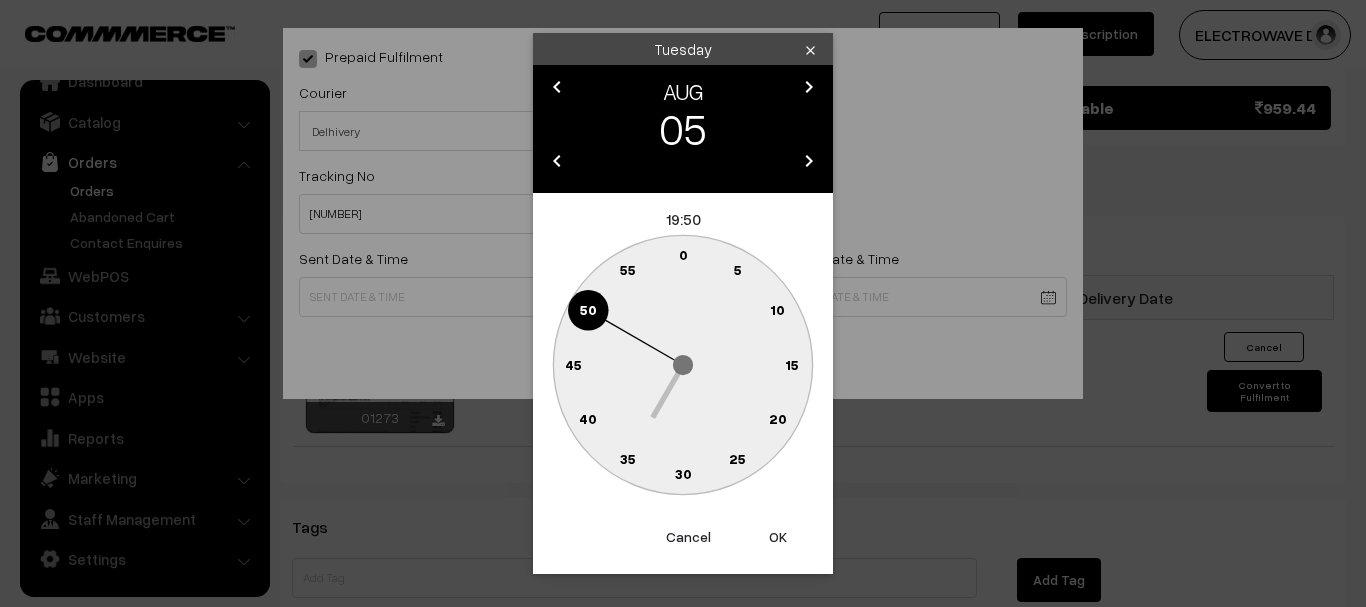 click on "OK" at bounding box center [778, 537] 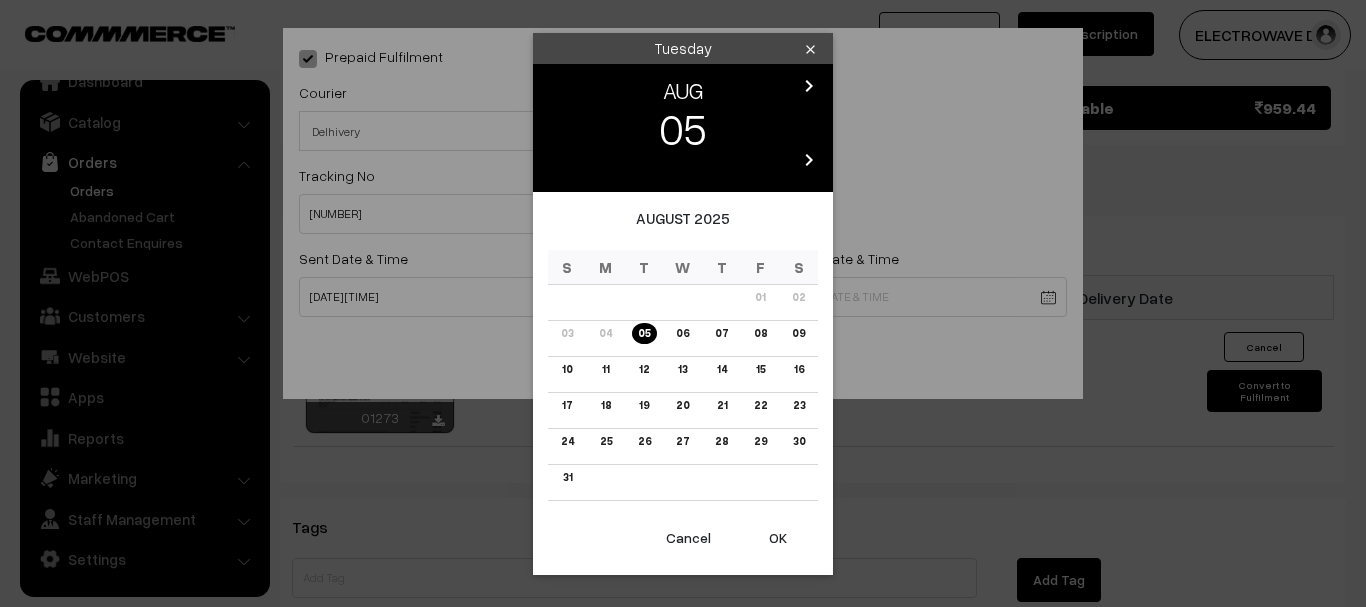 click on "Thank you for showing interest. Our team will call you shortly.
Close
dhruvpro.com
Go to Website
Create New Store" at bounding box center [683, -62] 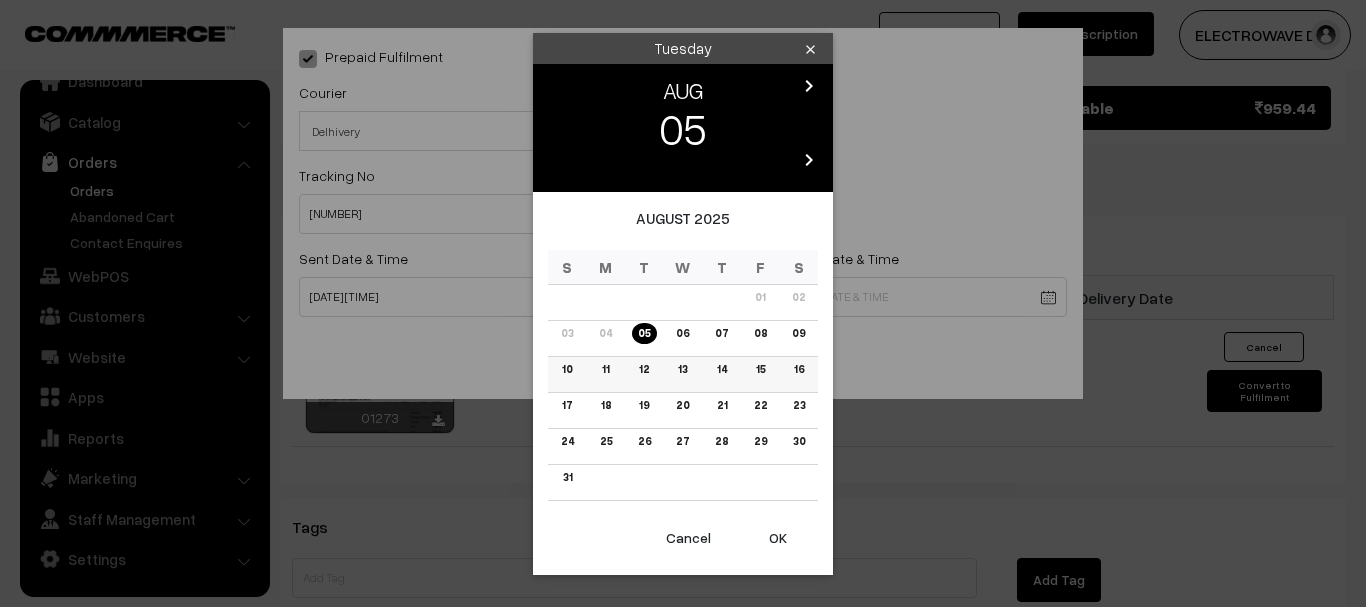 click on "11" at bounding box center (606, 374) 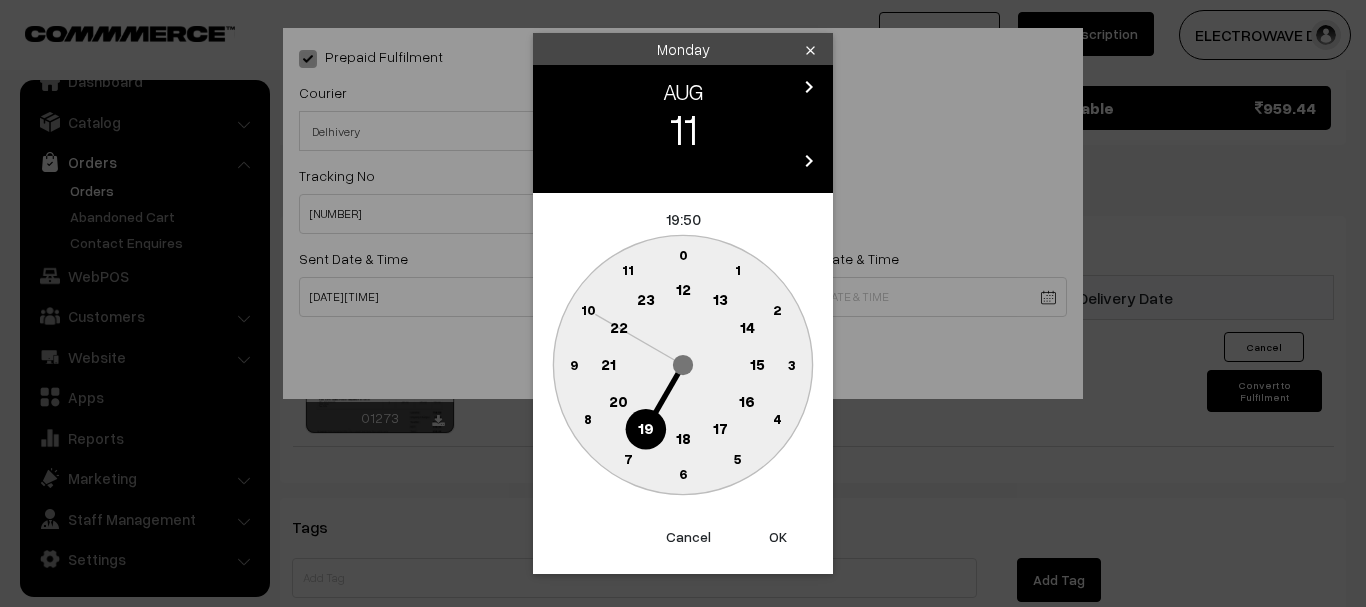 click on "OK" at bounding box center (778, 537) 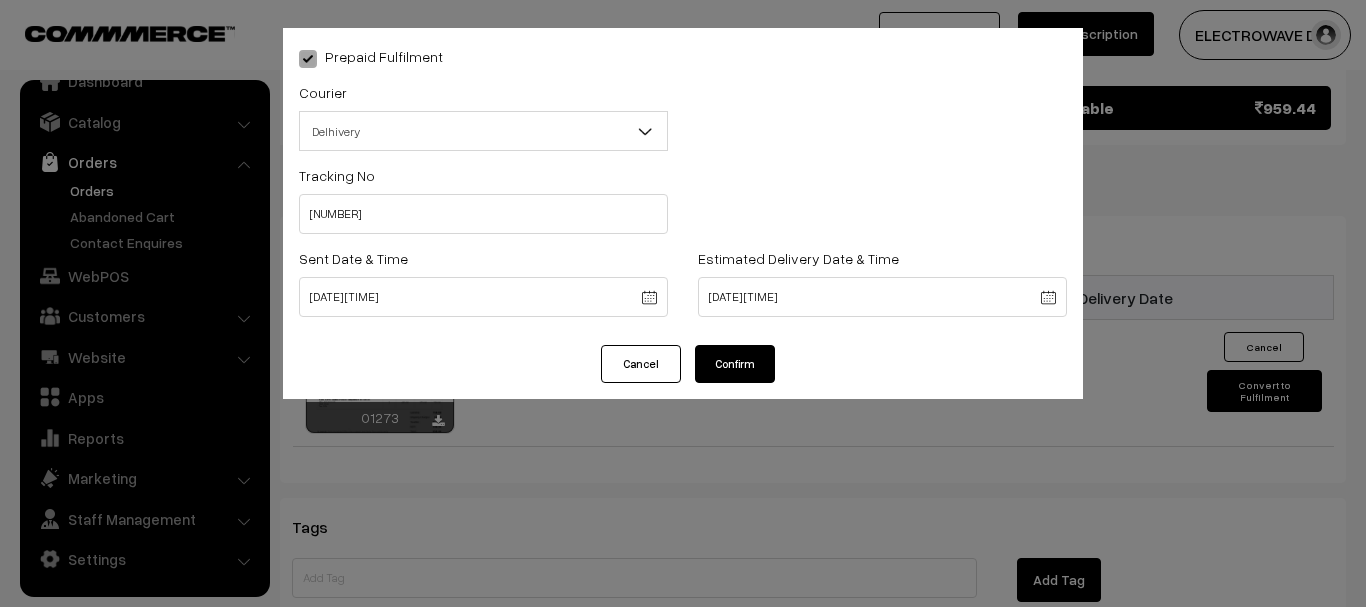 click on "Confirm" at bounding box center [735, 364] 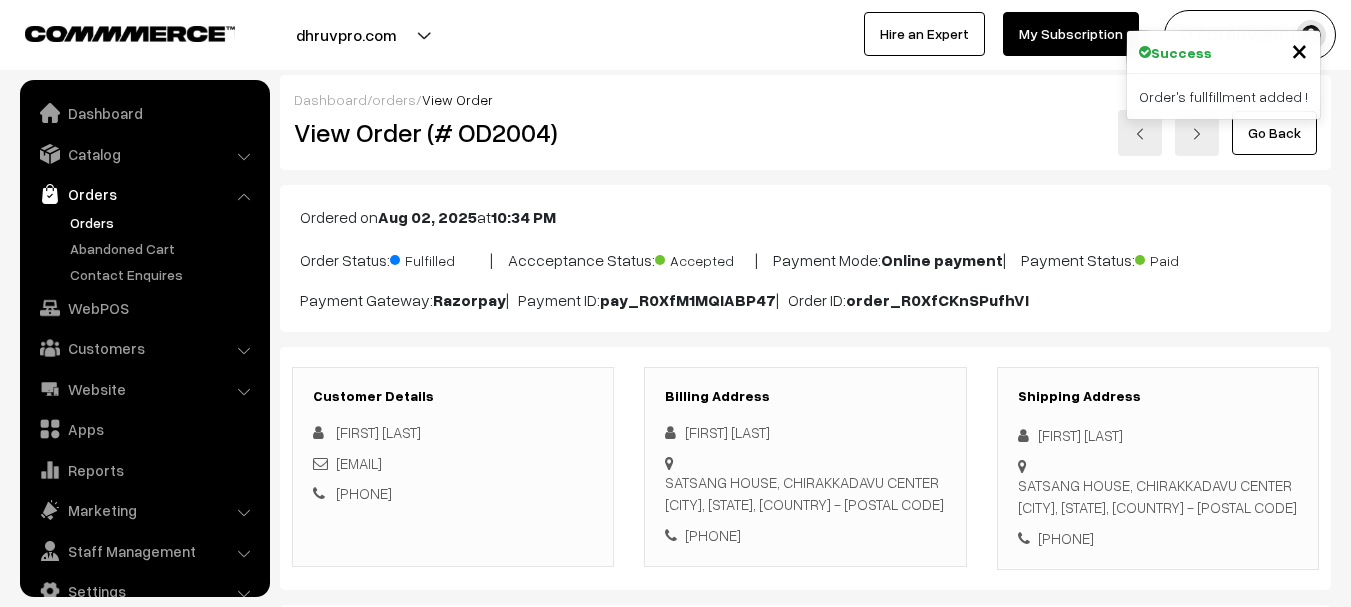 scroll, scrollTop: 1115, scrollLeft: 0, axis: vertical 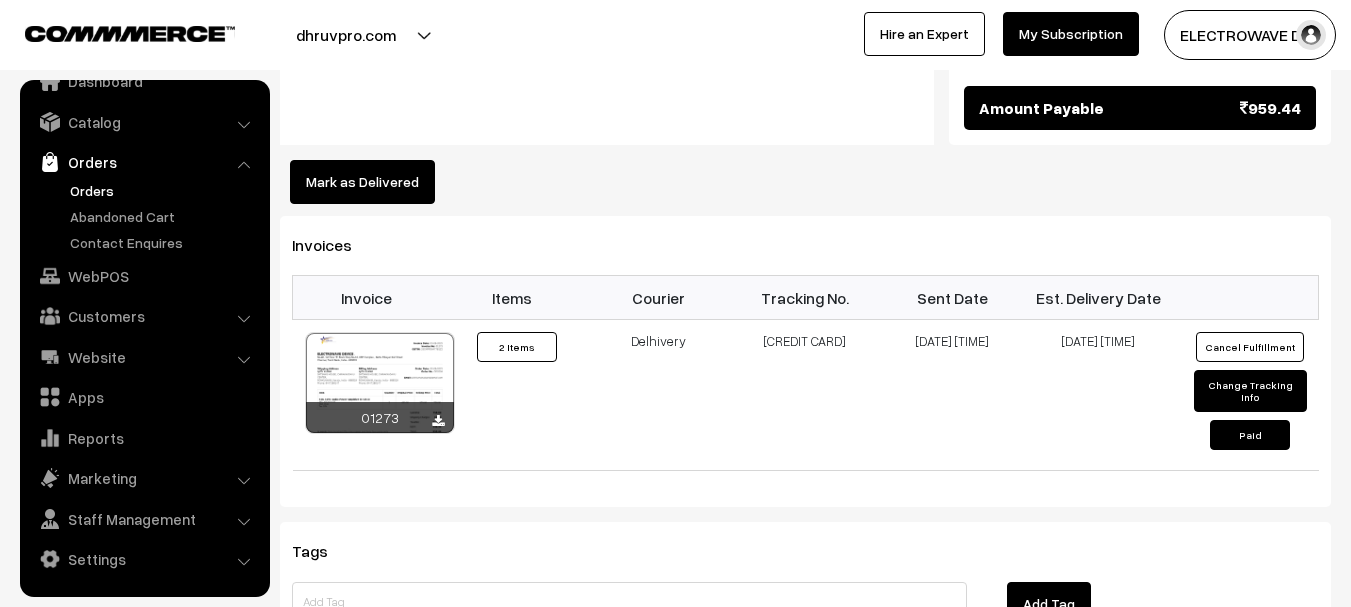 click on "dhruvpro.com" at bounding box center [346, 35] 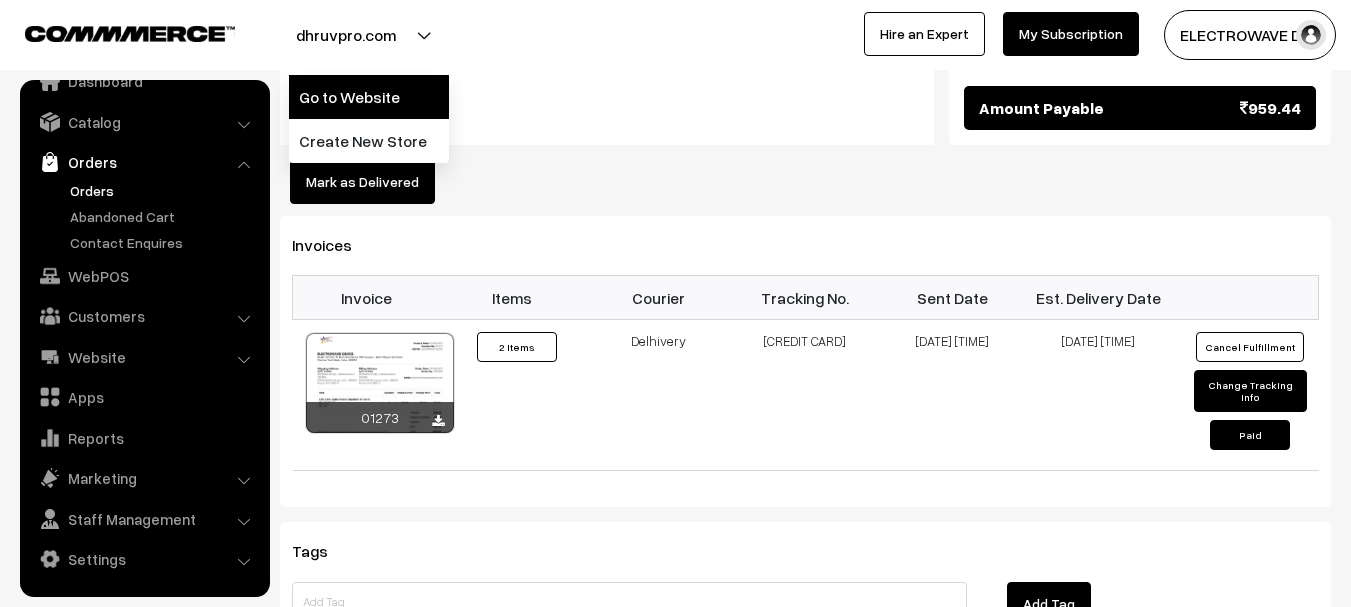 click on "Go to Website" at bounding box center [369, 97] 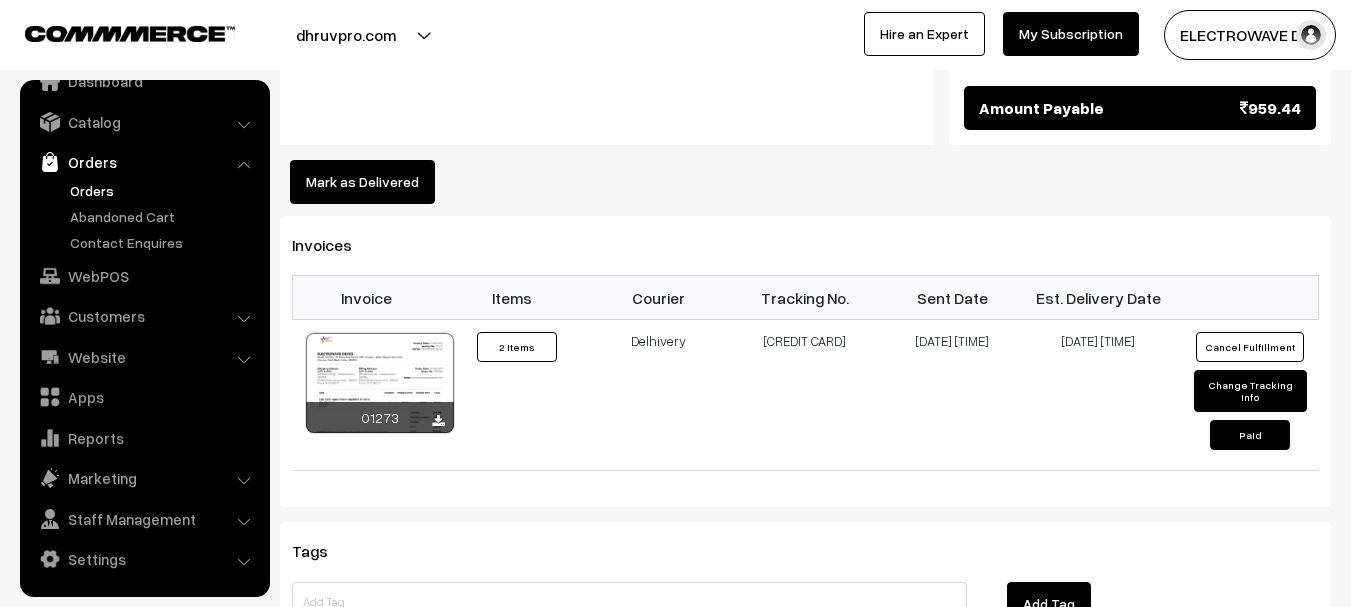 click on "Mark as Delivered" at bounding box center (805, 182) 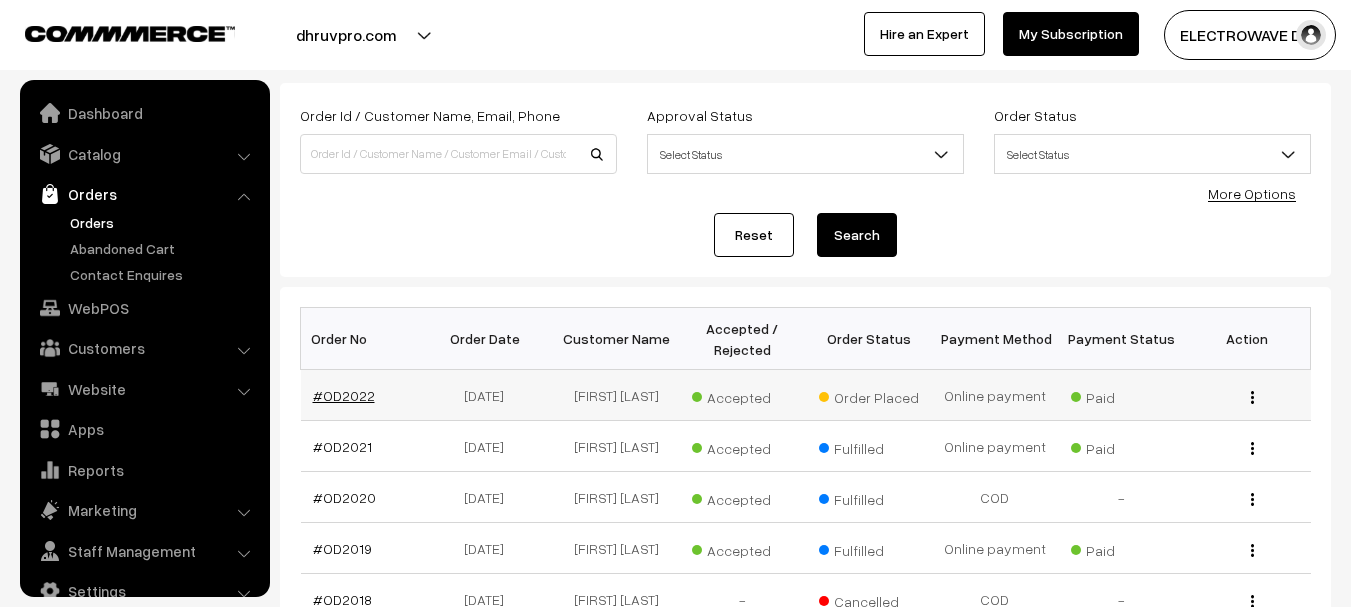scroll, scrollTop: 100, scrollLeft: 0, axis: vertical 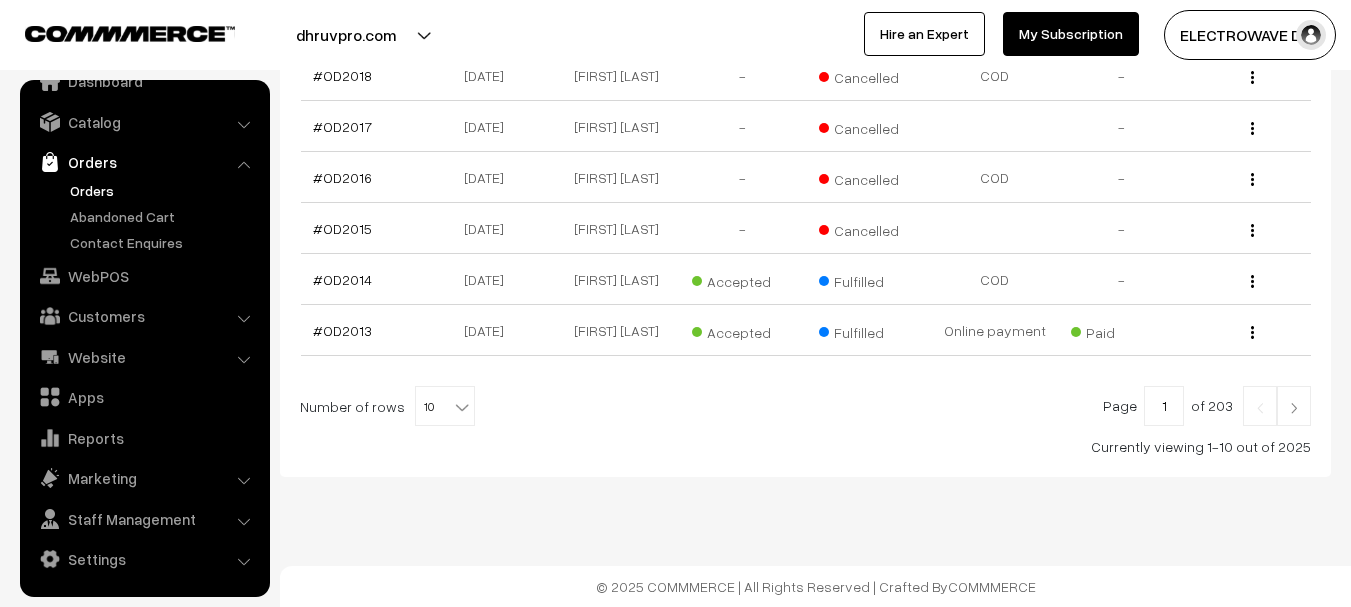 click on "Bulk Options
Delete Selected
Bulk Options
Order No
Order Date
Customer Name
Accepted / Rejected
Order Status
Payment Method
Payment Status
Action" at bounding box center [805, 120] 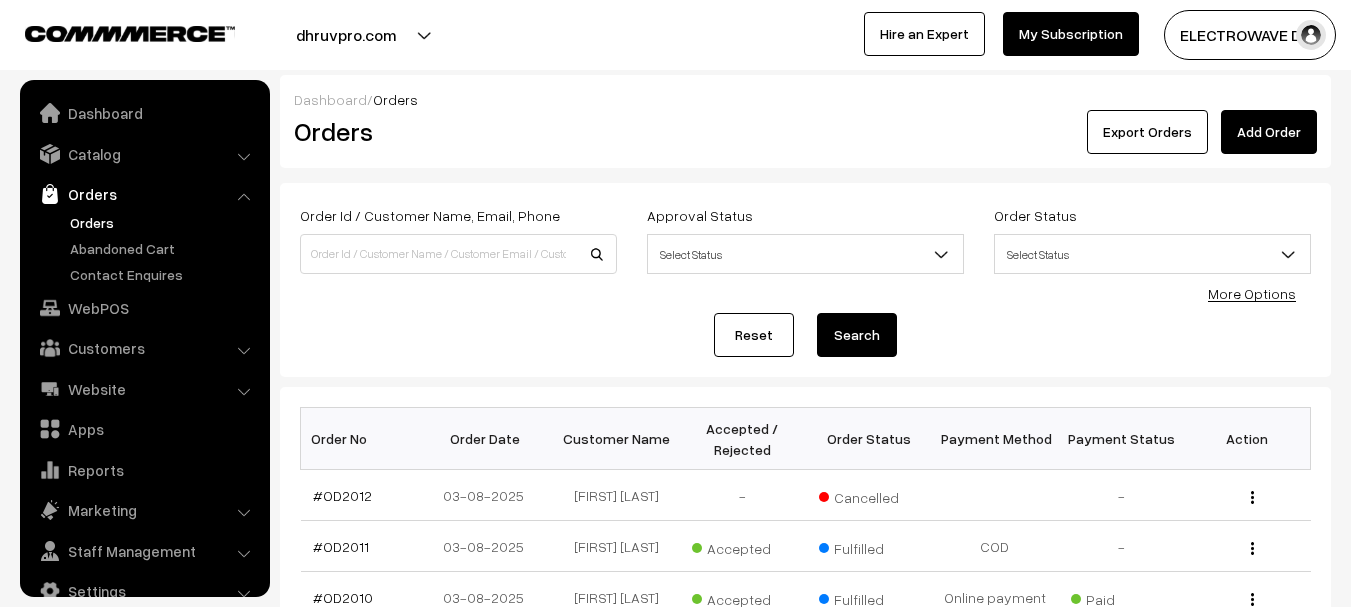 scroll, scrollTop: 600, scrollLeft: 0, axis: vertical 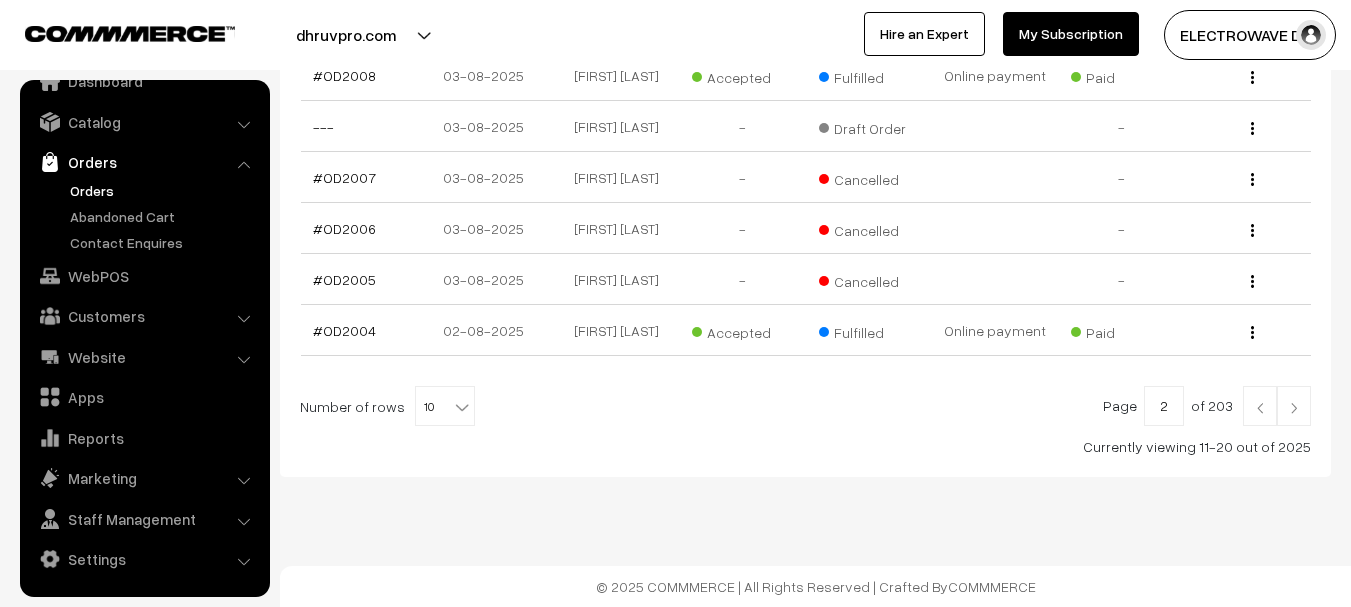 drag, startPoint x: 0, startPoint y: 0, endPoint x: 1290, endPoint y: 416, distance: 1355.4172 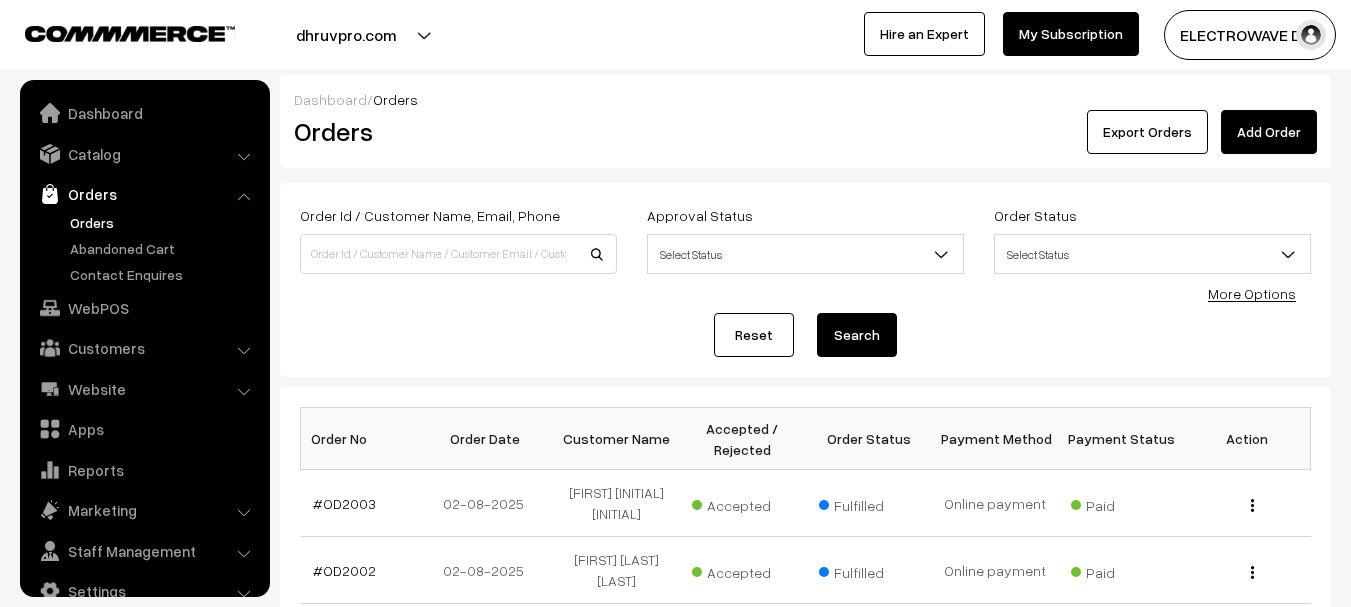 scroll, scrollTop: 600, scrollLeft: 0, axis: vertical 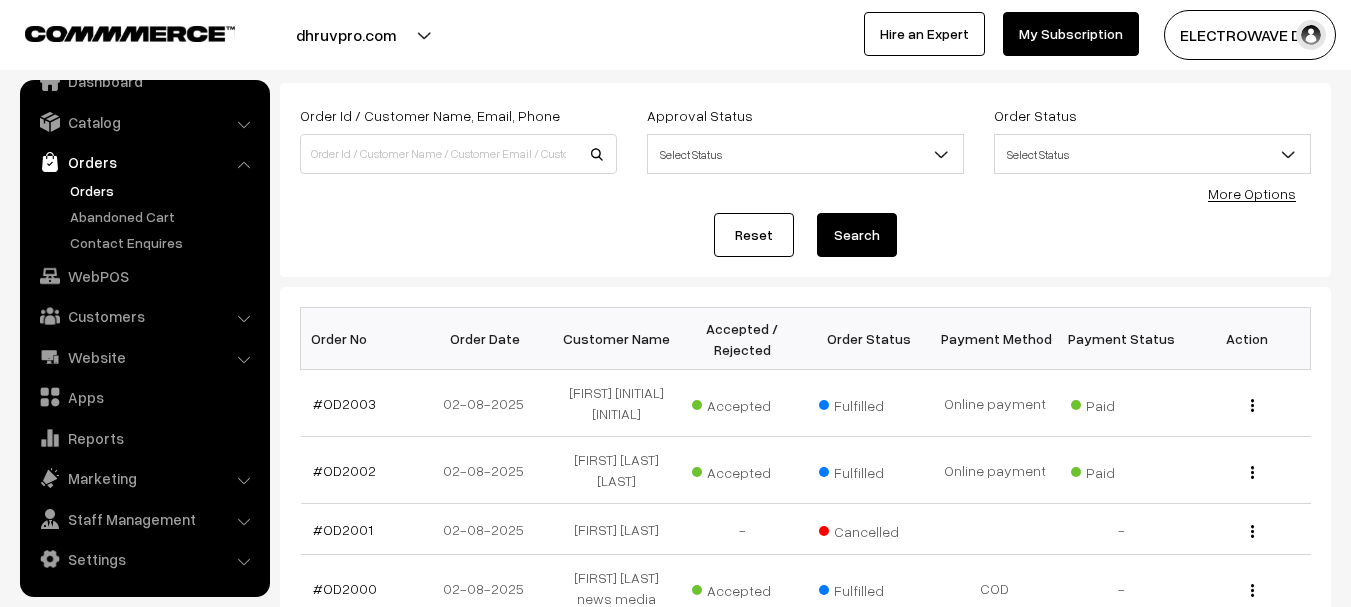 click on "Orders" at bounding box center [164, 190] 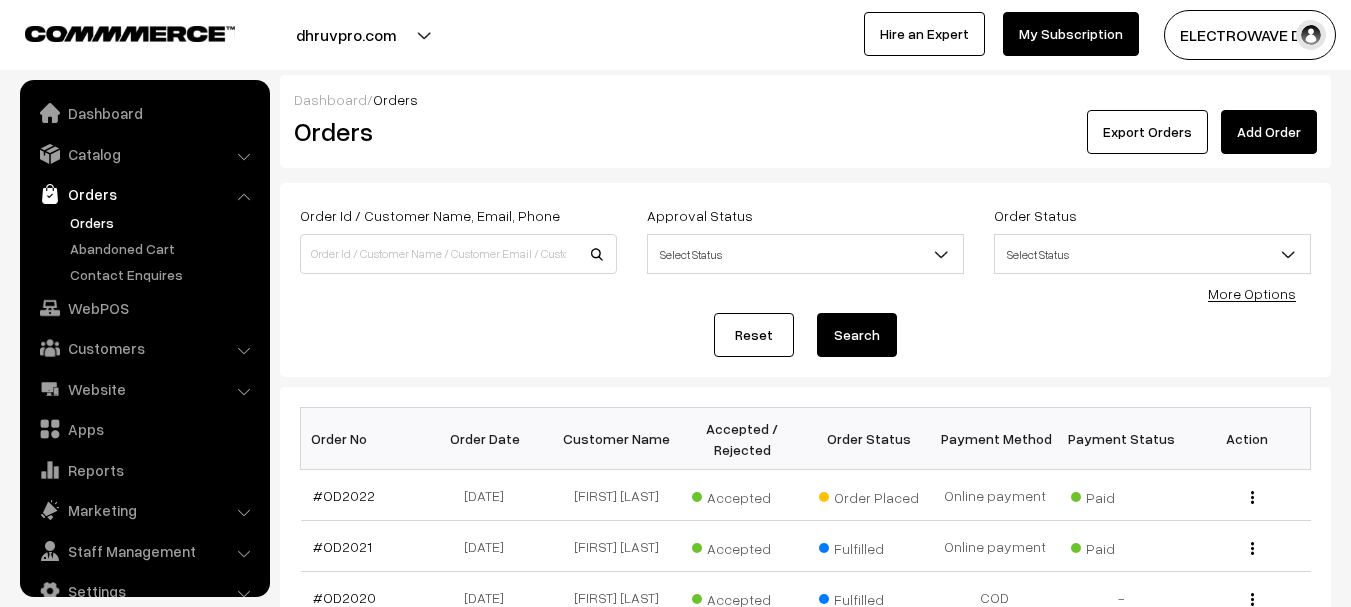 scroll, scrollTop: 0, scrollLeft: 0, axis: both 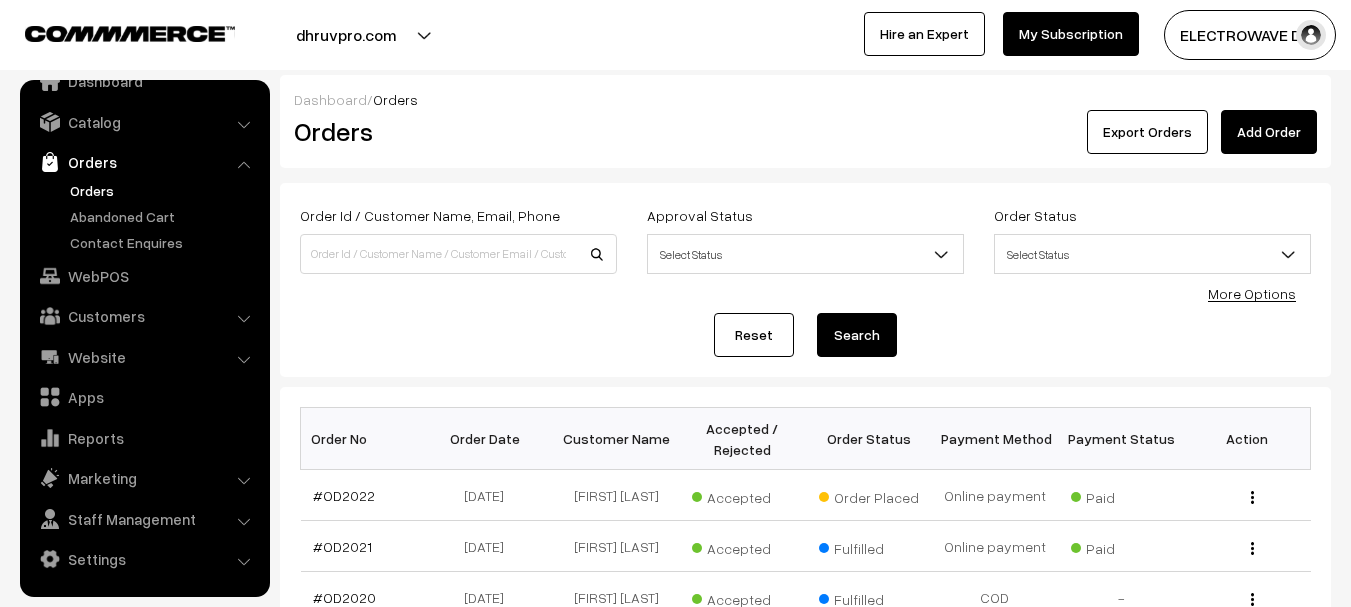 click on "Orders" at bounding box center (164, 190) 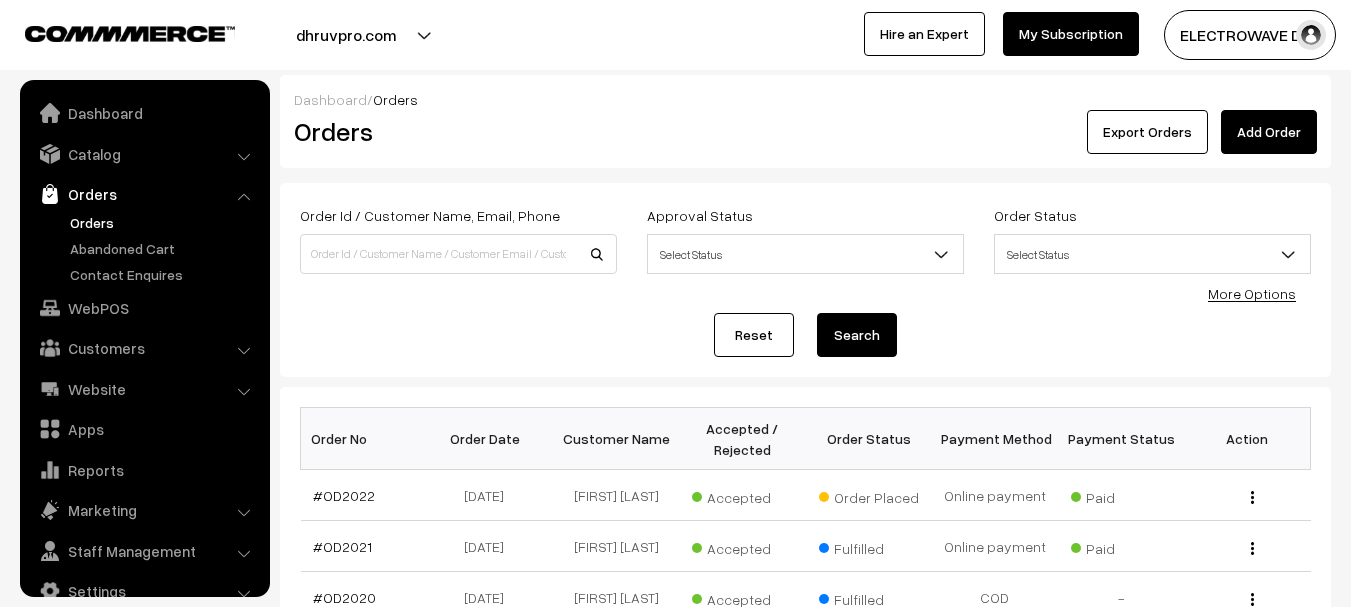 scroll, scrollTop: 200, scrollLeft: 0, axis: vertical 